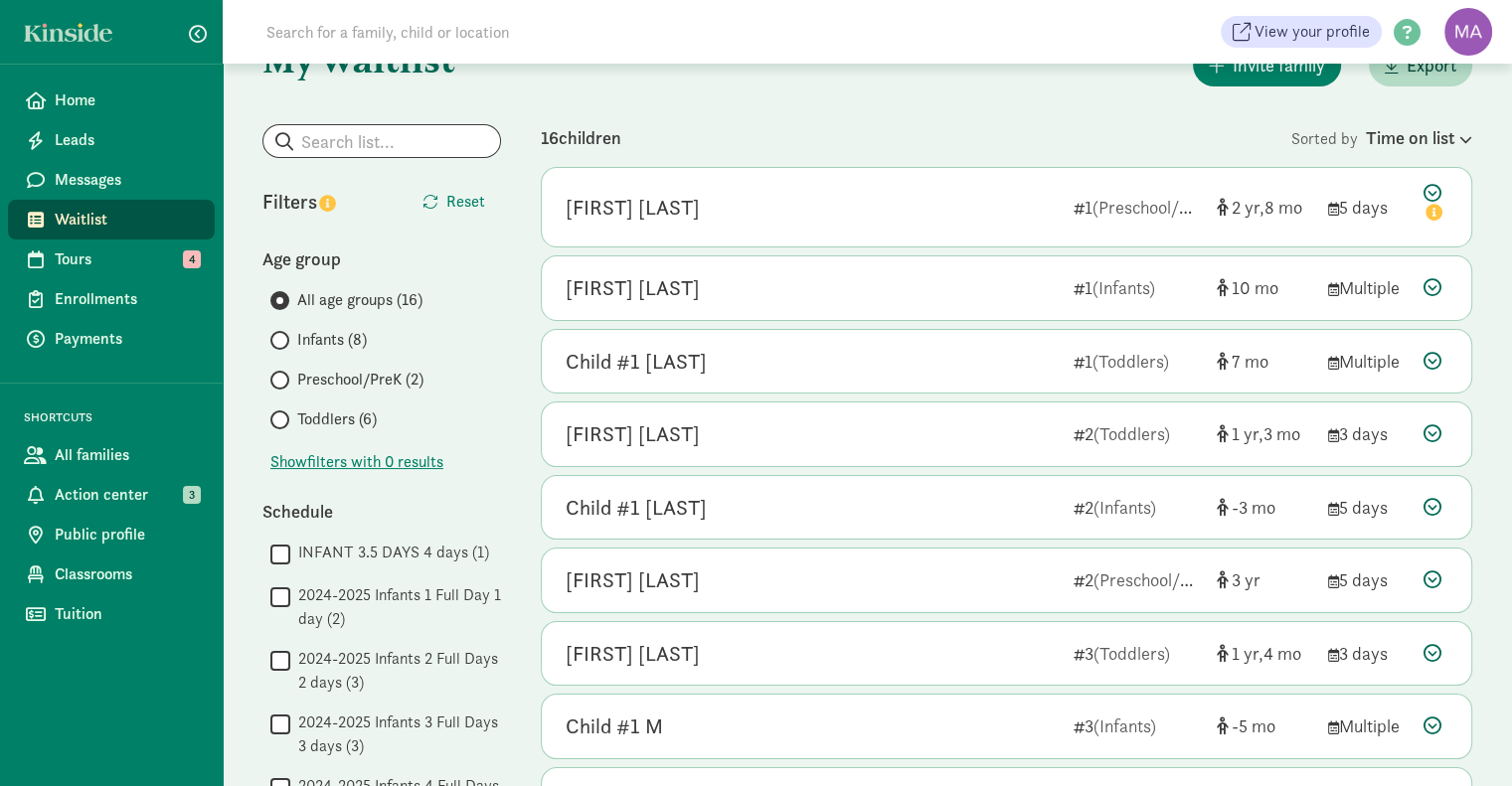 scroll, scrollTop: 64, scrollLeft: 0, axis: vertical 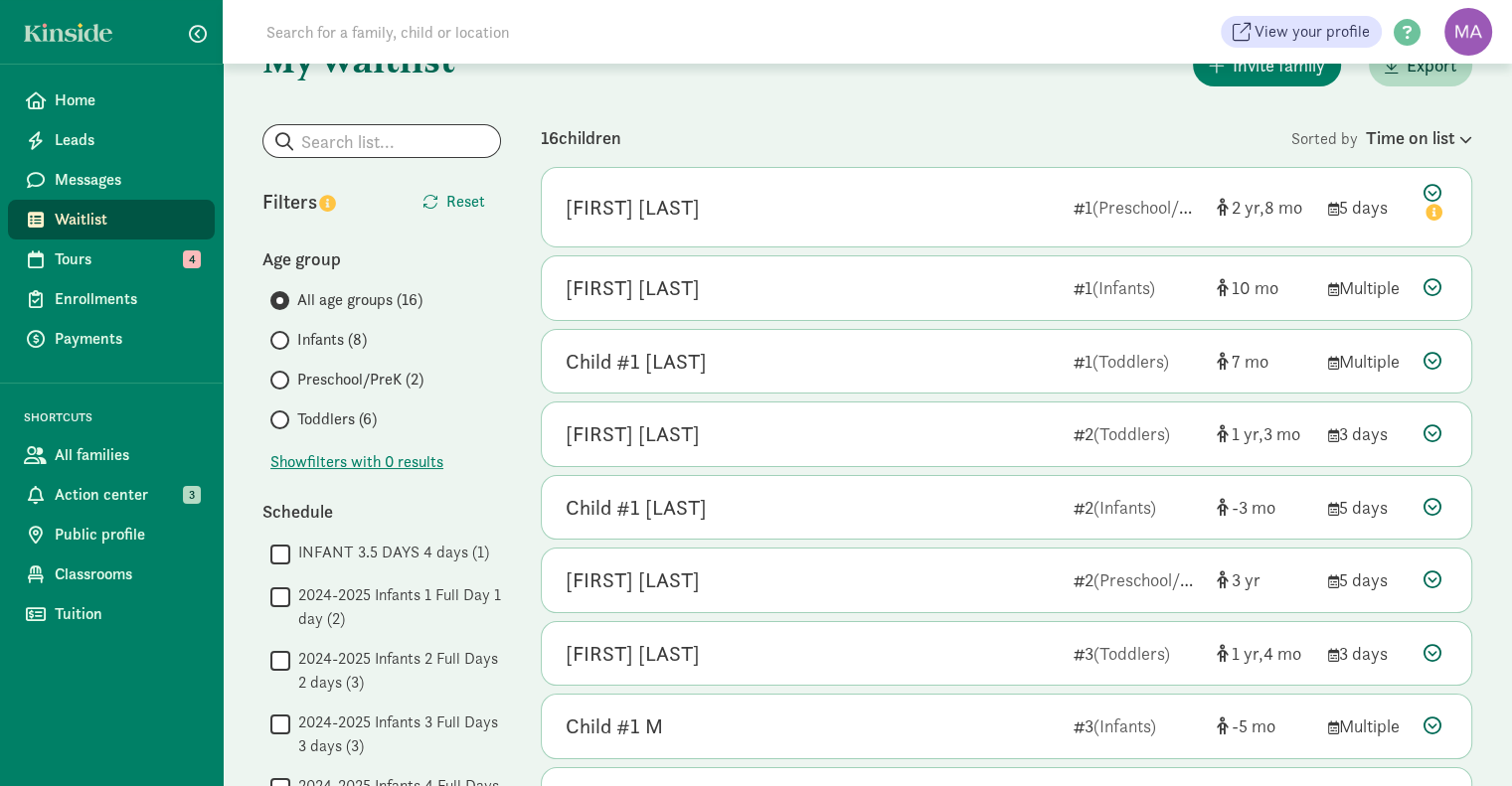 click at bounding box center (1432, 653) 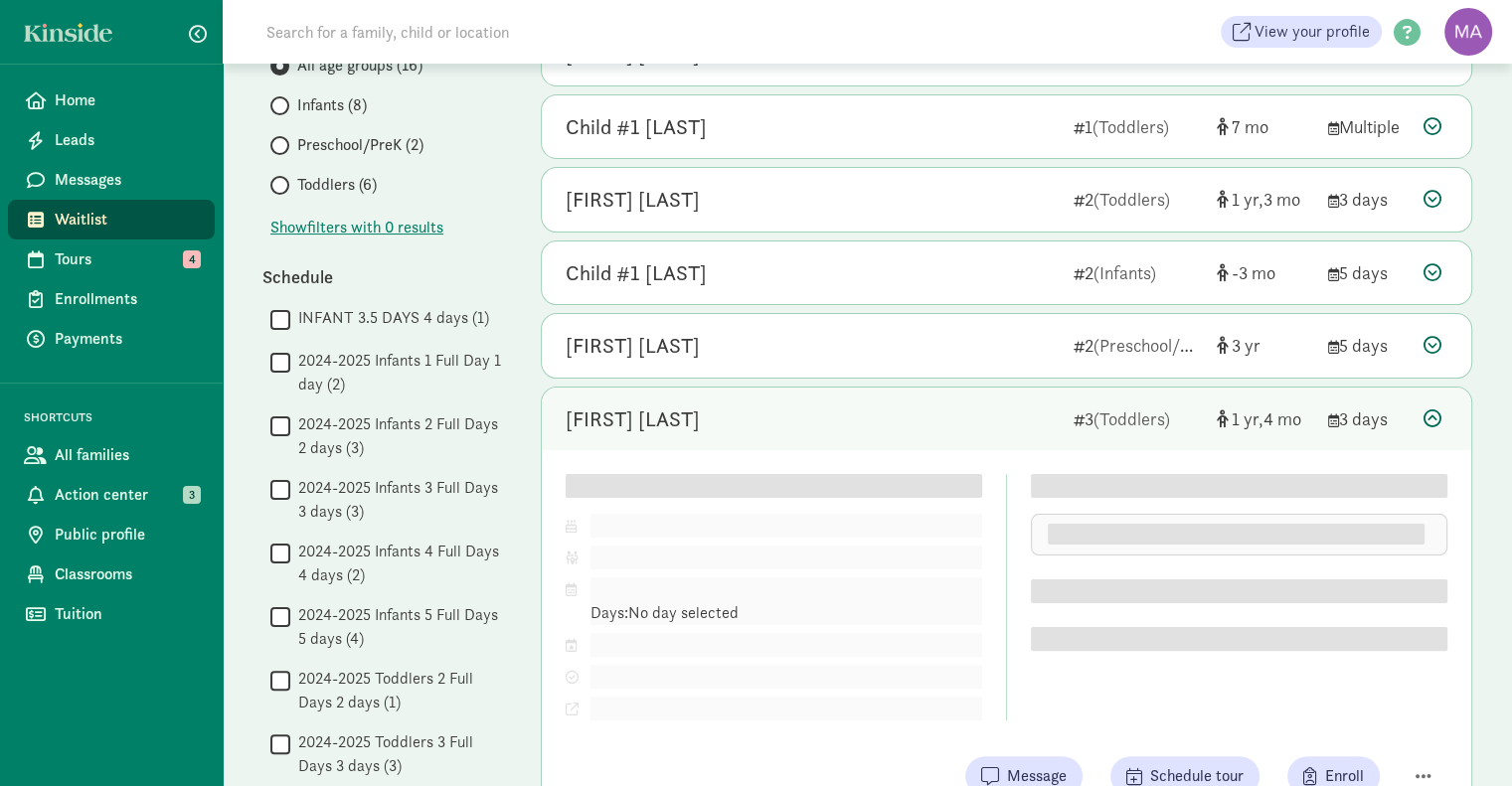 scroll, scrollTop: 301, scrollLeft: 0, axis: vertical 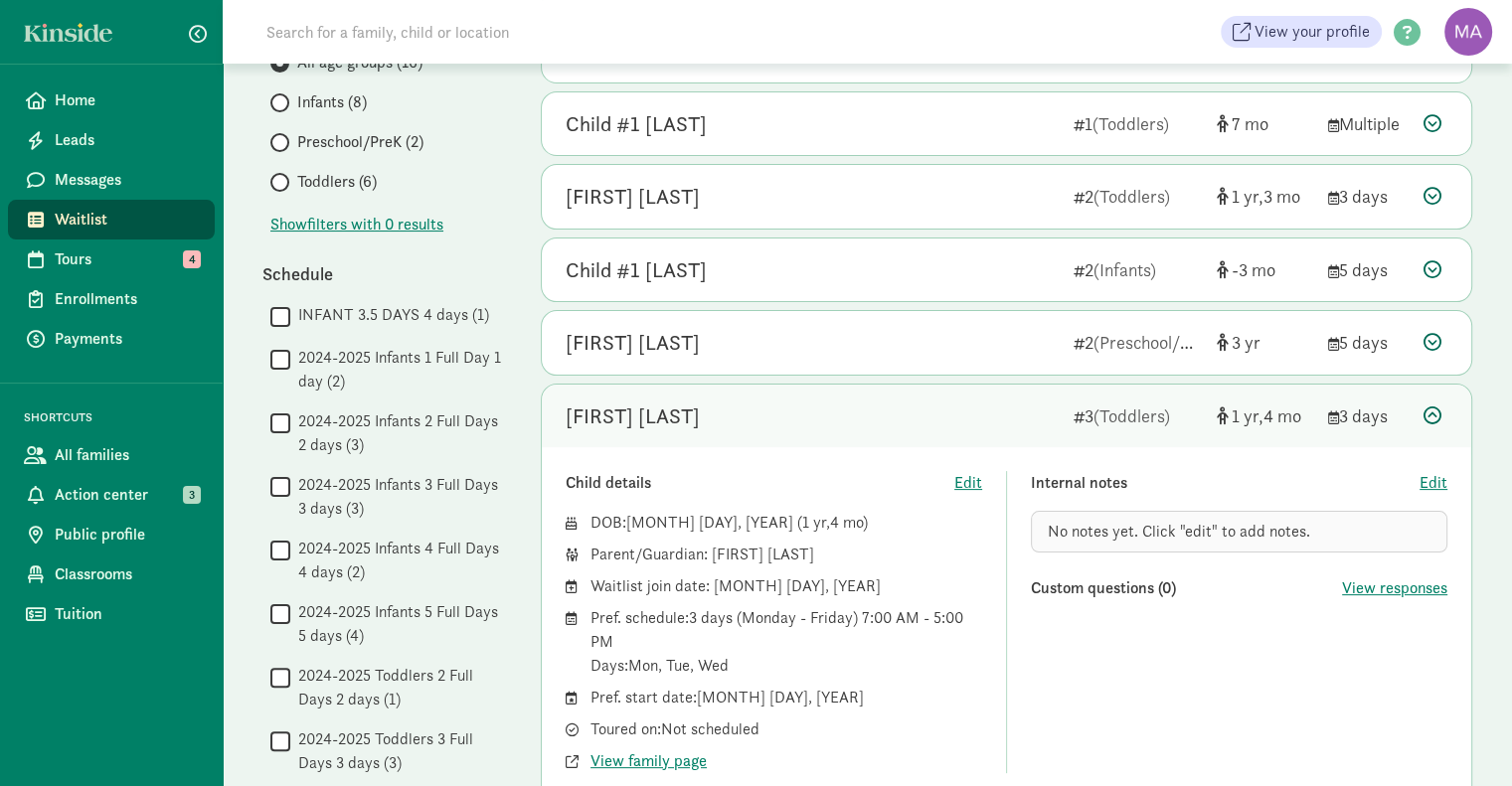 click on "Payments" at bounding box center (126, 339) 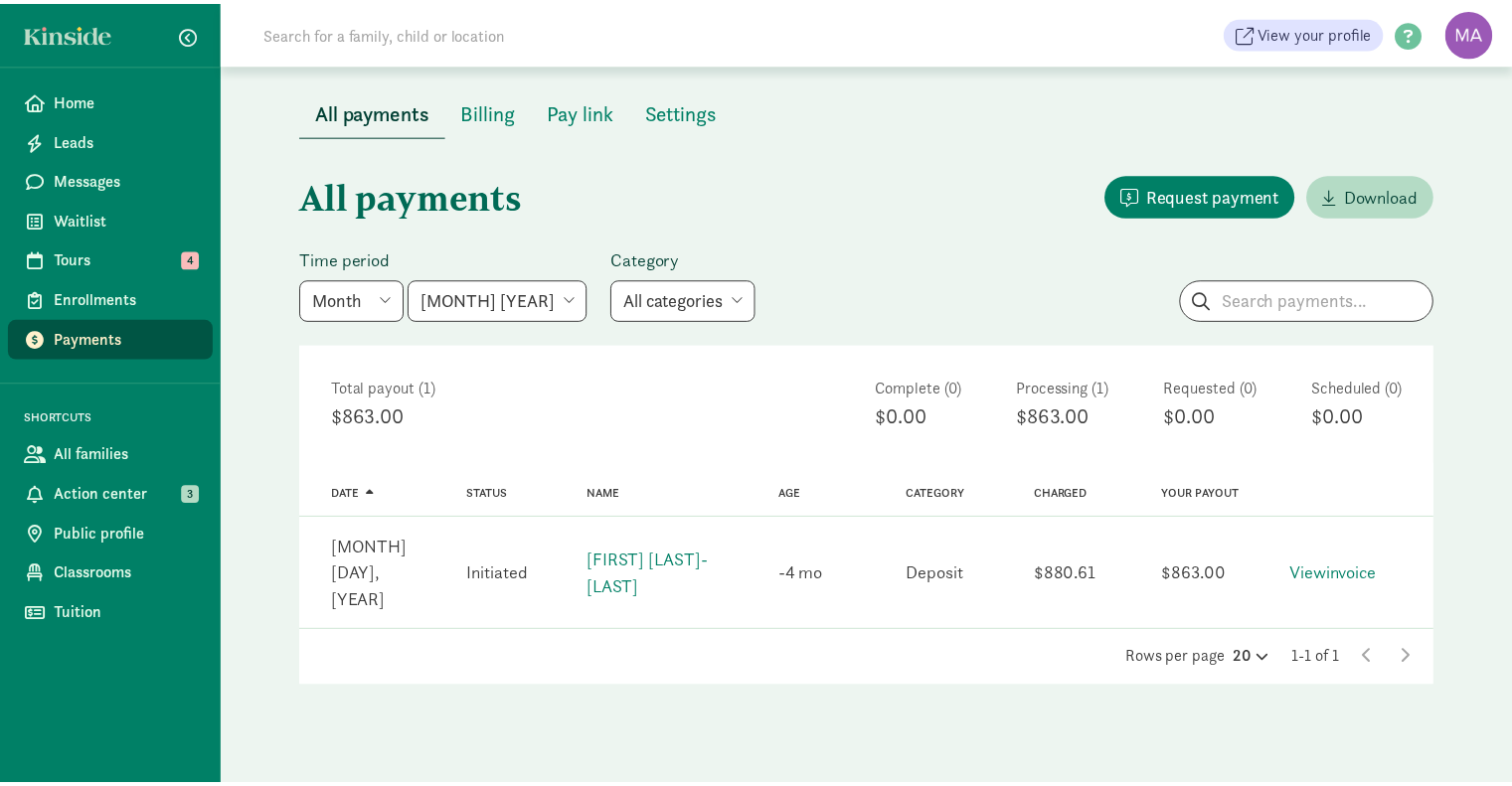 scroll, scrollTop: 0, scrollLeft: 0, axis: both 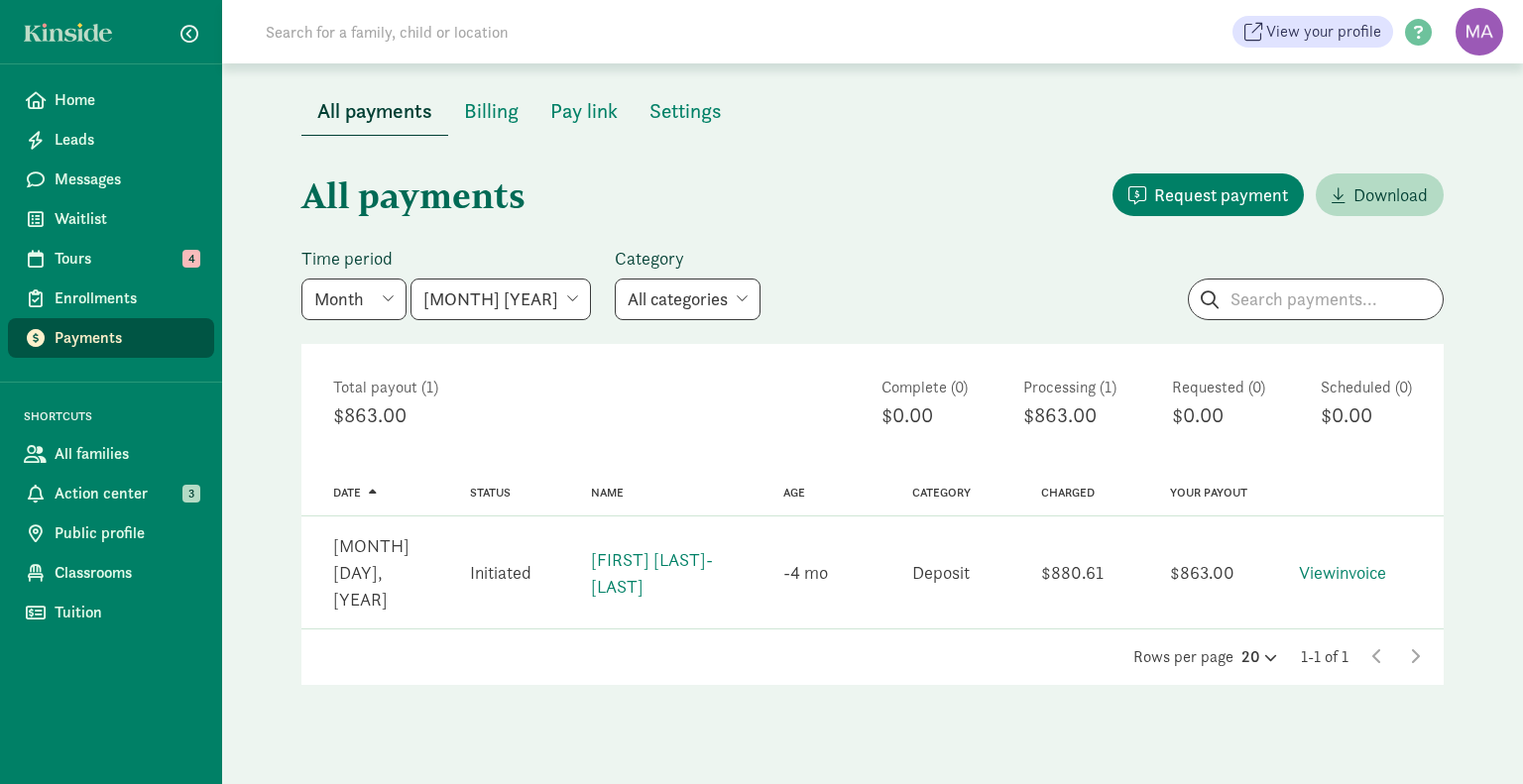 click on "[FIRST] [LAST]-[LAST]" 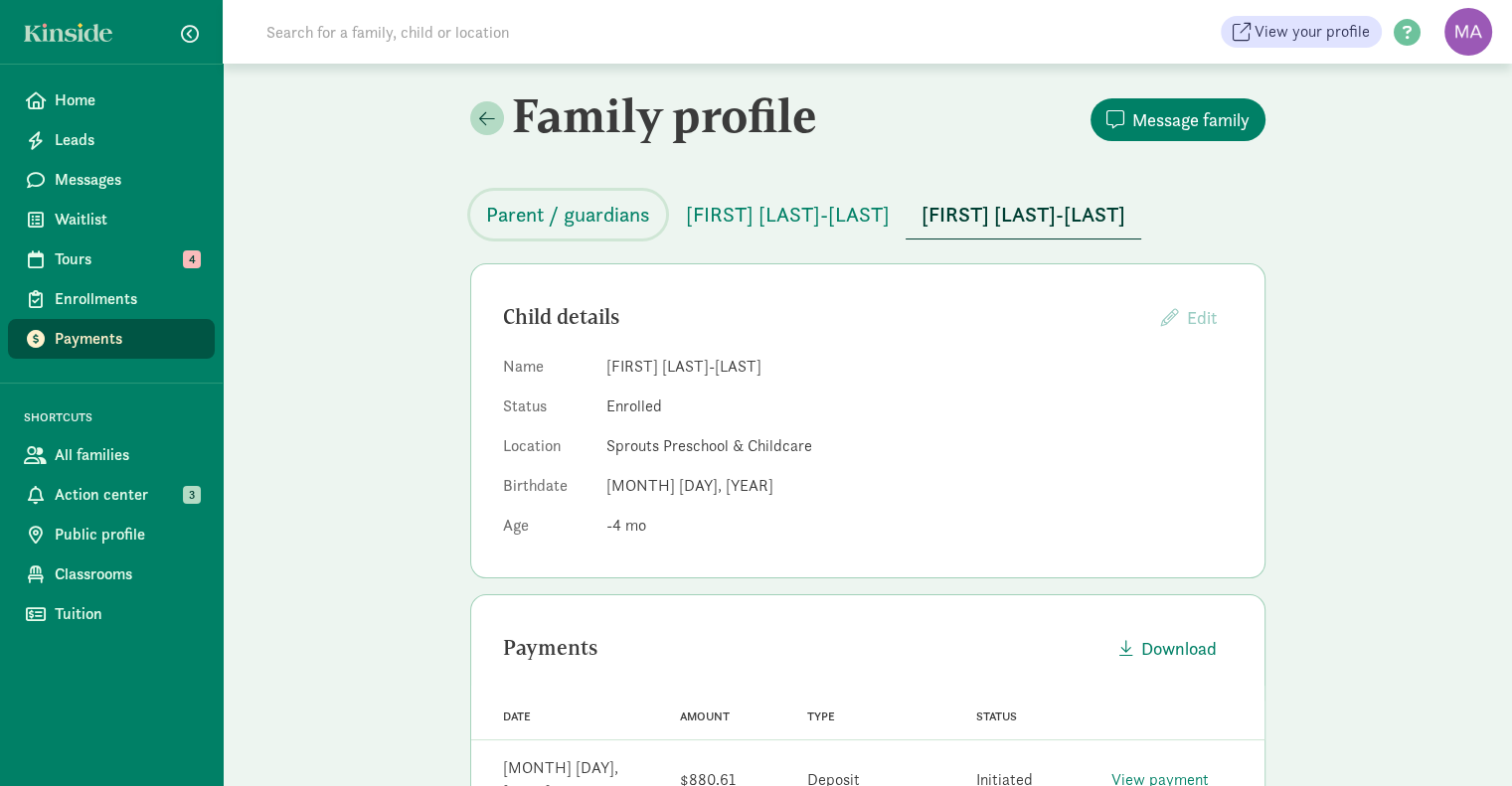 click on "Parent / guardians" at bounding box center [568, 215] 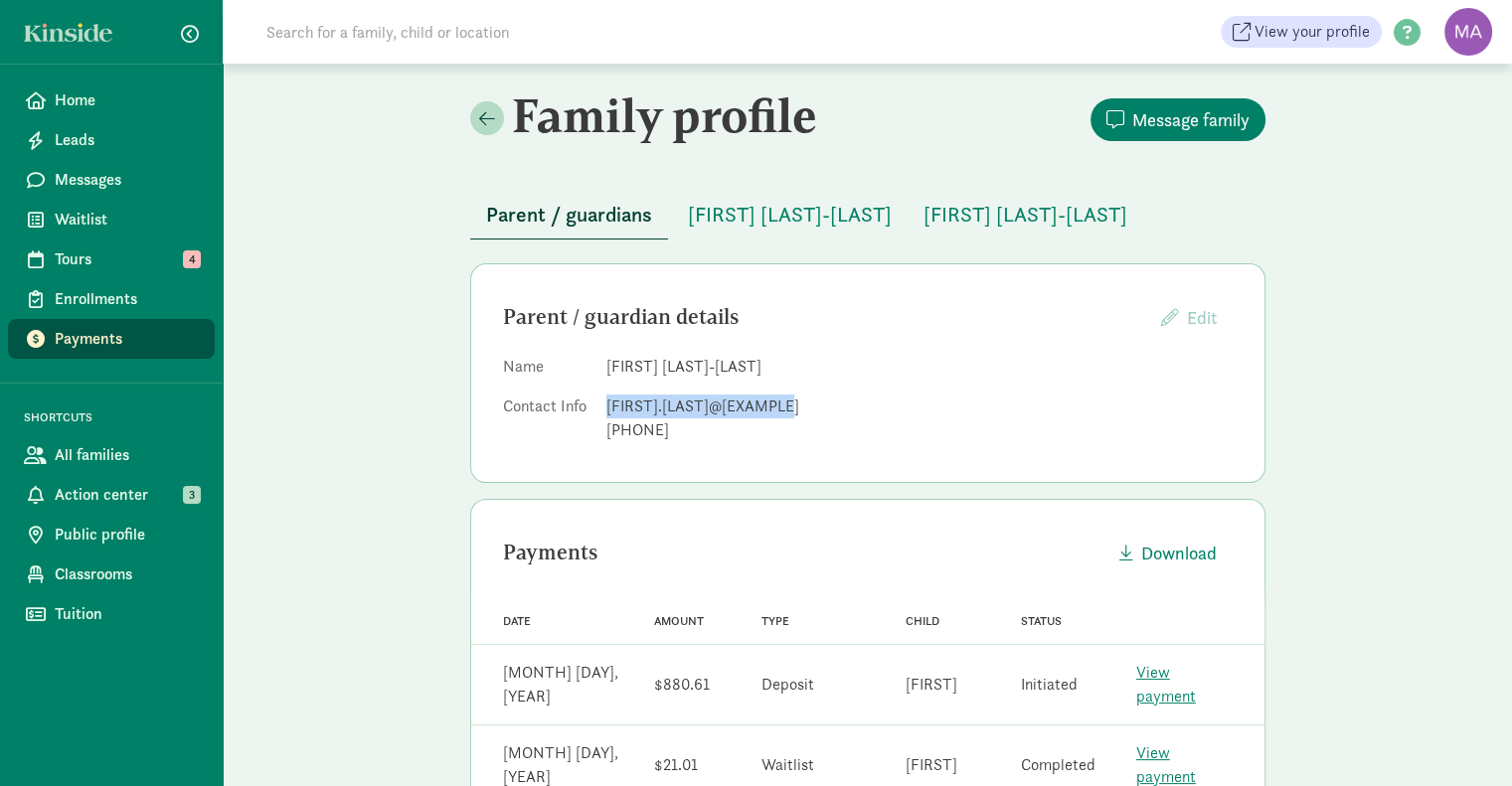 drag, startPoint x: 794, startPoint y: 406, endPoint x: 605, endPoint y: 404, distance: 189.01058 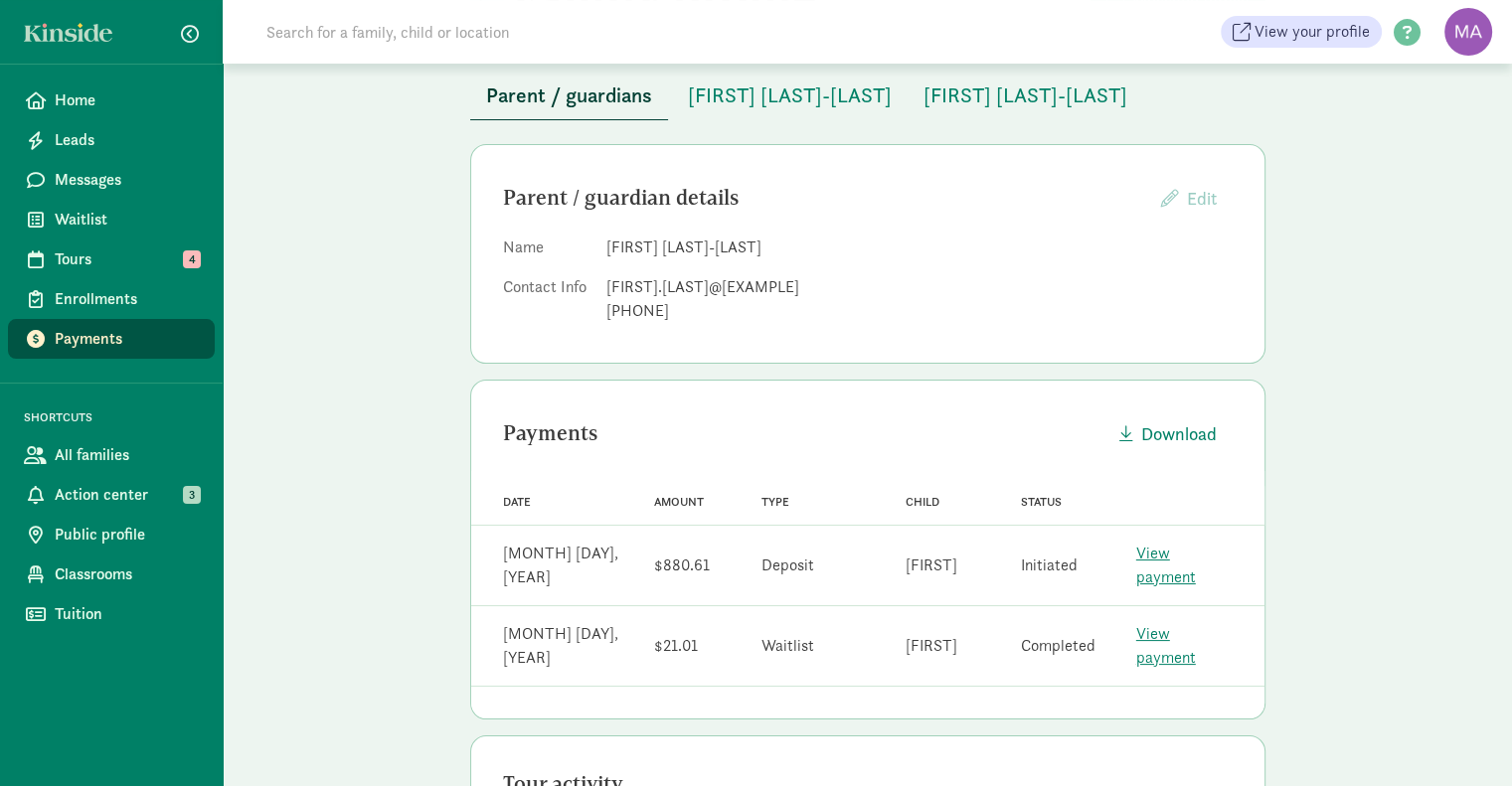 scroll, scrollTop: 0, scrollLeft: 0, axis: both 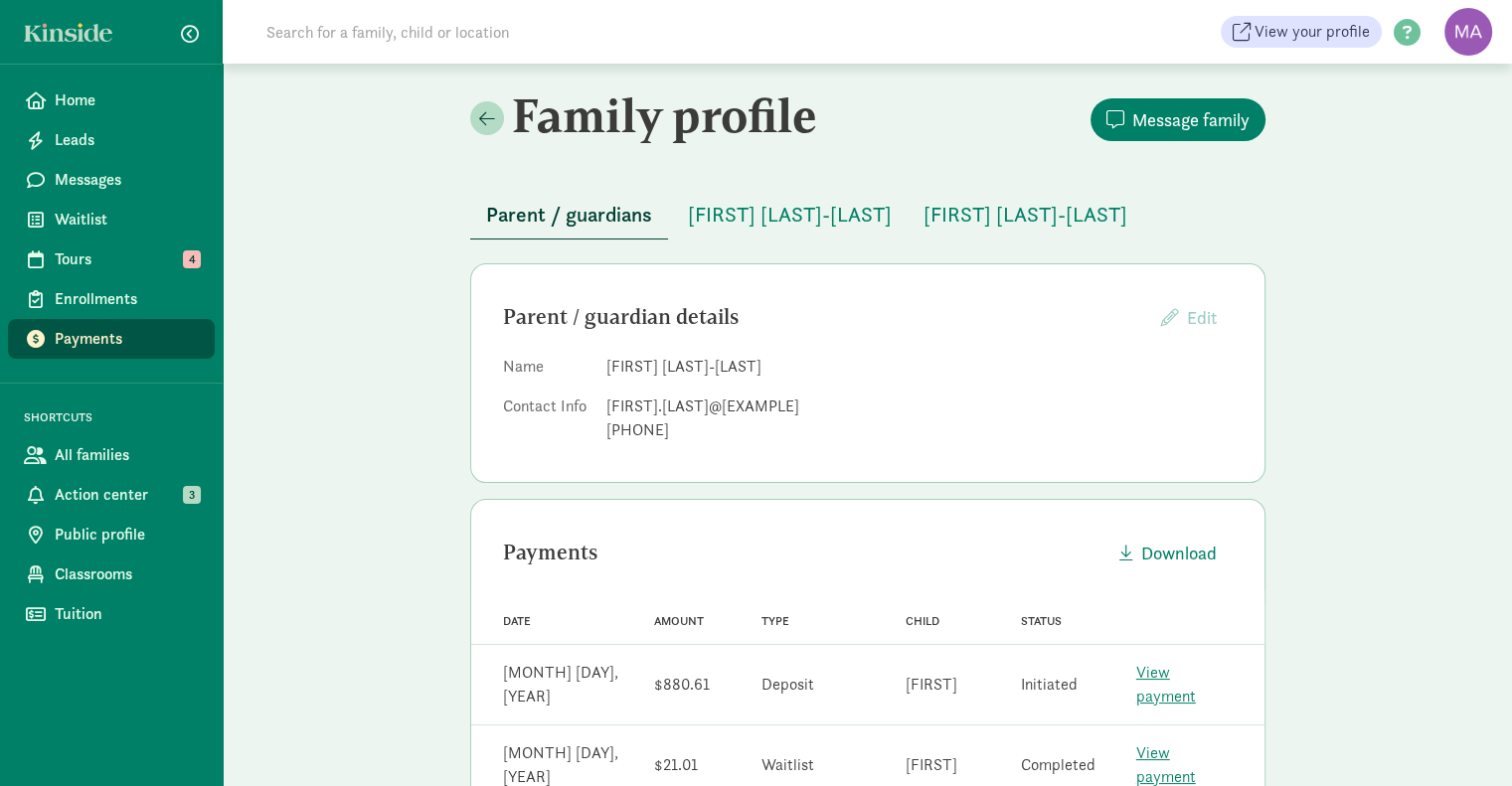 click on "Waitlist" at bounding box center [126, 220] 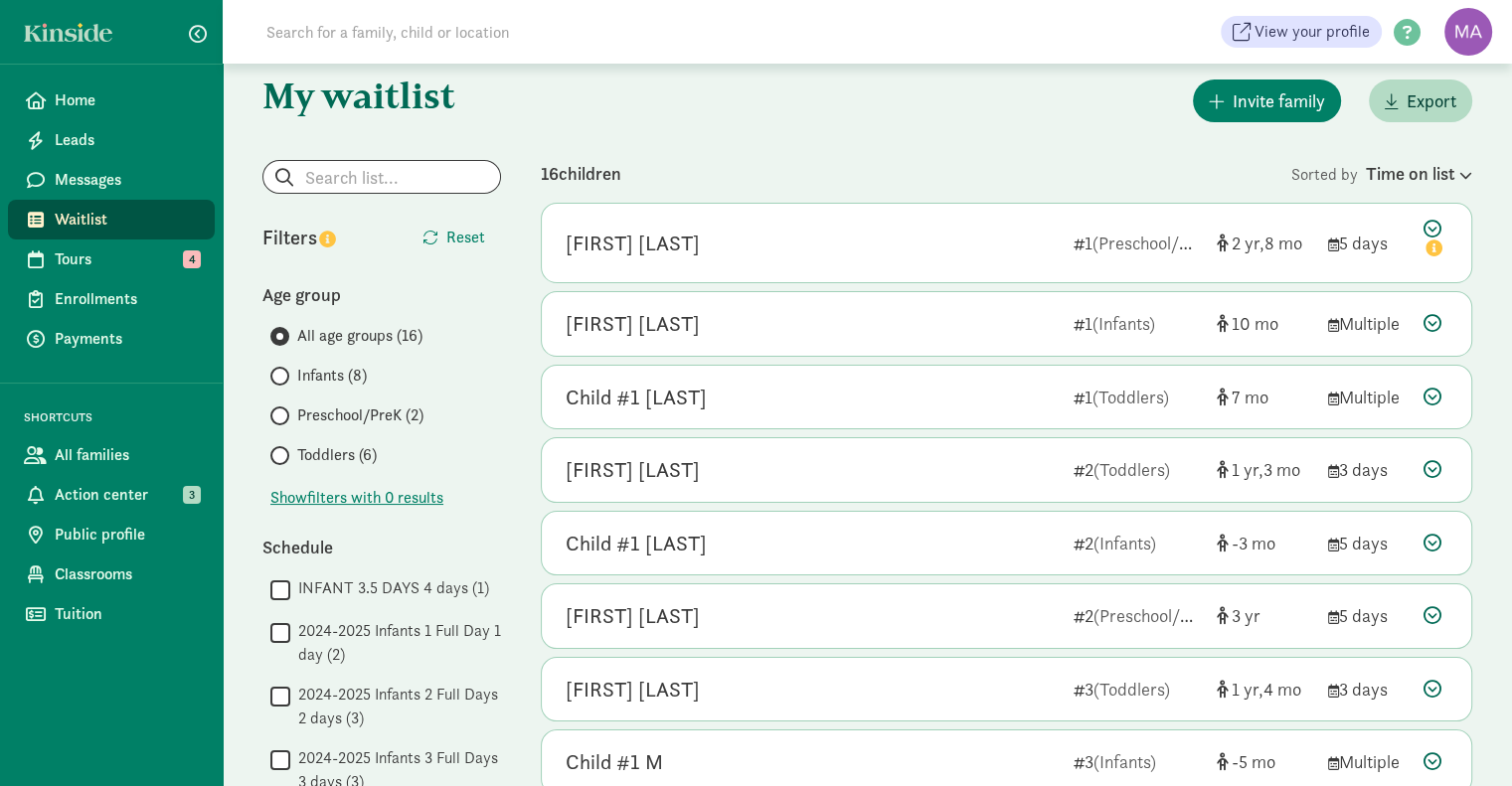 scroll, scrollTop: 0, scrollLeft: 0, axis: both 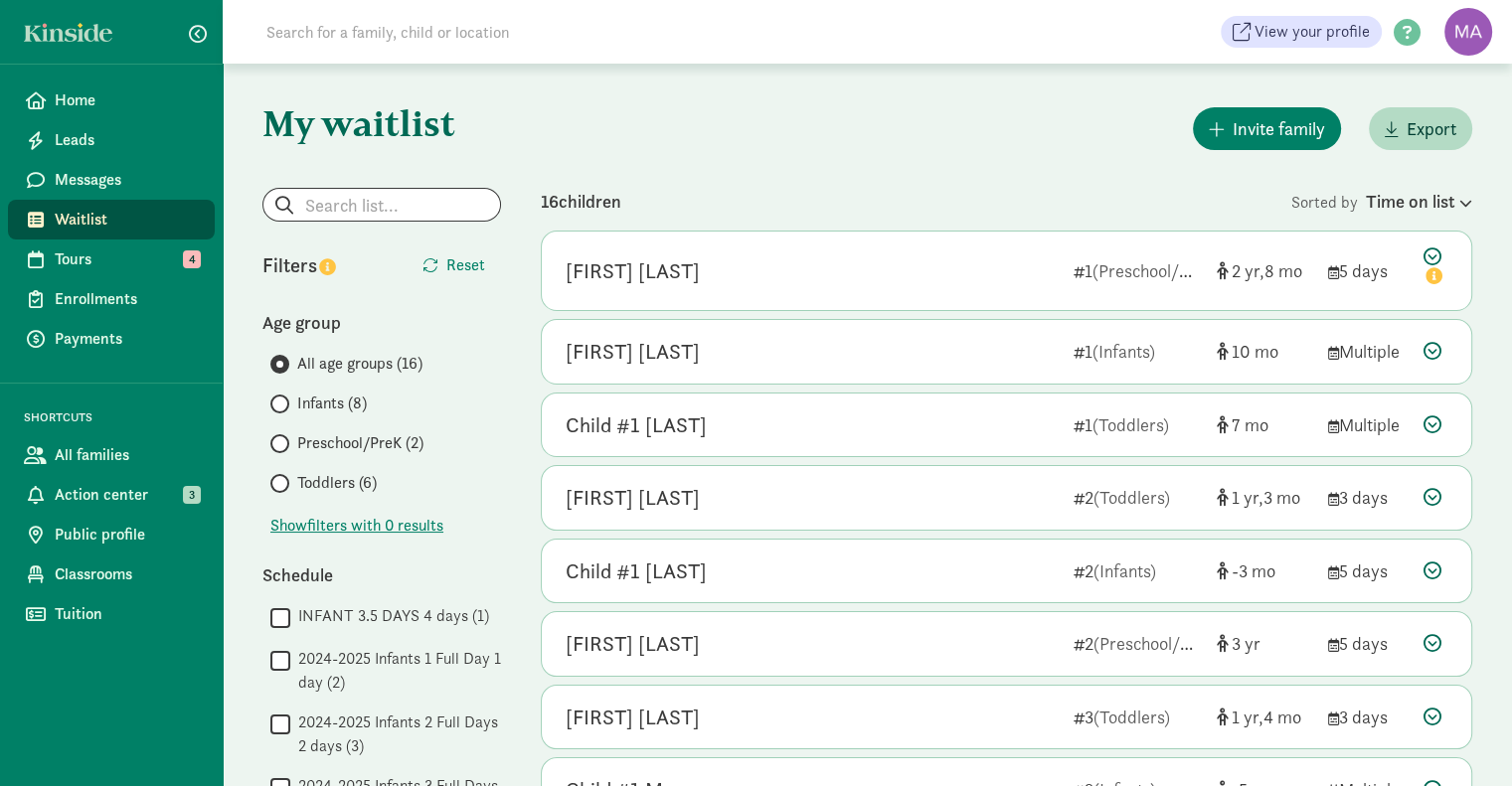 click on "[FIRST] [LAST]" at bounding box center (811, 271) 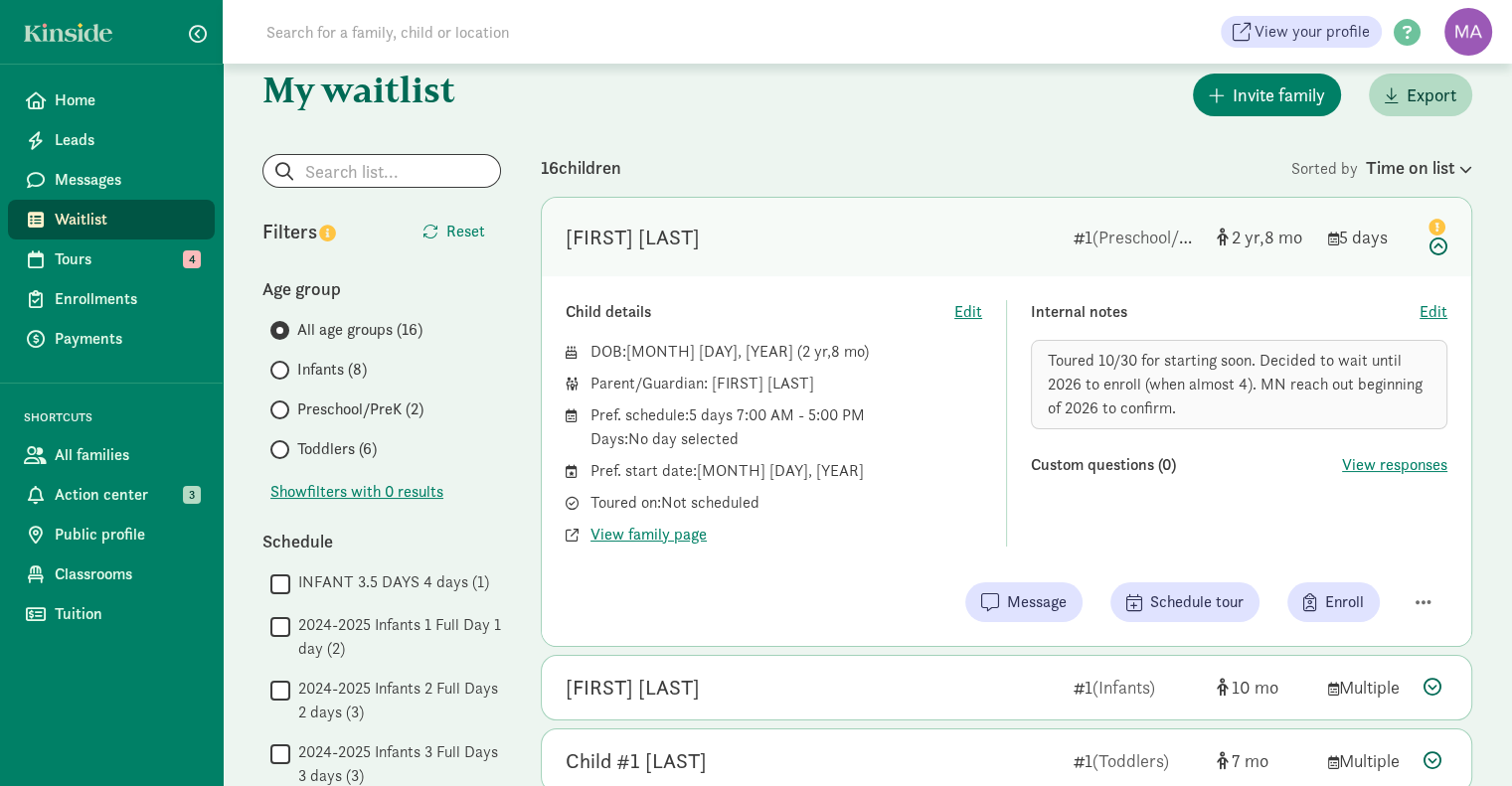 scroll, scrollTop: 36, scrollLeft: 0, axis: vertical 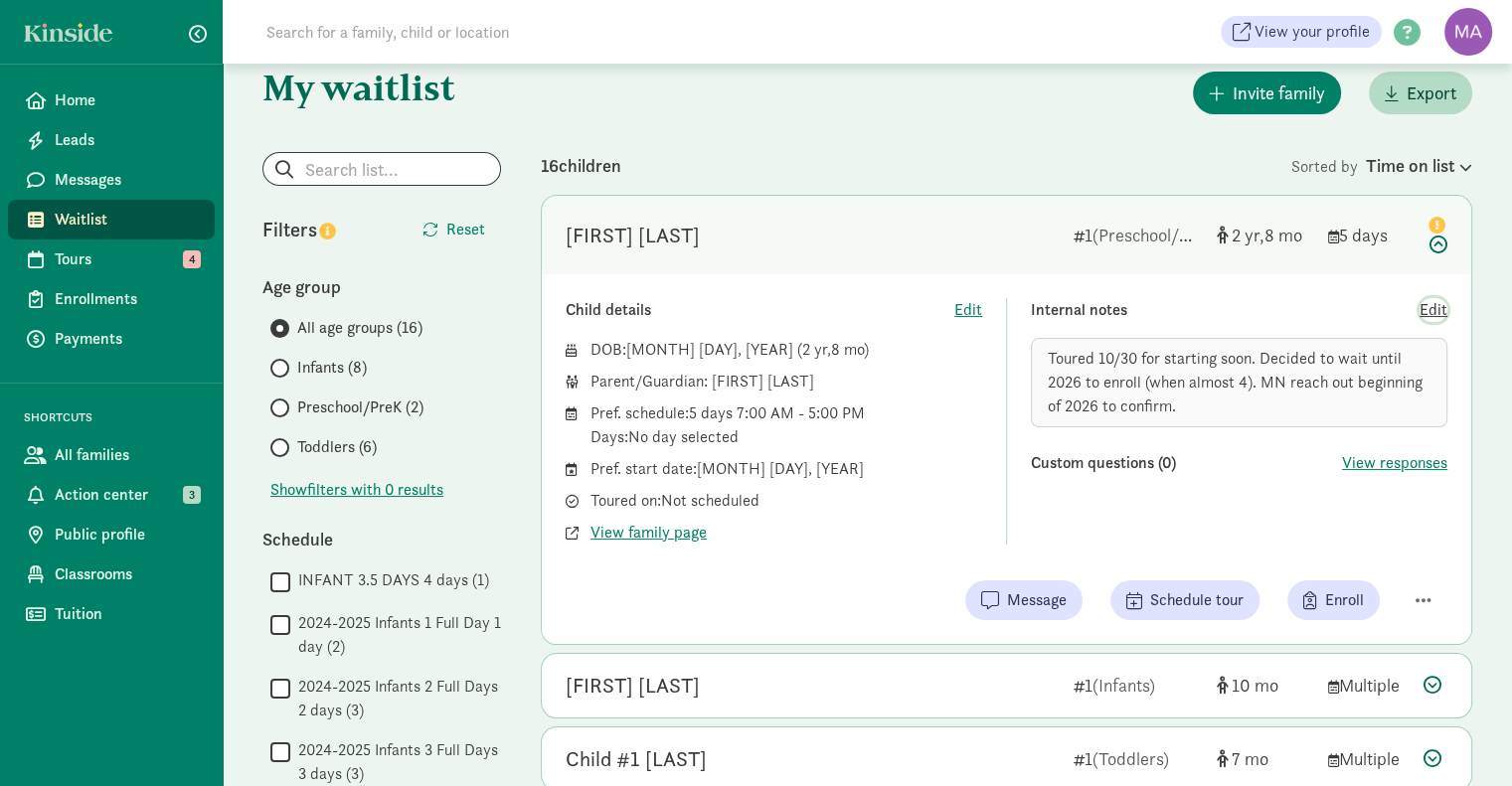click on "Edit" at bounding box center (1433, 310) 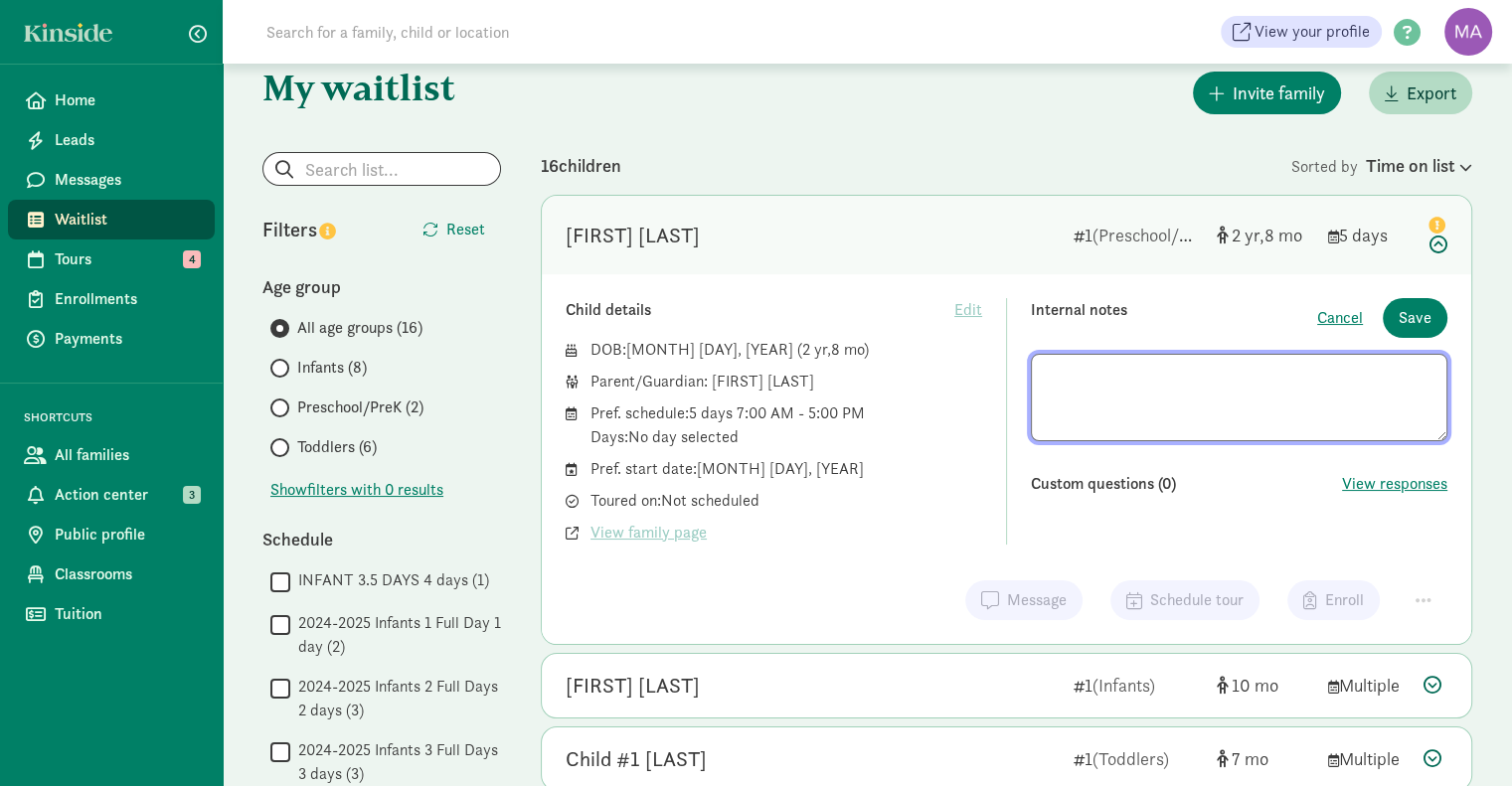 click at bounding box center [1239, 397] 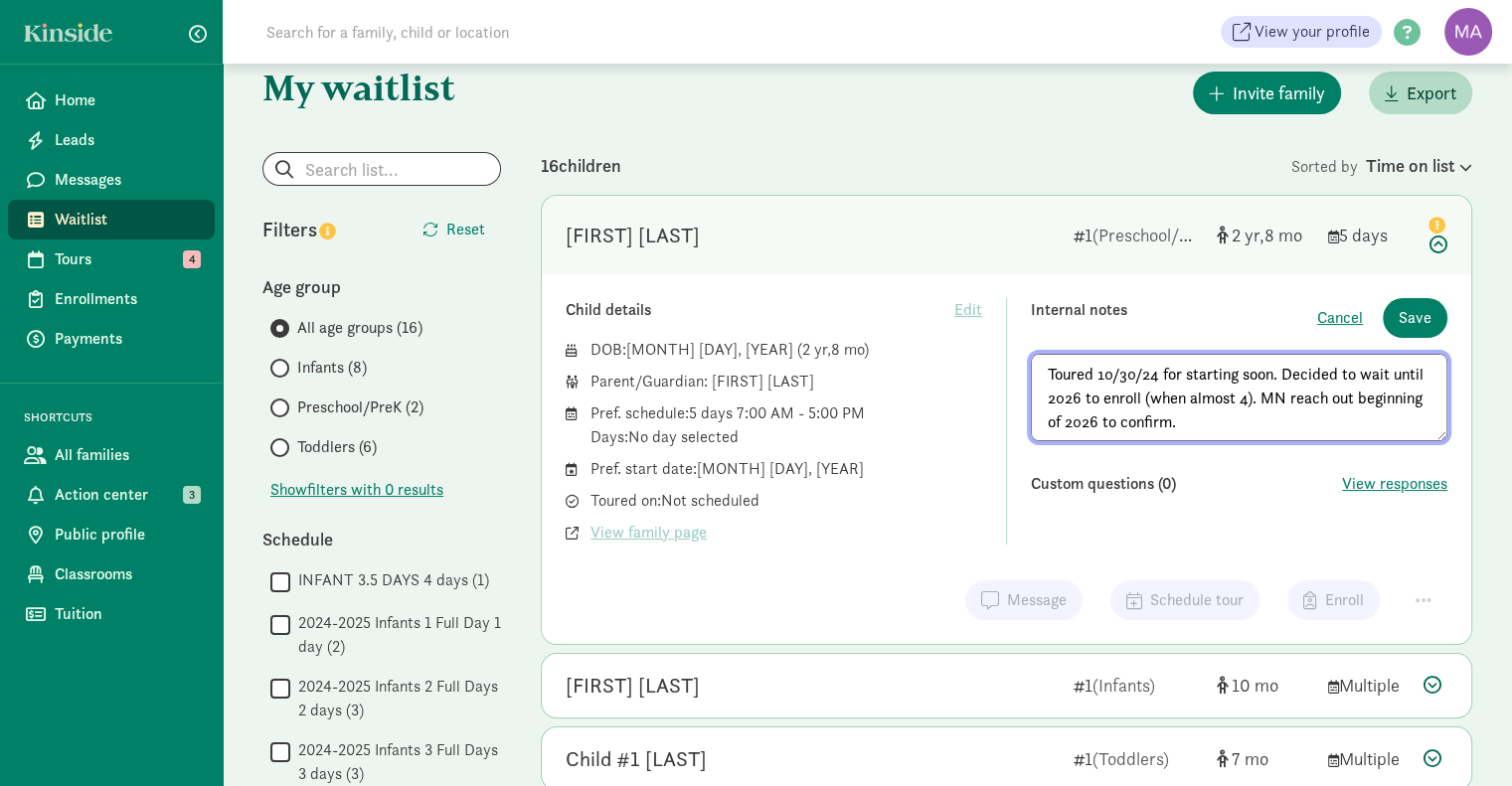 type on "Toured 10/30/24 for starting soon. Decided to wait until 2026 to enroll (when almost 4). MN reach out beginning of 2026 to confirm." 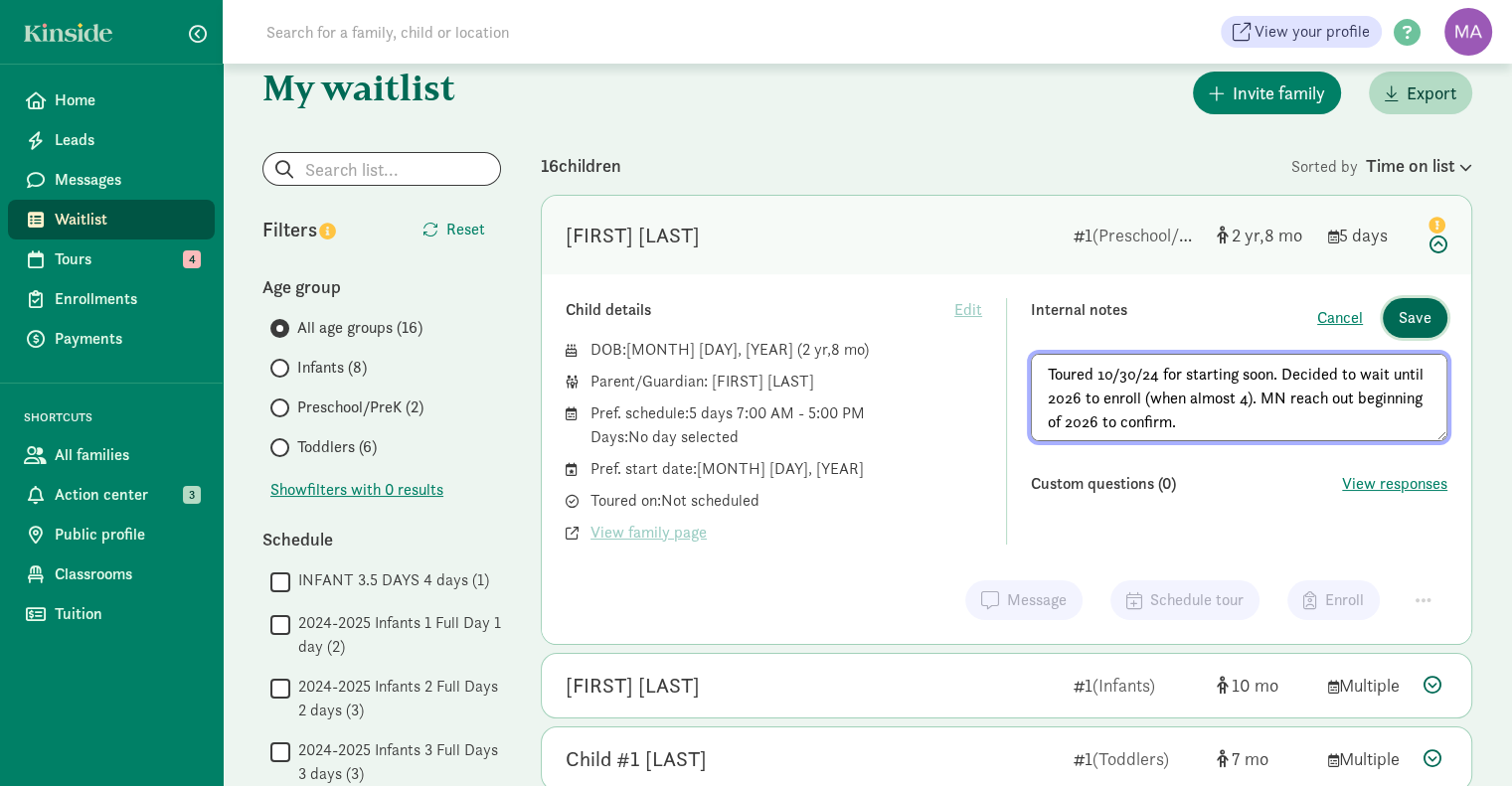 click on "Save" at bounding box center [1415, 318] 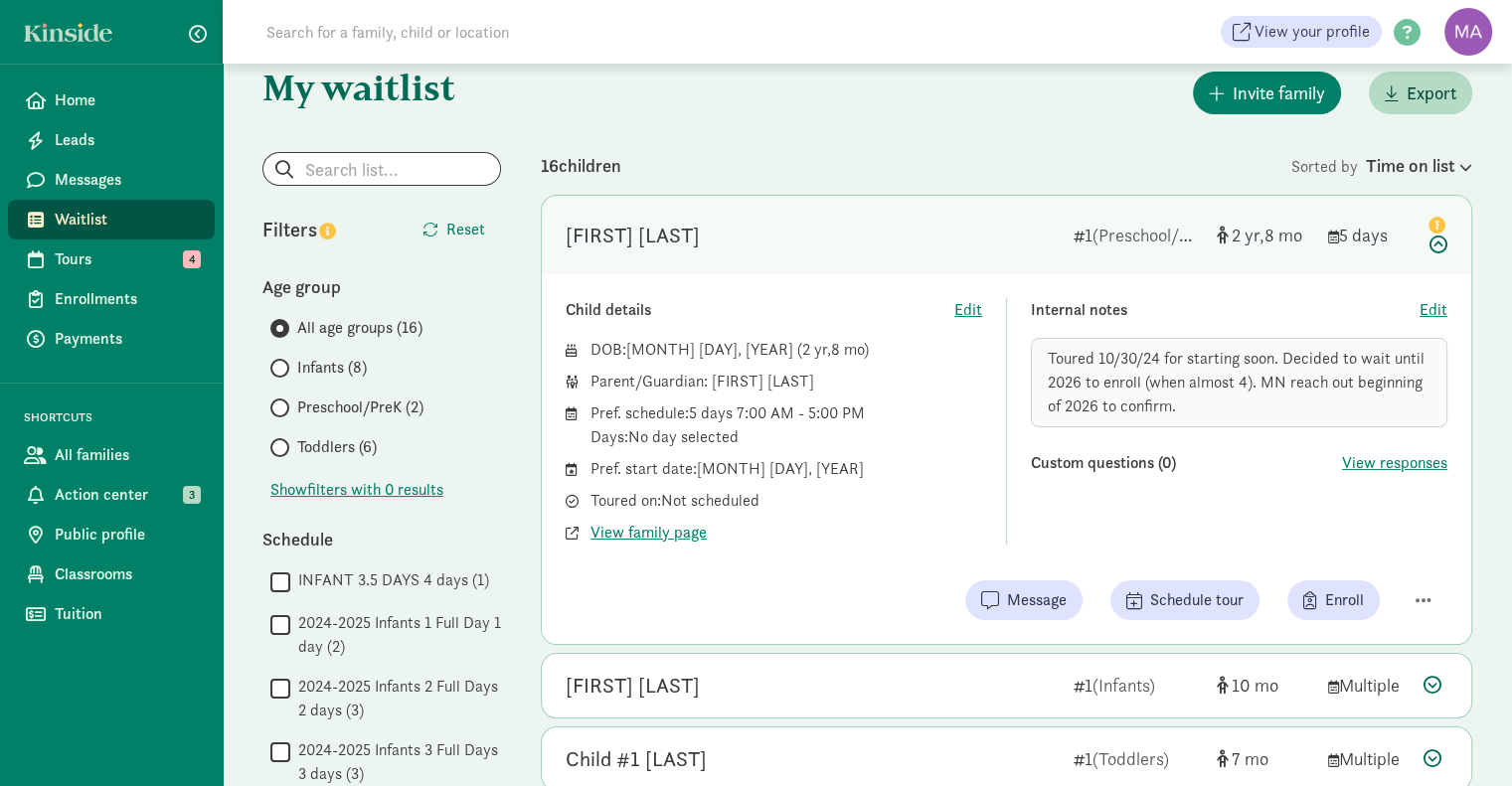 click at bounding box center (1435, 233) 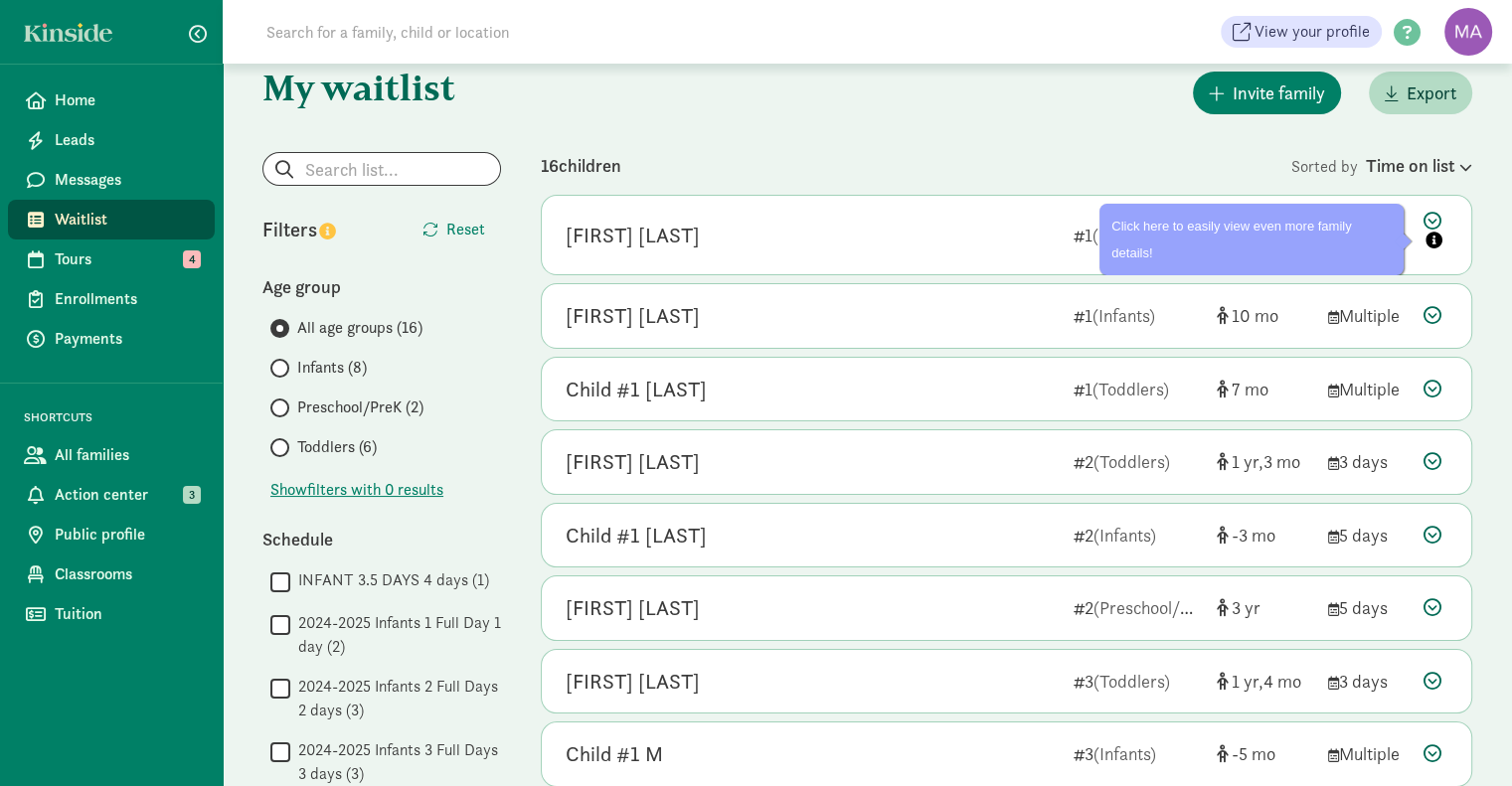 click at bounding box center [1432, 315] 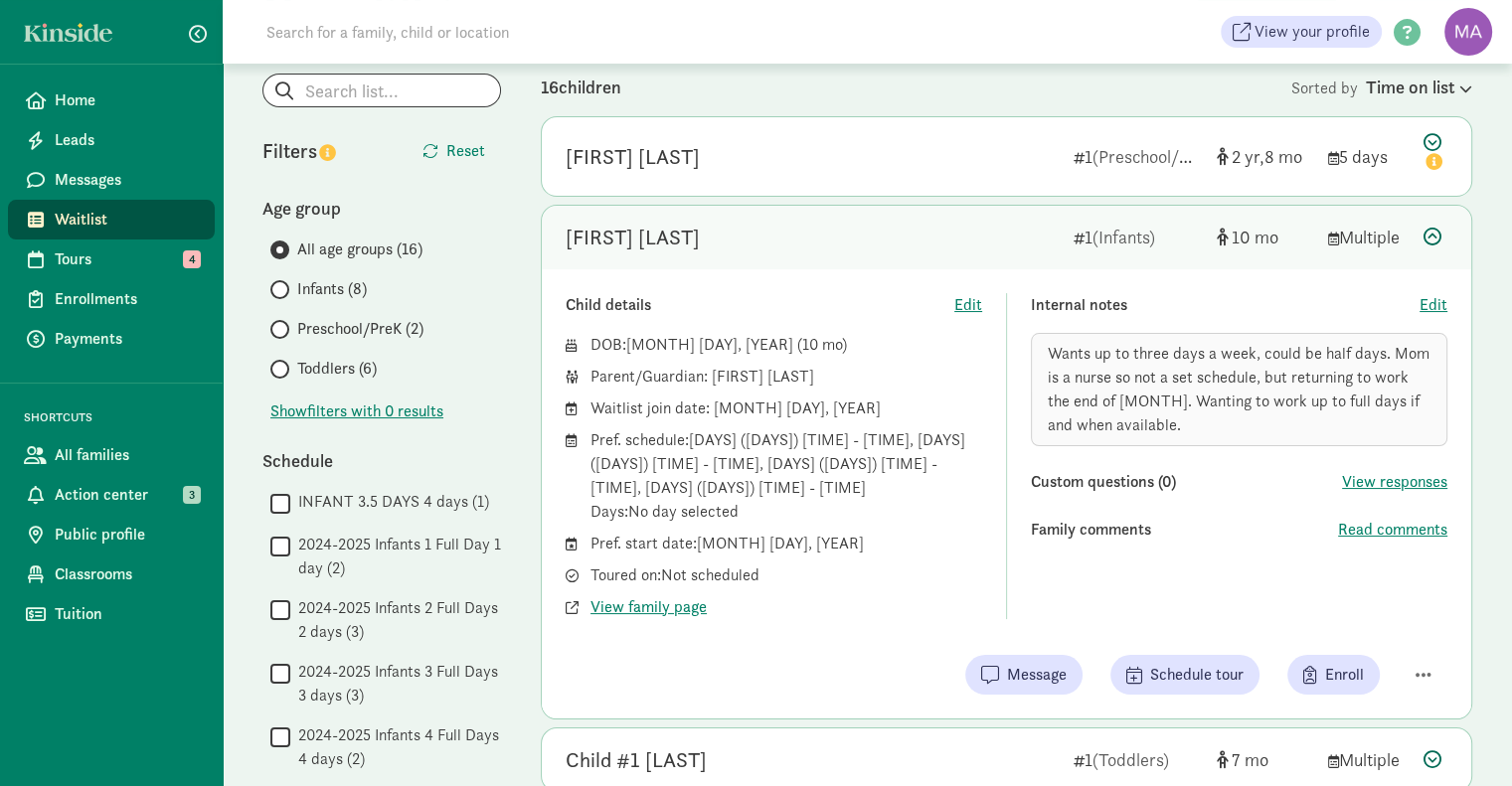 scroll, scrollTop: 122, scrollLeft: 0, axis: vertical 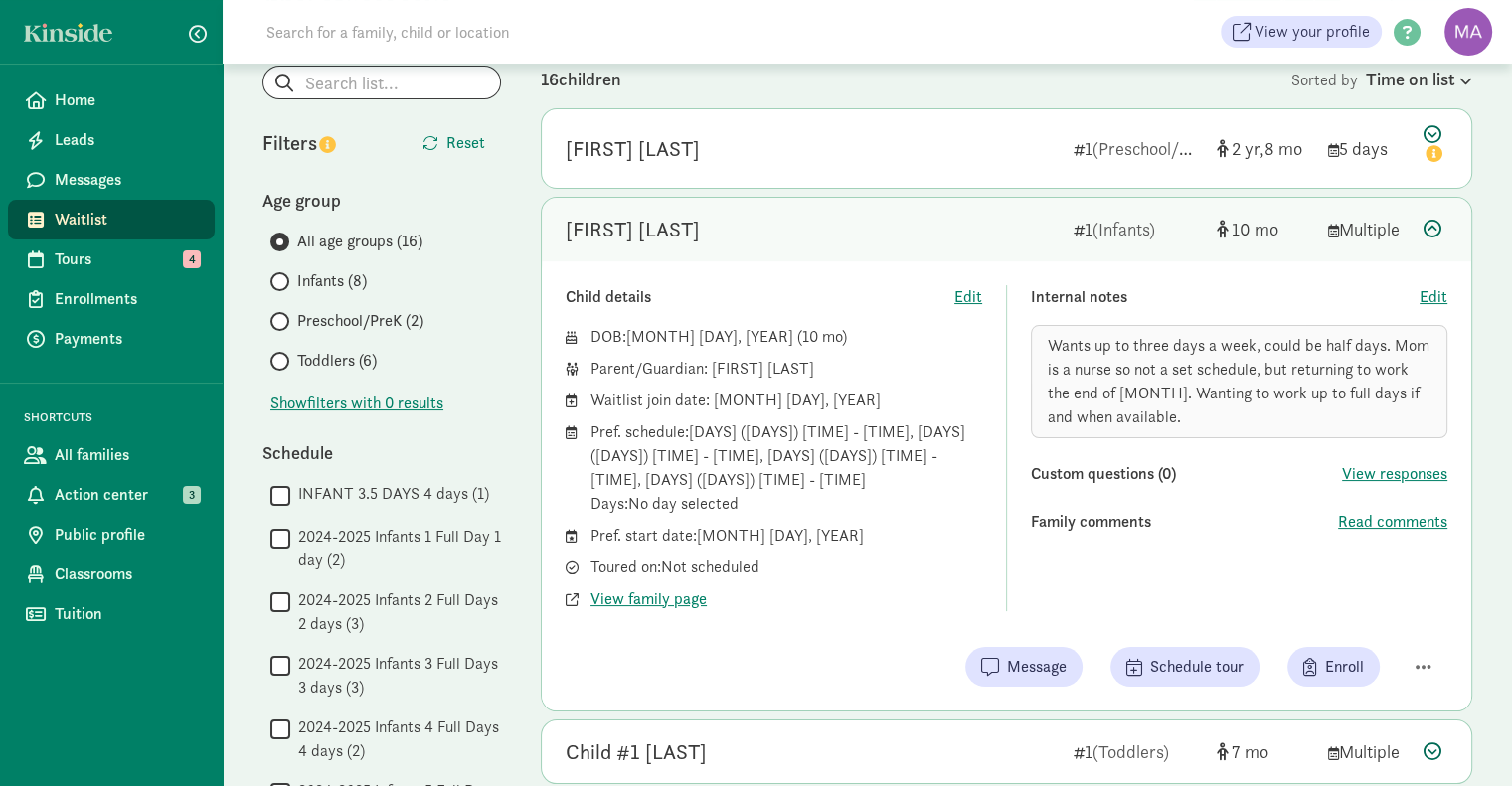click at bounding box center (1432, 229) 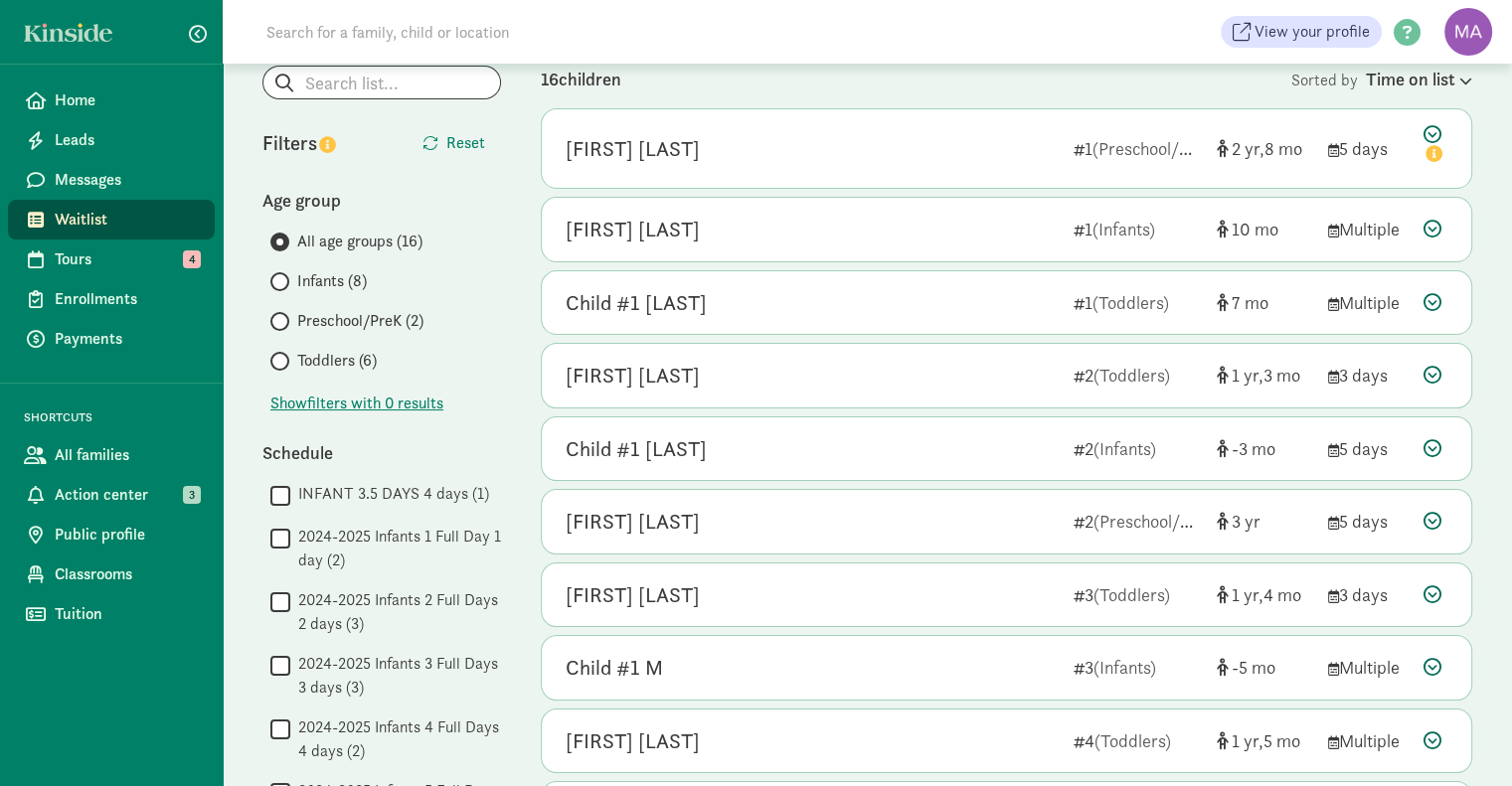 click at bounding box center [1432, 302] 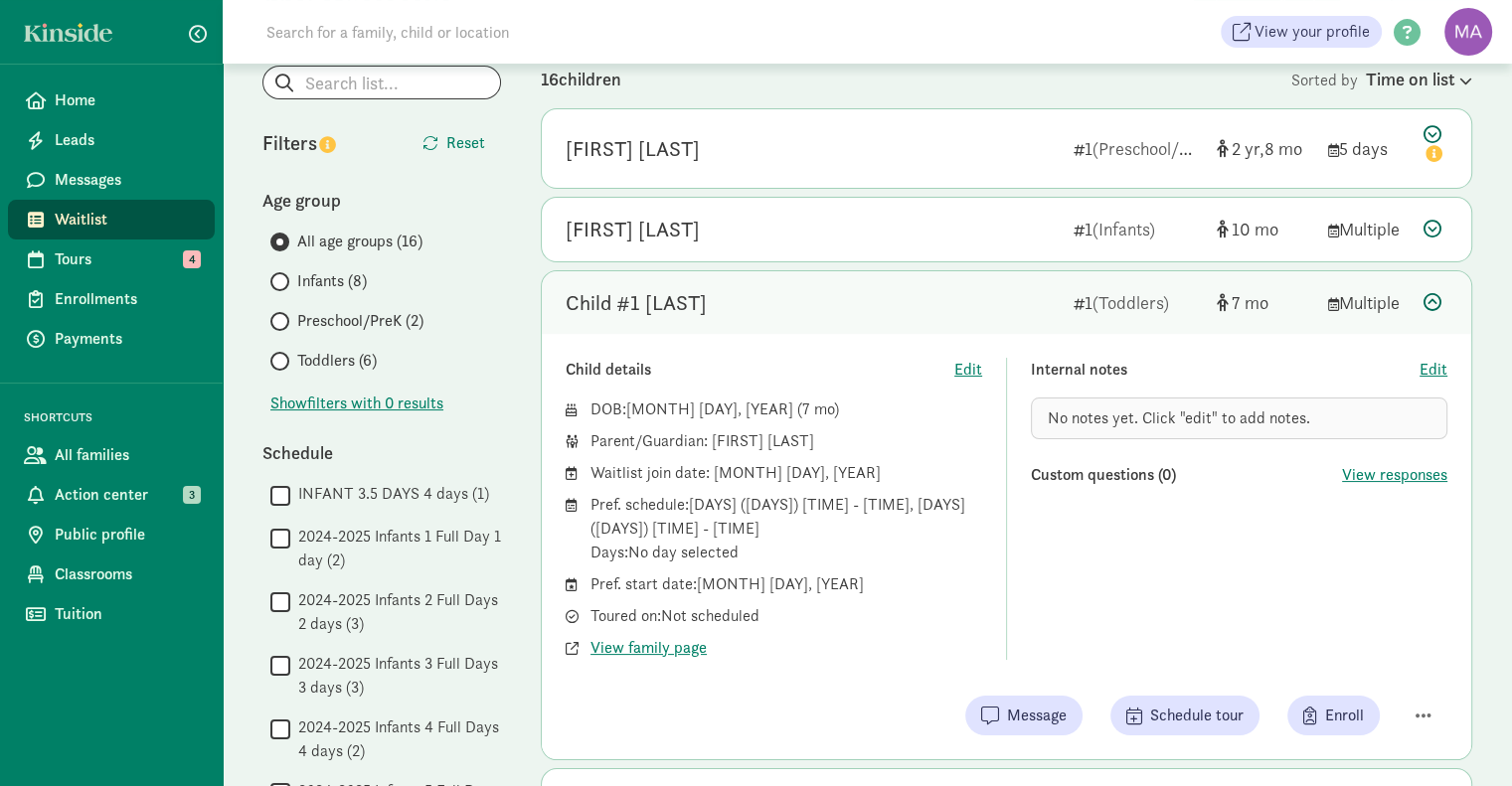 click at bounding box center [1432, 302] 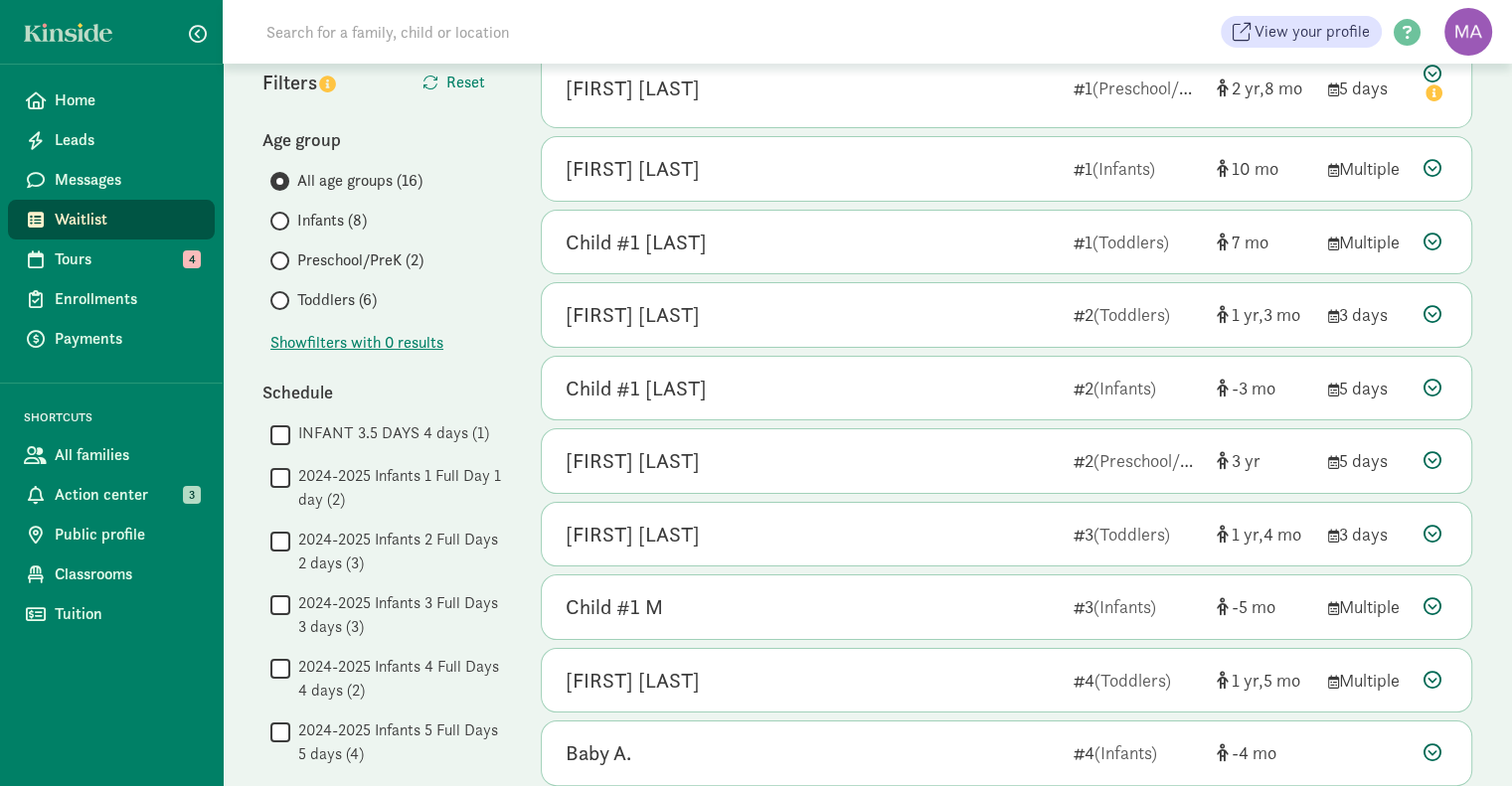scroll, scrollTop: 218, scrollLeft: 0, axis: vertical 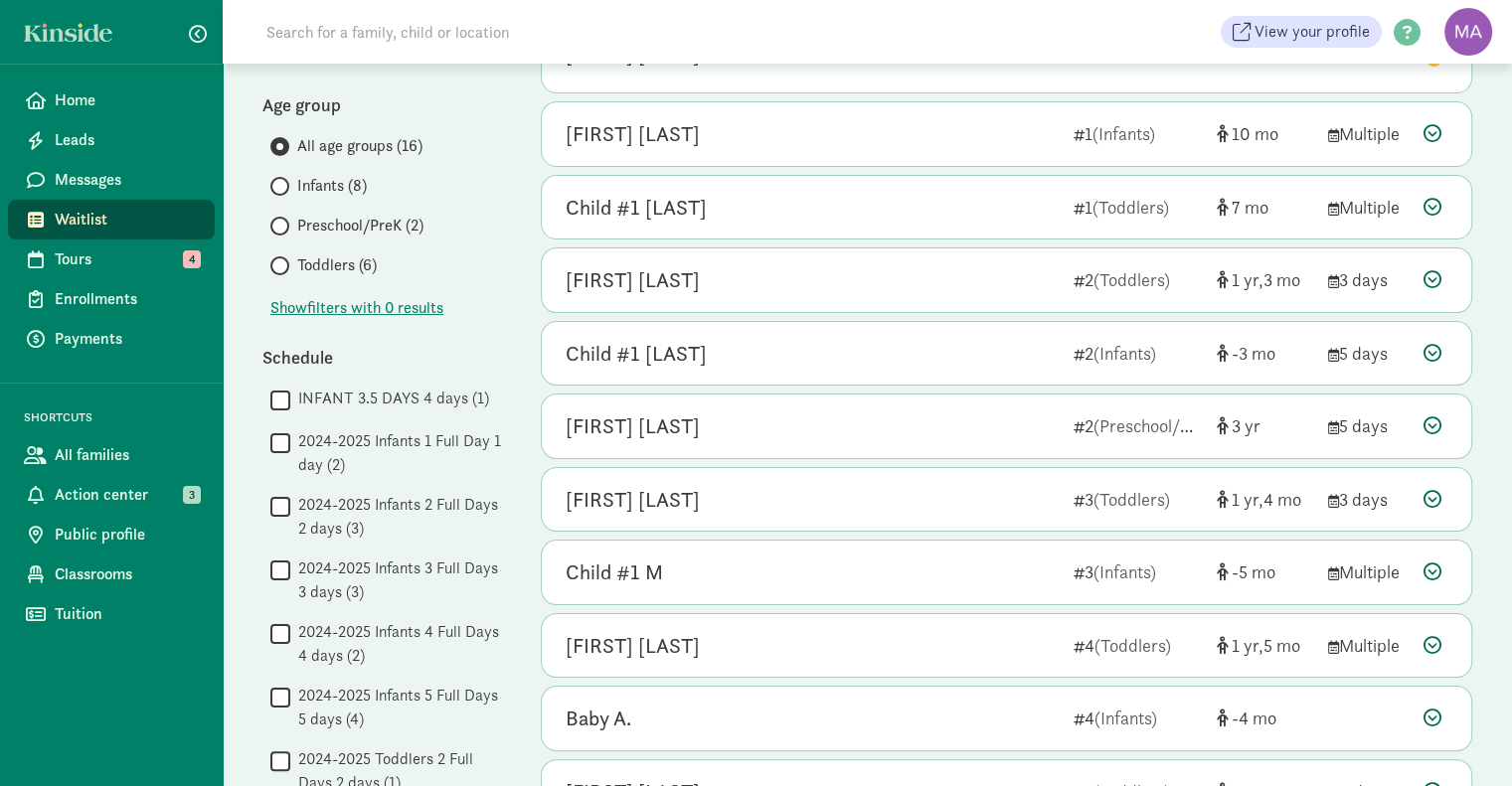 click 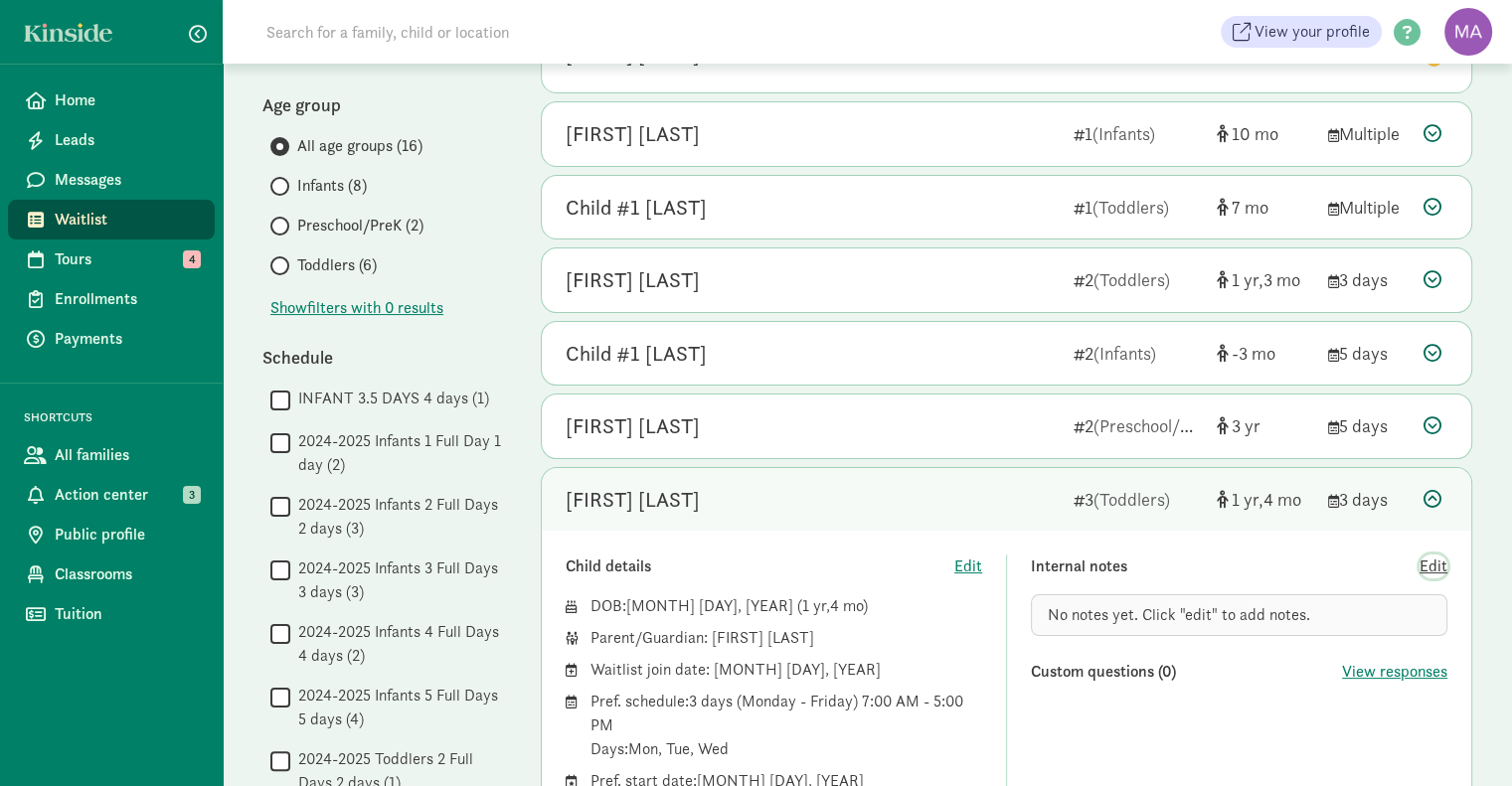 click on "Edit" at bounding box center (1433, 566) 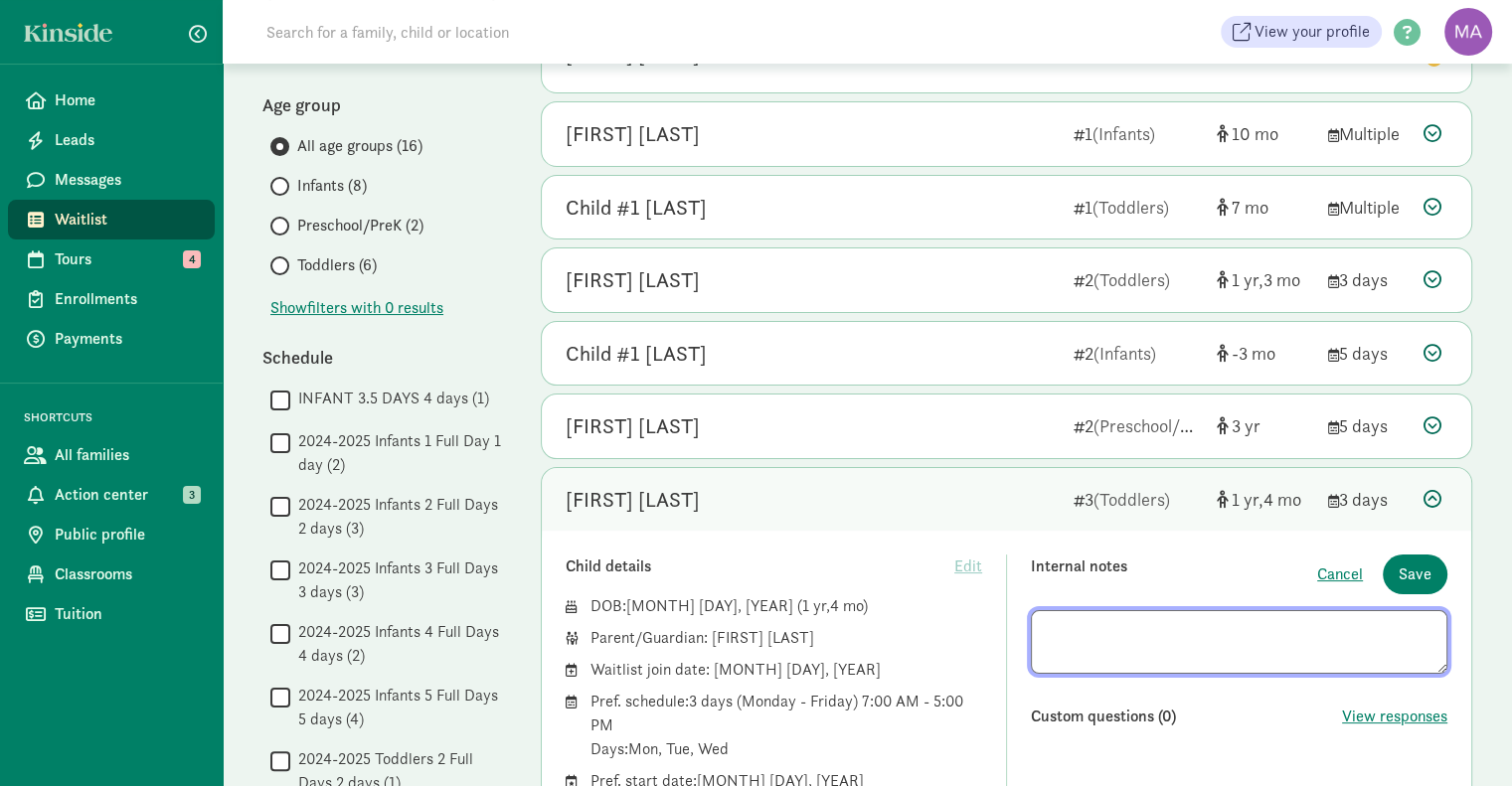 click on "Tuition" 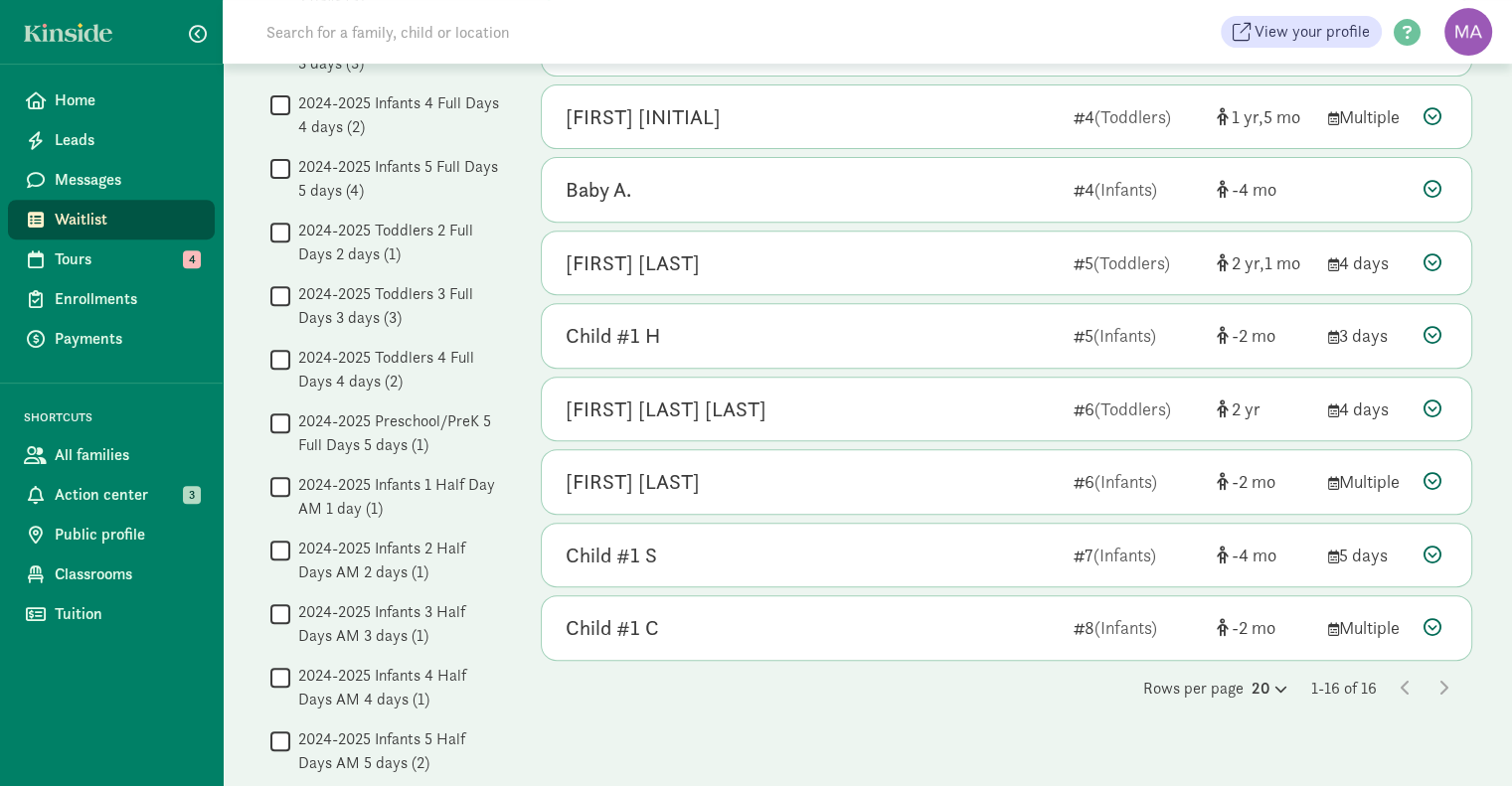 scroll, scrollTop: 748, scrollLeft: 0, axis: vertical 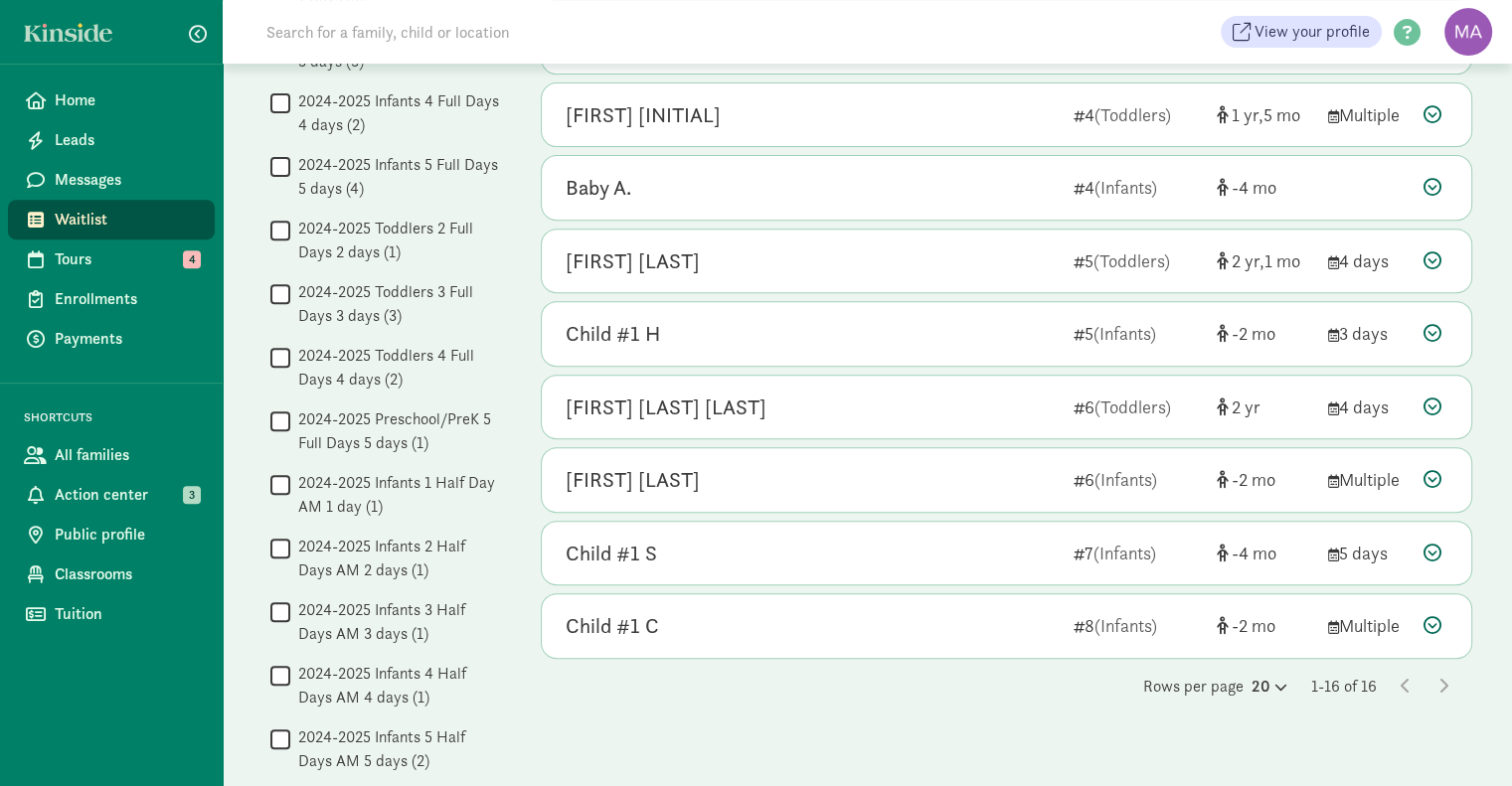 click at bounding box center (1432, 625) 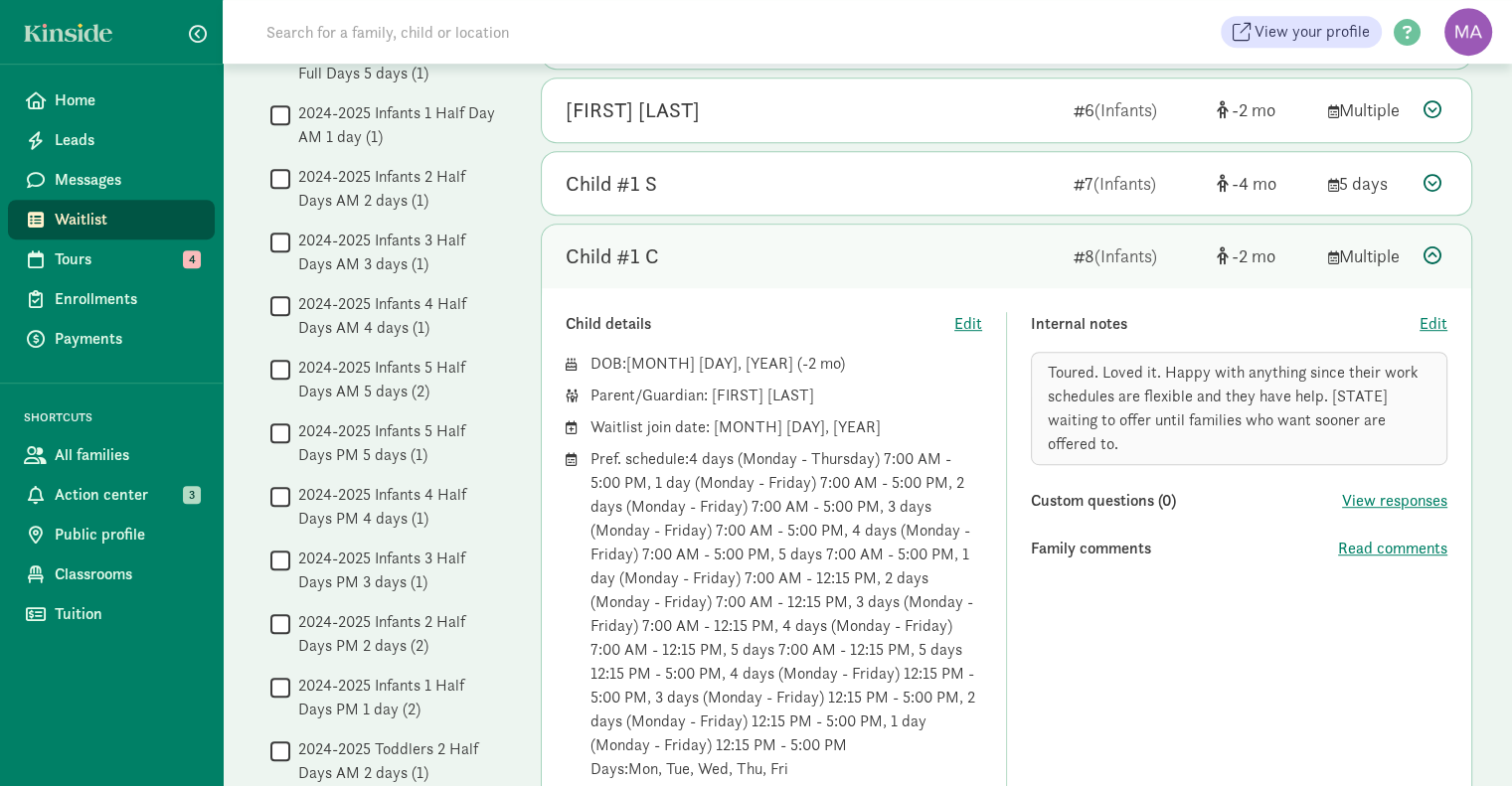 scroll, scrollTop: 1123, scrollLeft: 0, axis: vertical 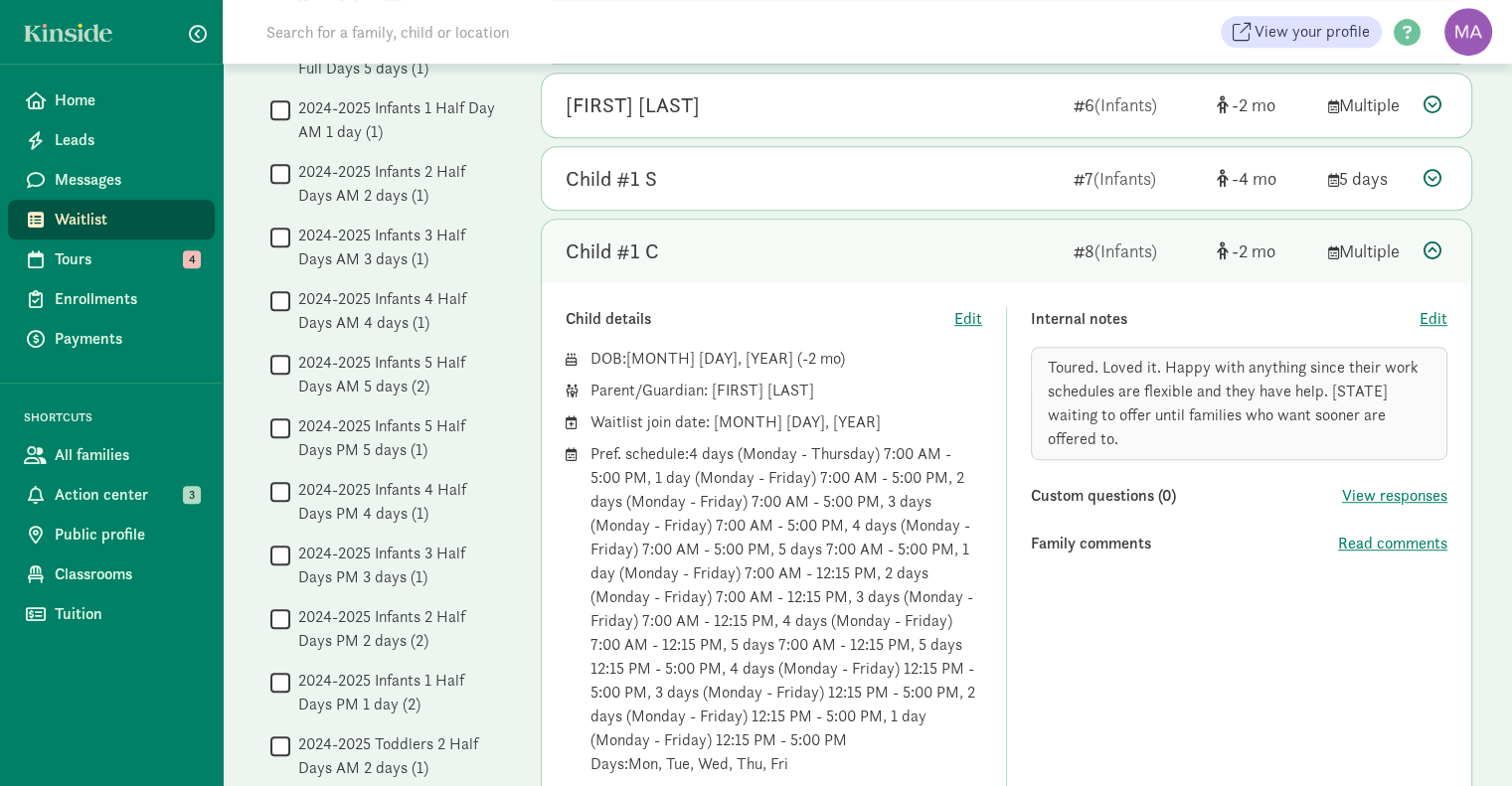 click at bounding box center (1432, 250) 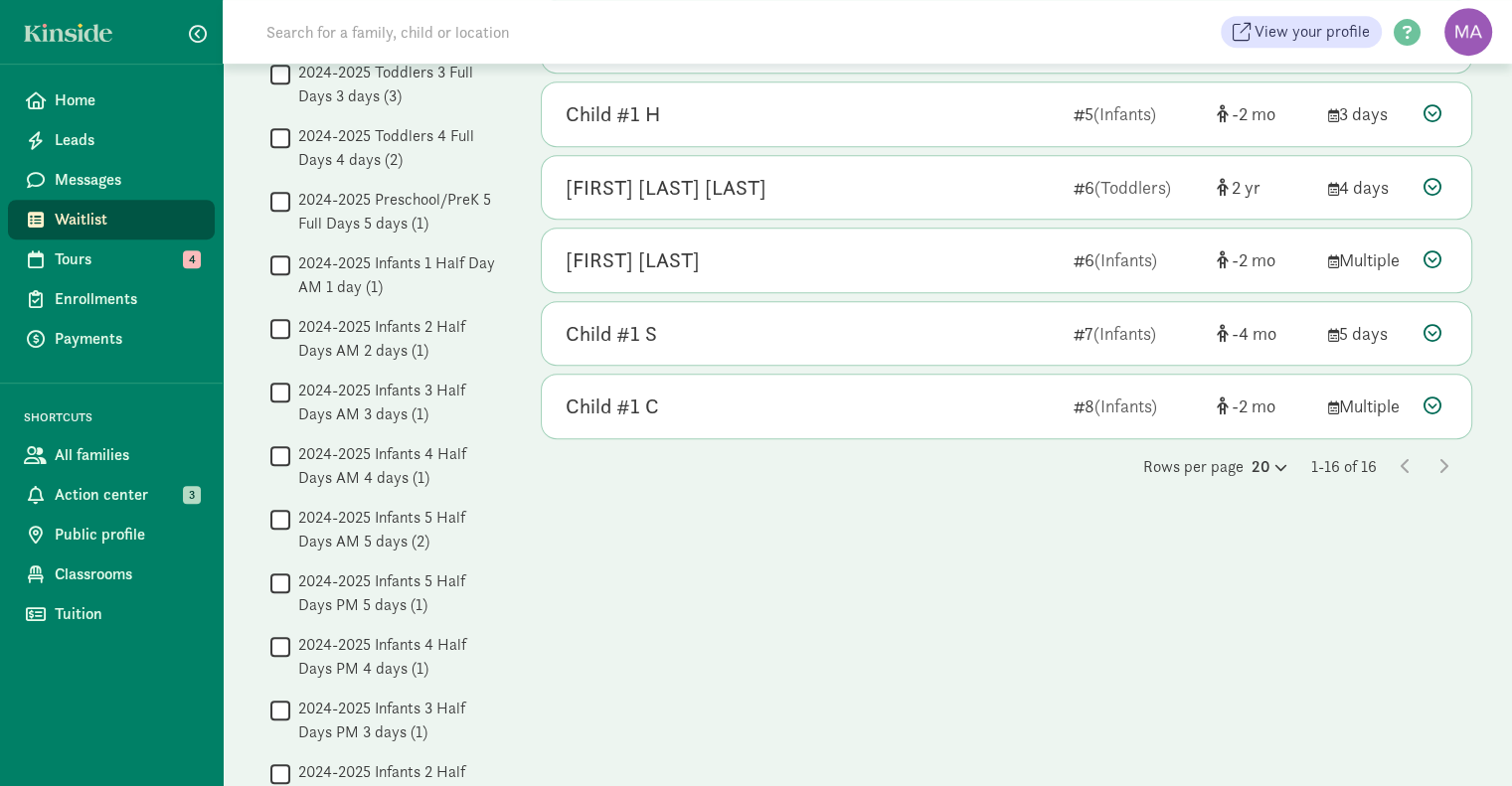 scroll, scrollTop: 934, scrollLeft: 0, axis: vertical 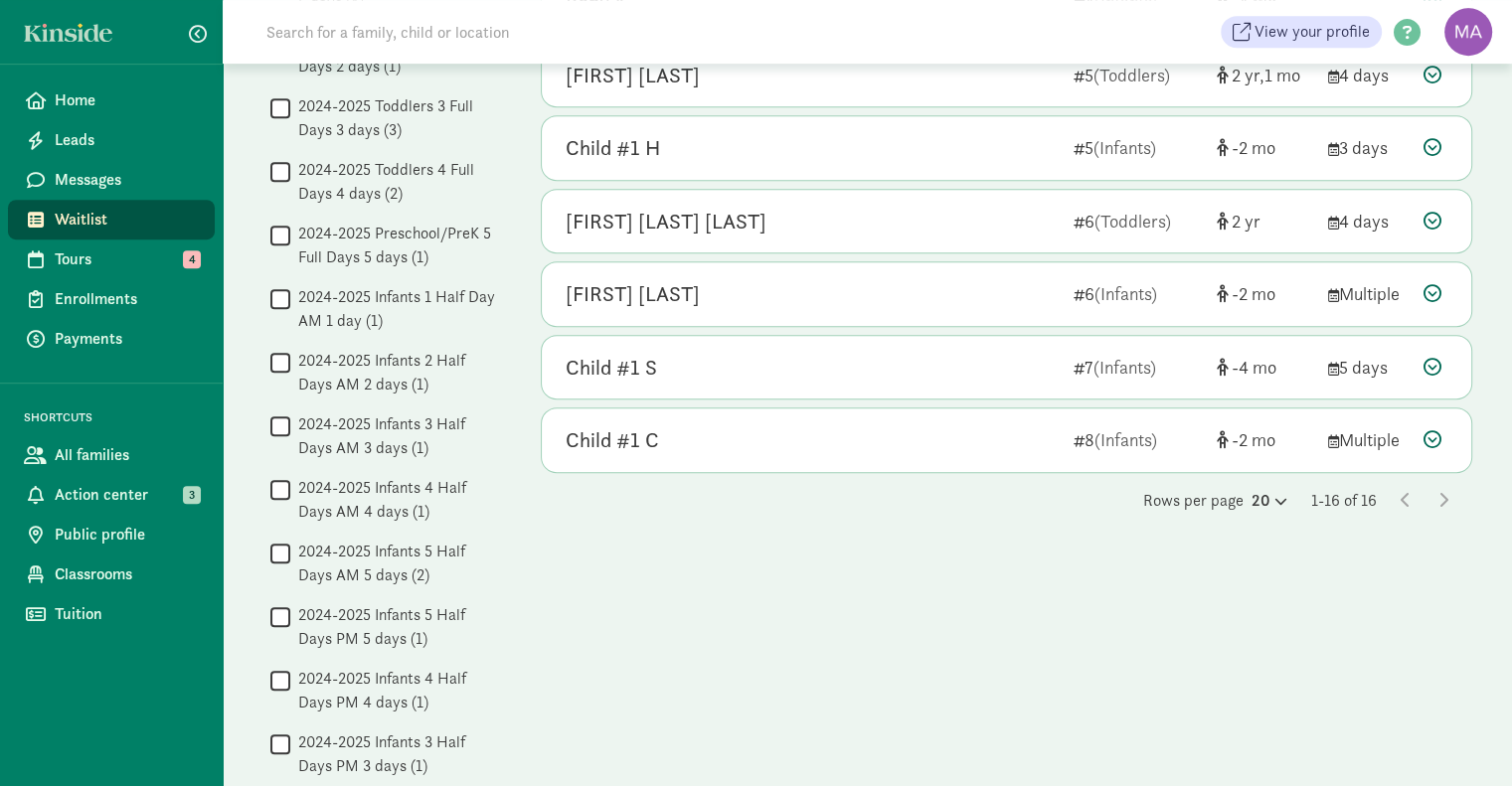 click at bounding box center (1432, 367) 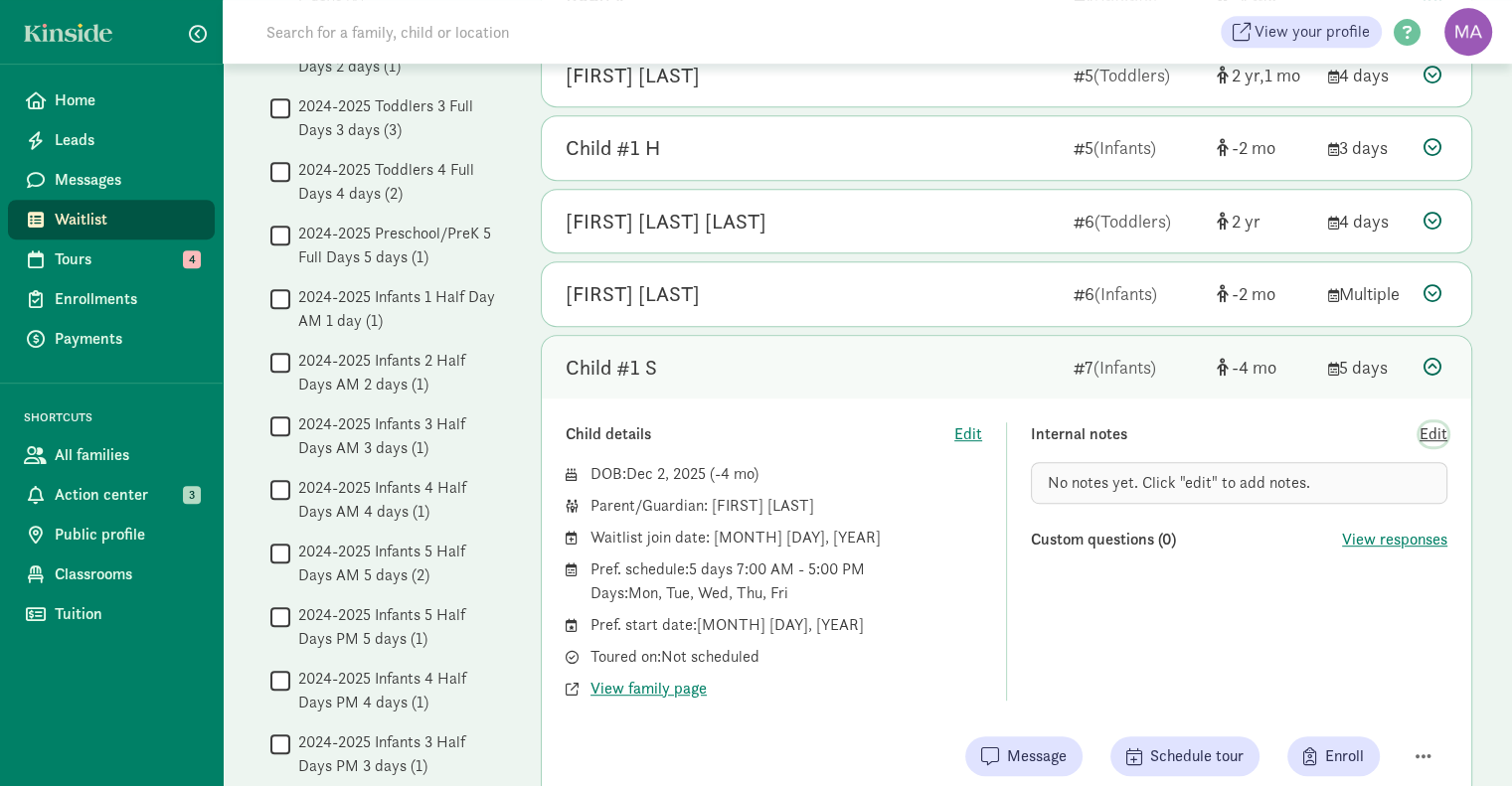 click on "Edit" at bounding box center (1433, 434) 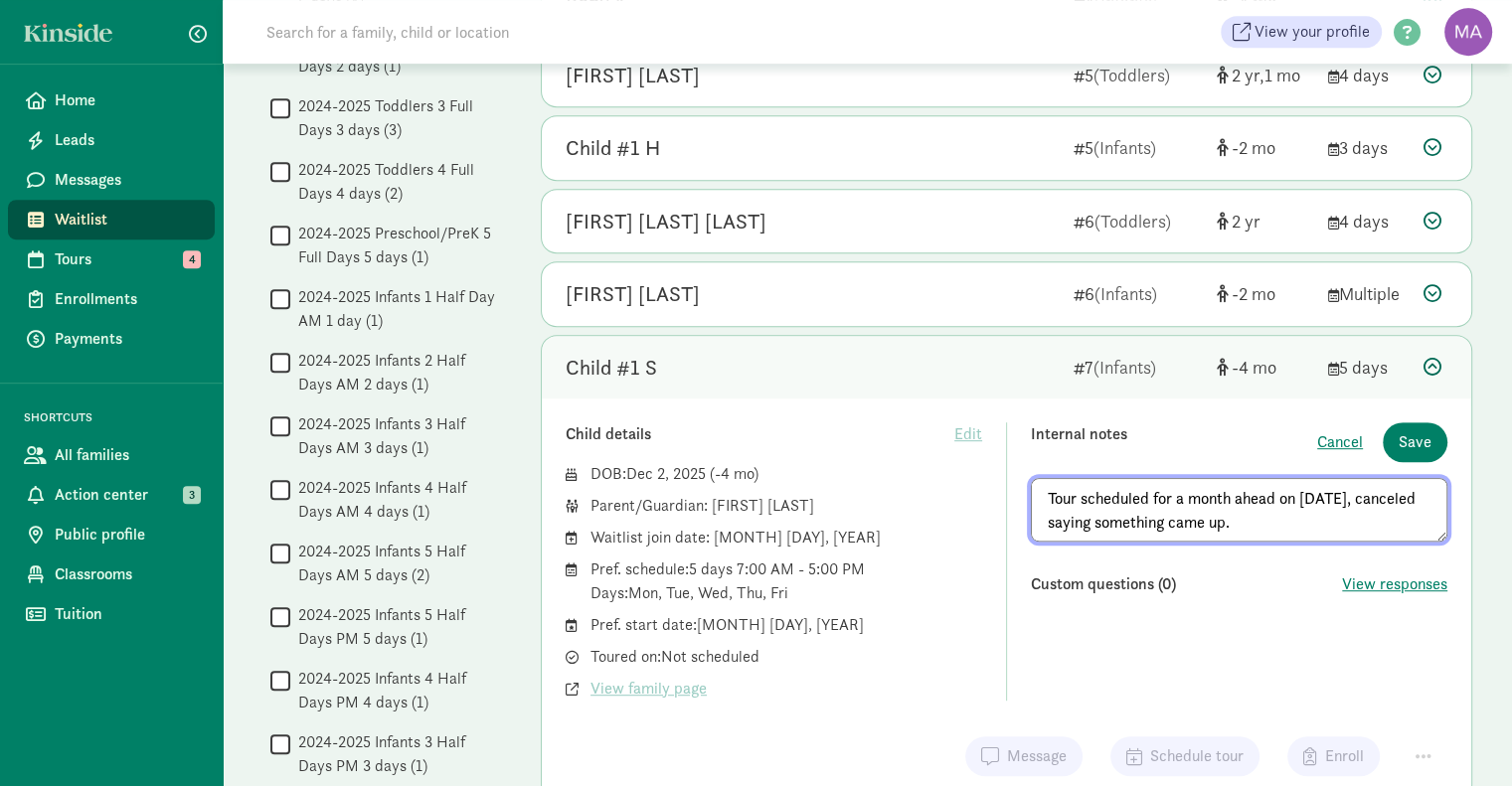type on "Tour scheduled for a month ahead on 8/21, canceled saying something came up." 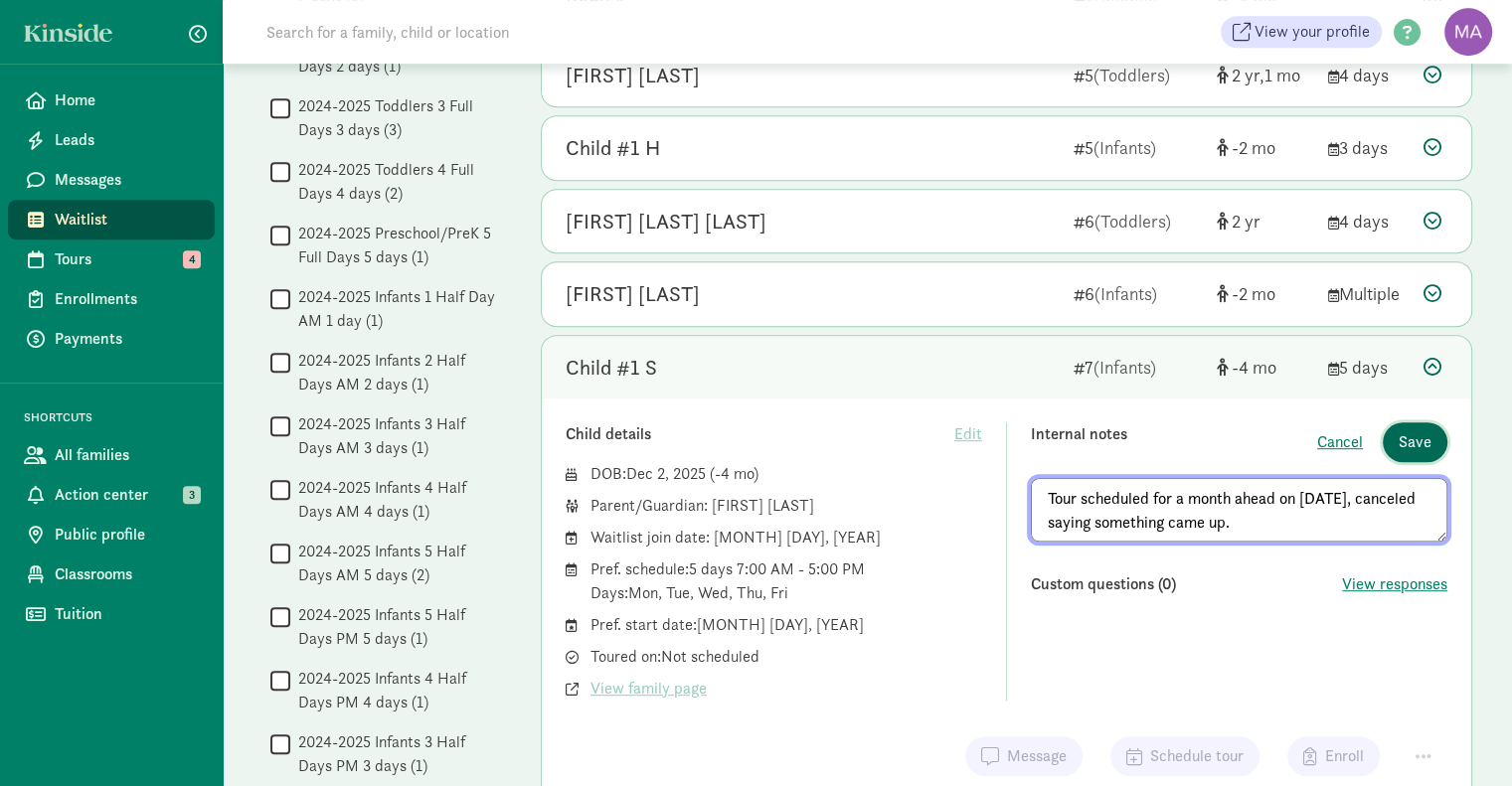 click on "Save" at bounding box center [1415, 442] 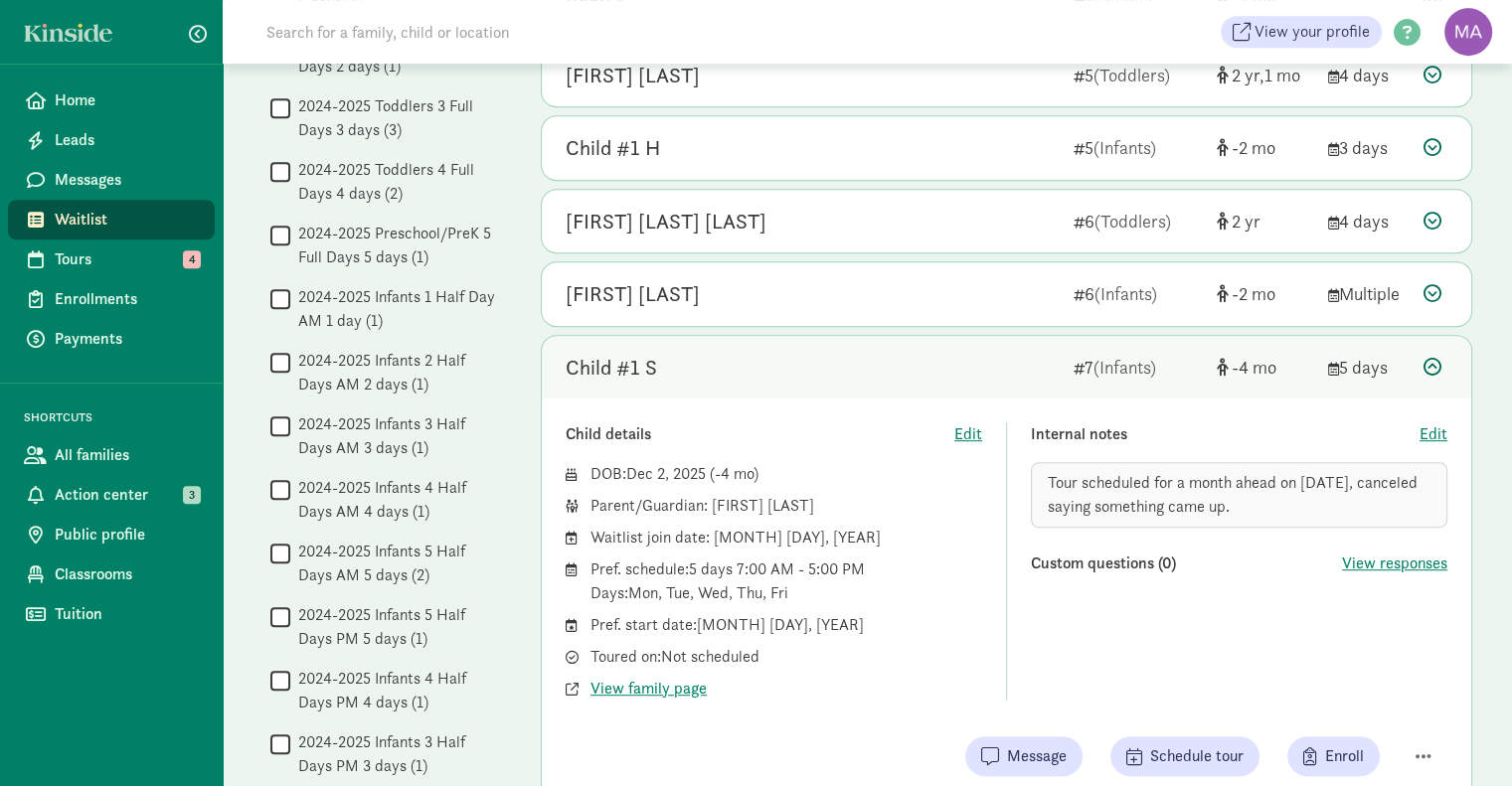 click 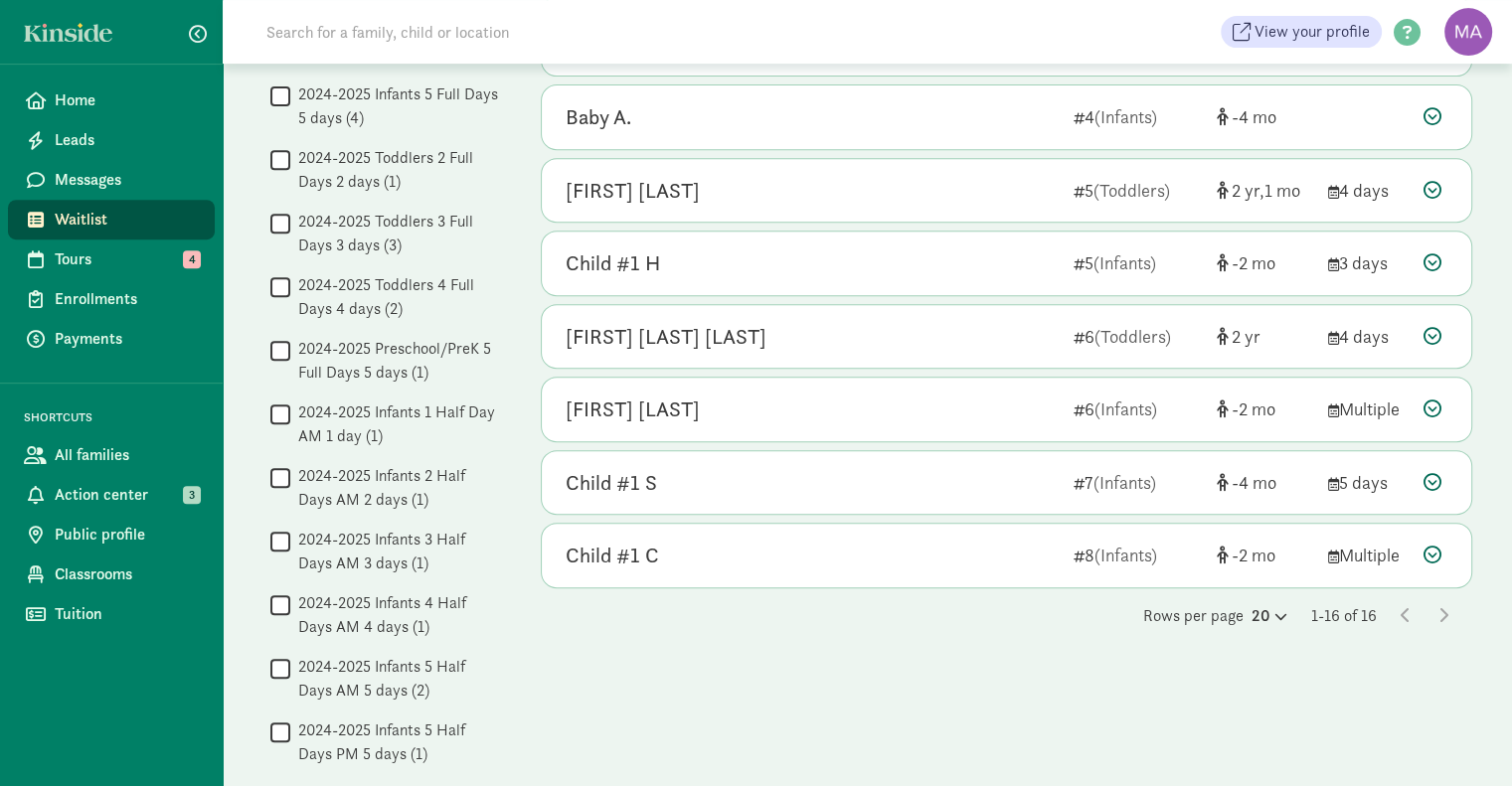 scroll, scrollTop: 831, scrollLeft: 0, axis: vertical 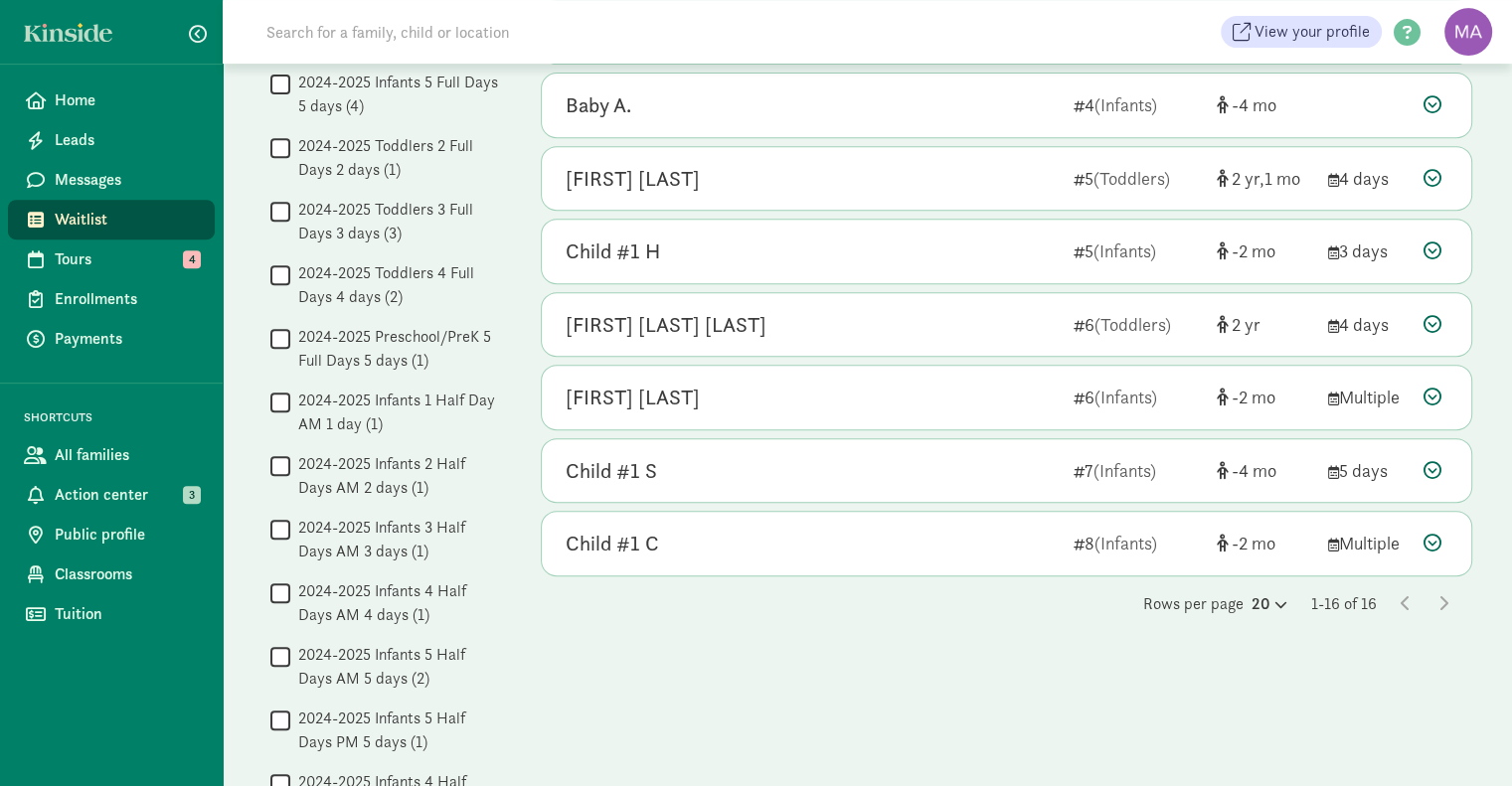 click at bounding box center (1432, 396) 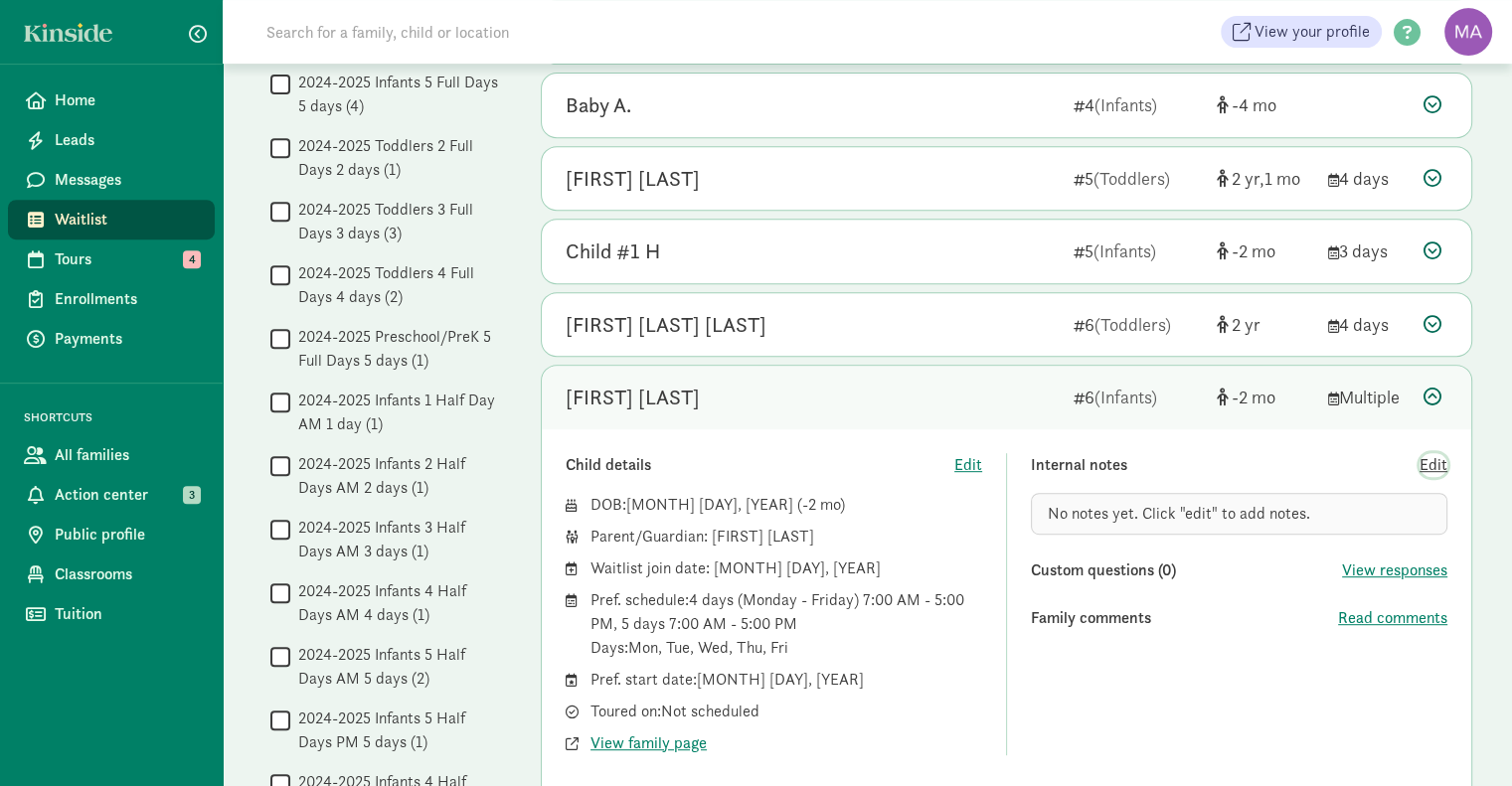 click on "Edit" at bounding box center (1433, 465) 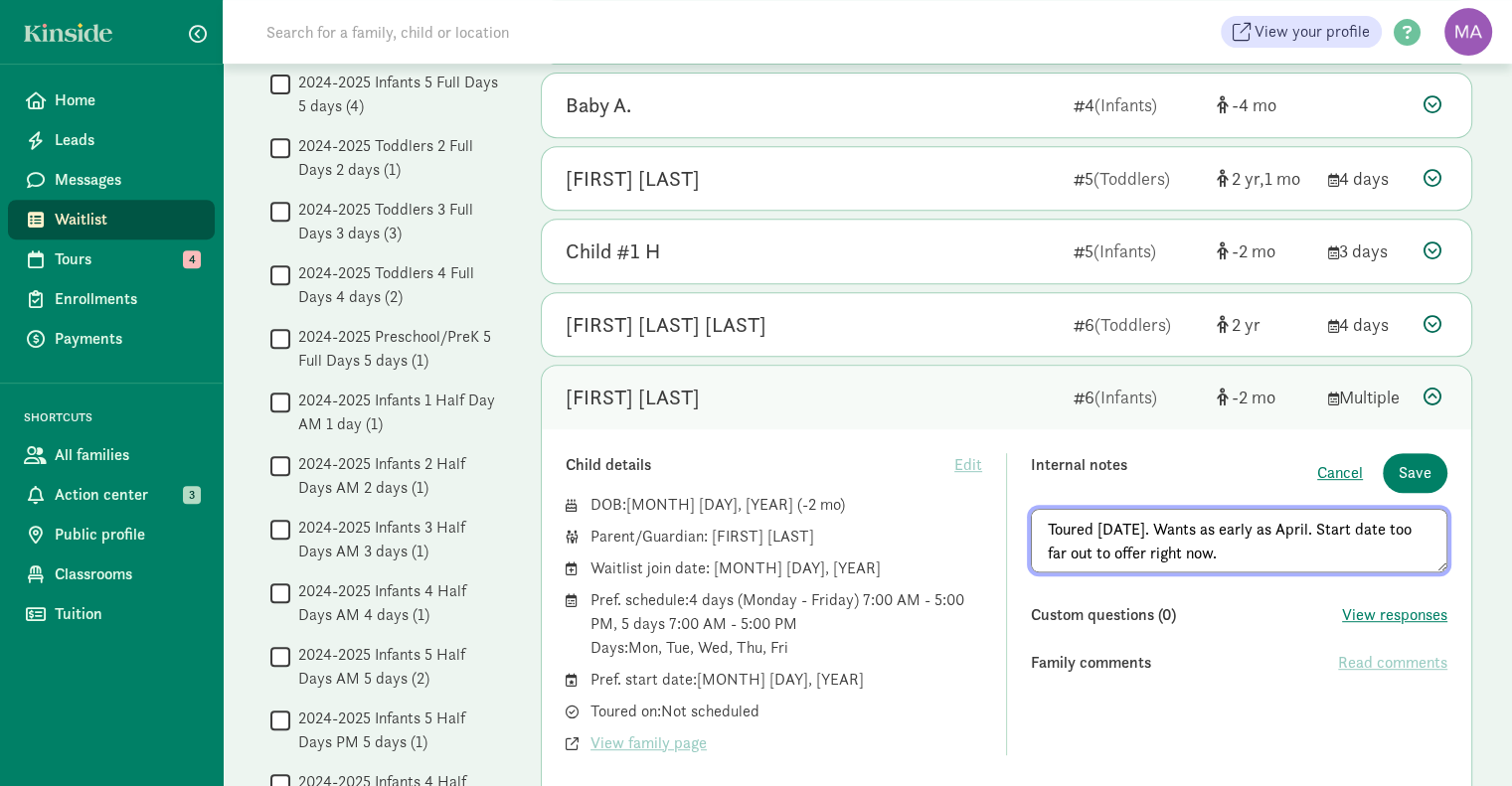 type on "Toured 7/23/25. Wants as early as April. Start date too far out to offer right now." 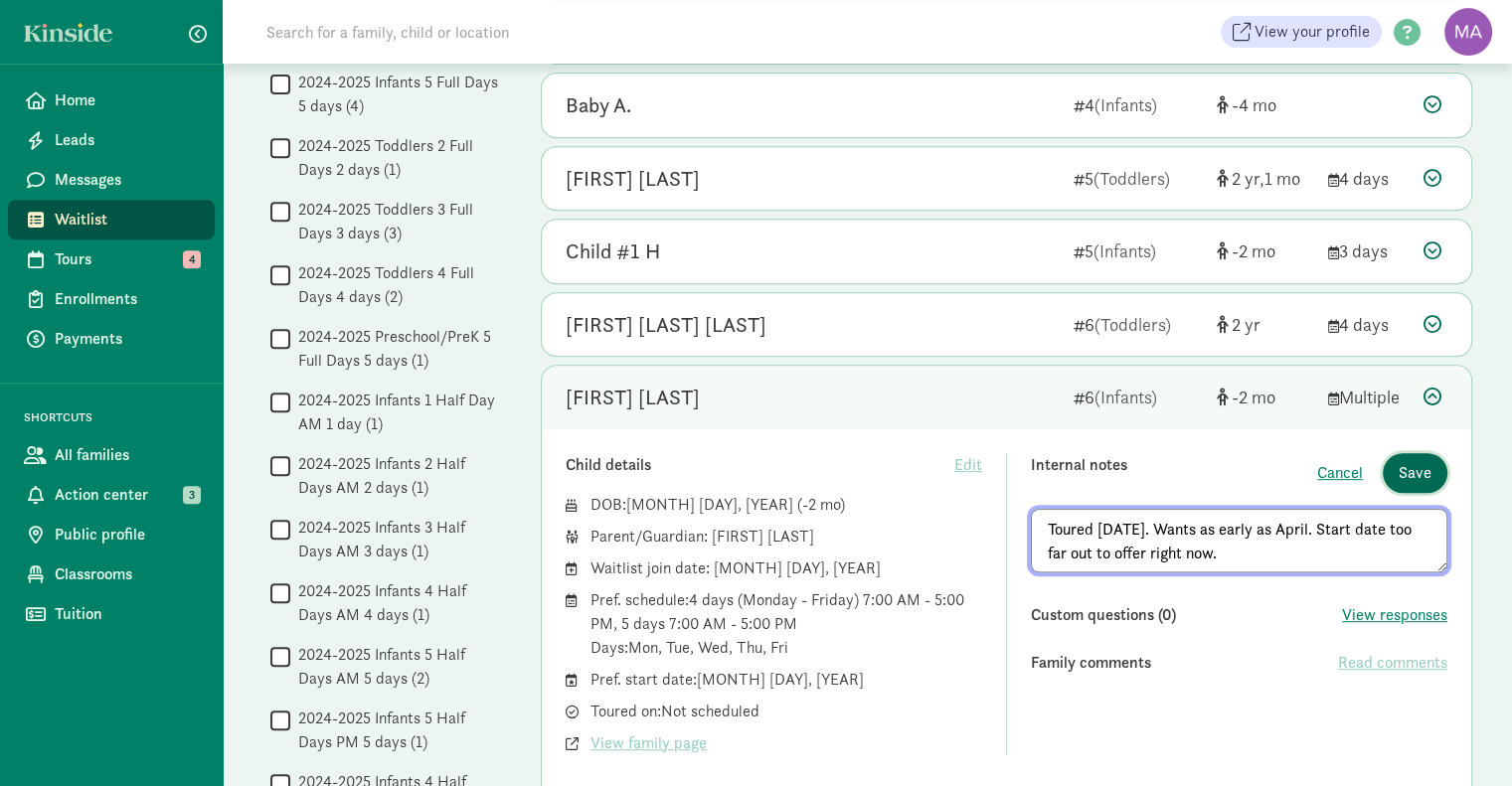 click on "Save" at bounding box center [1415, 473] 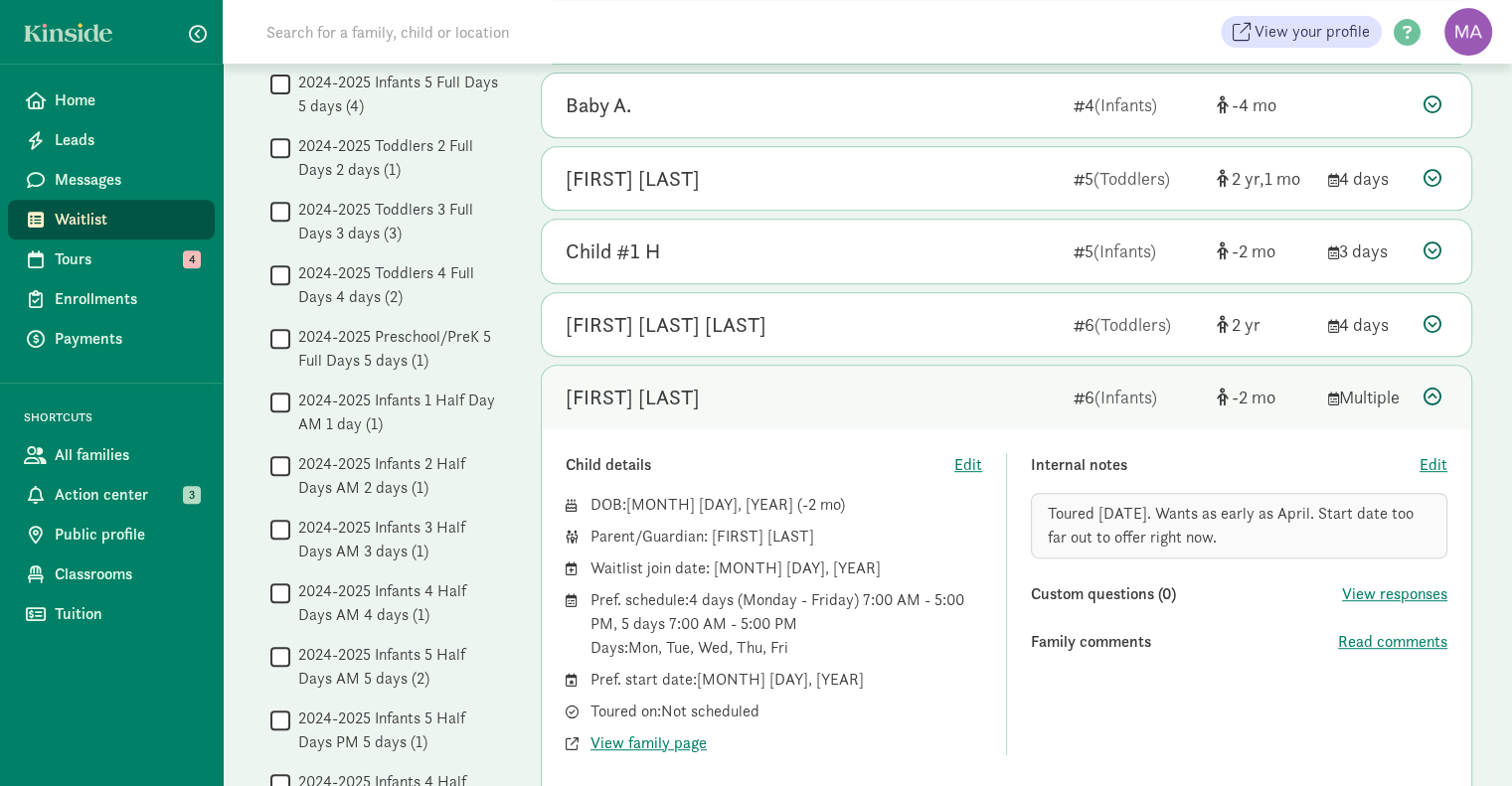 click at bounding box center [1432, 396] 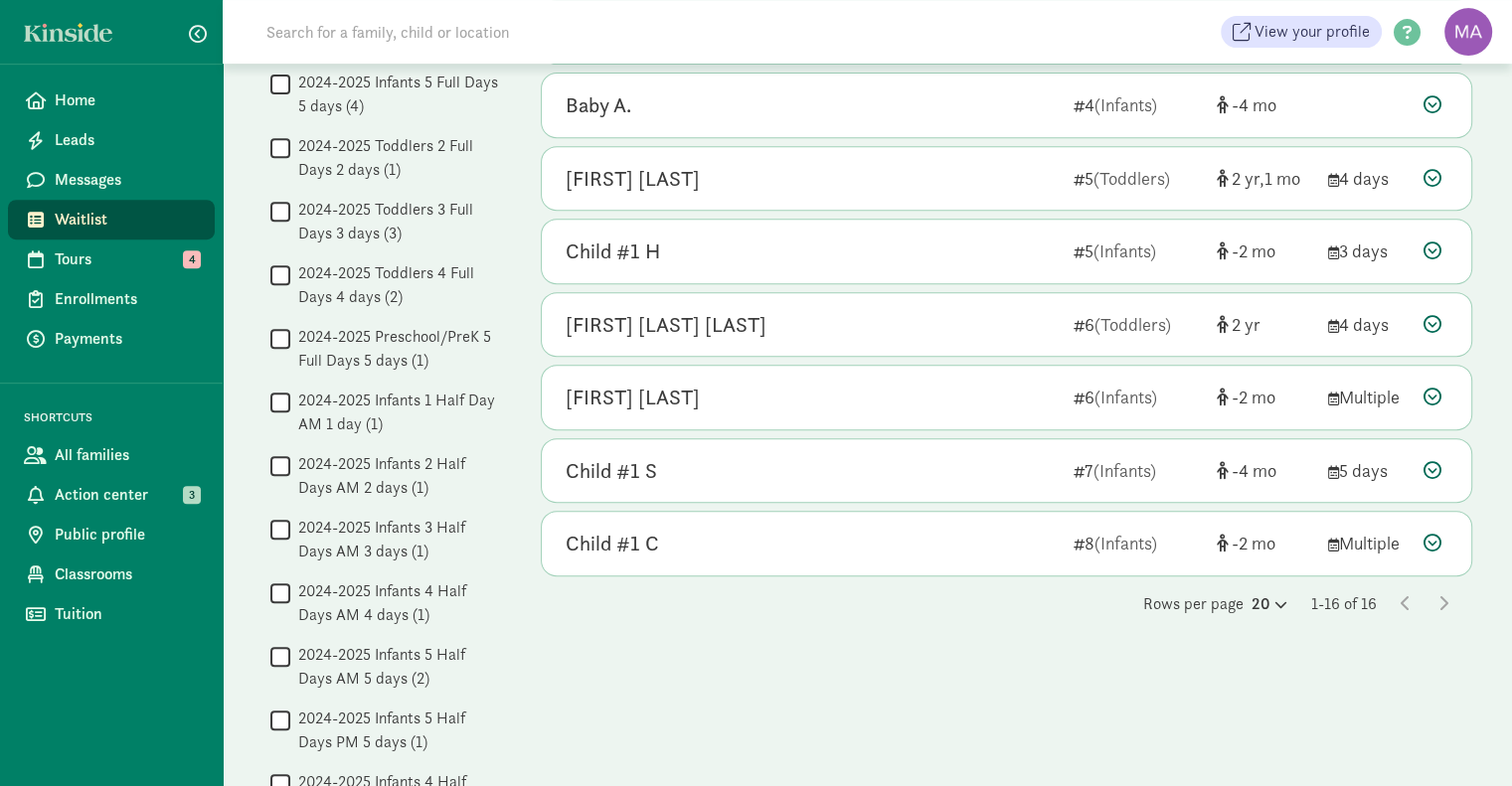 click at bounding box center (1432, 543) 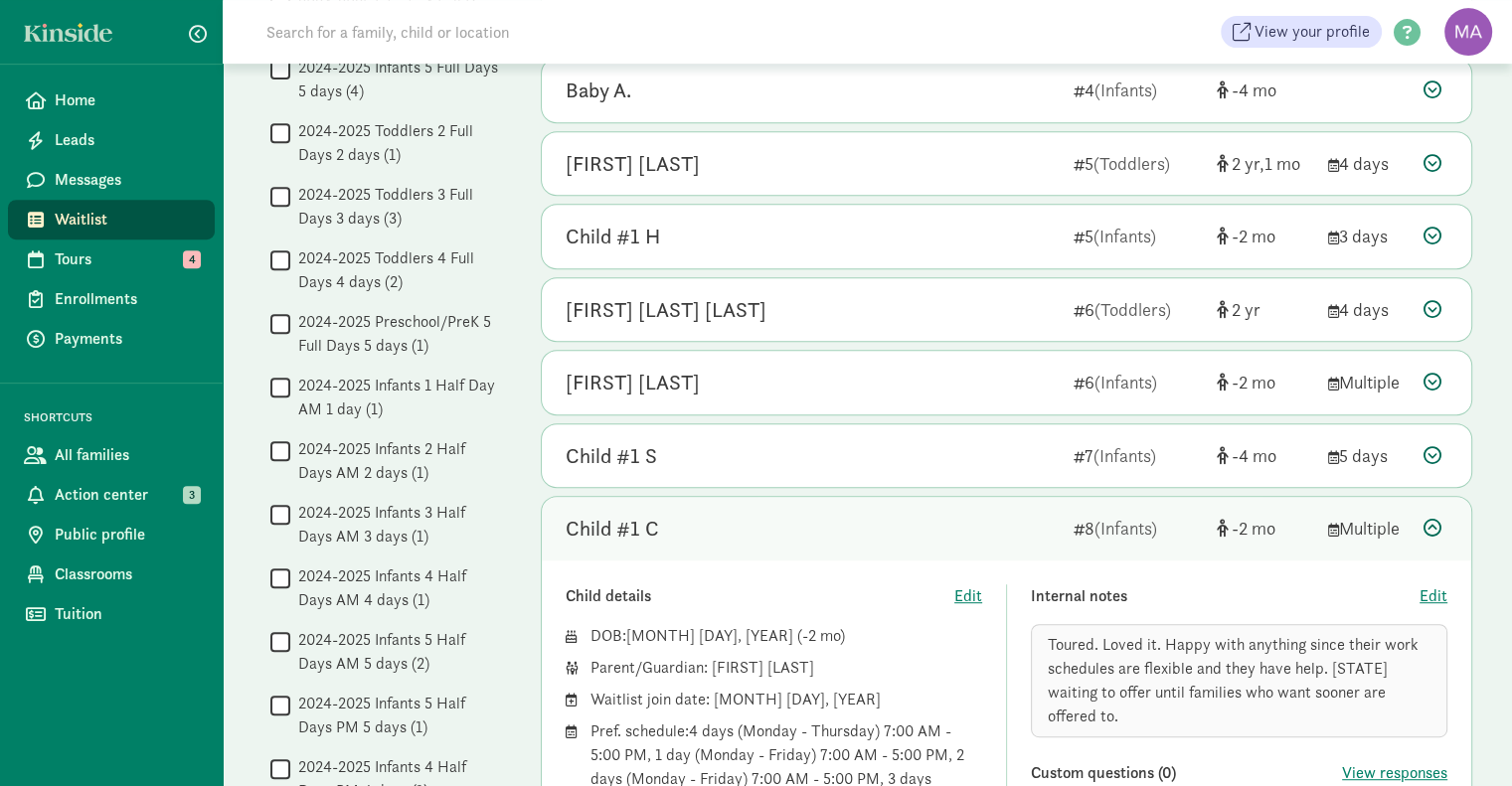 scroll, scrollTop: 847, scrollLeft: 0, axis: vertical 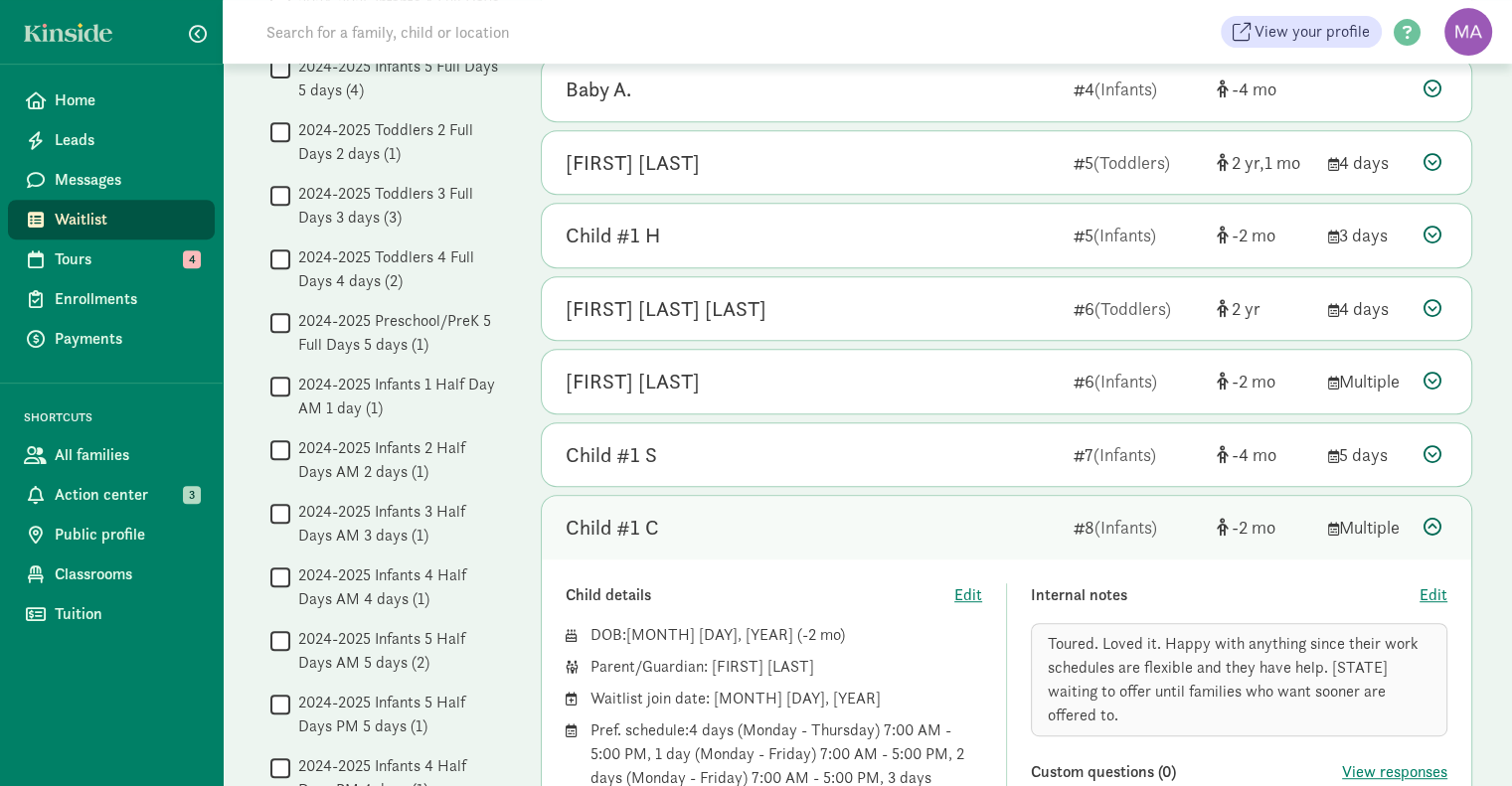 click at bounding box center (1432, 527) 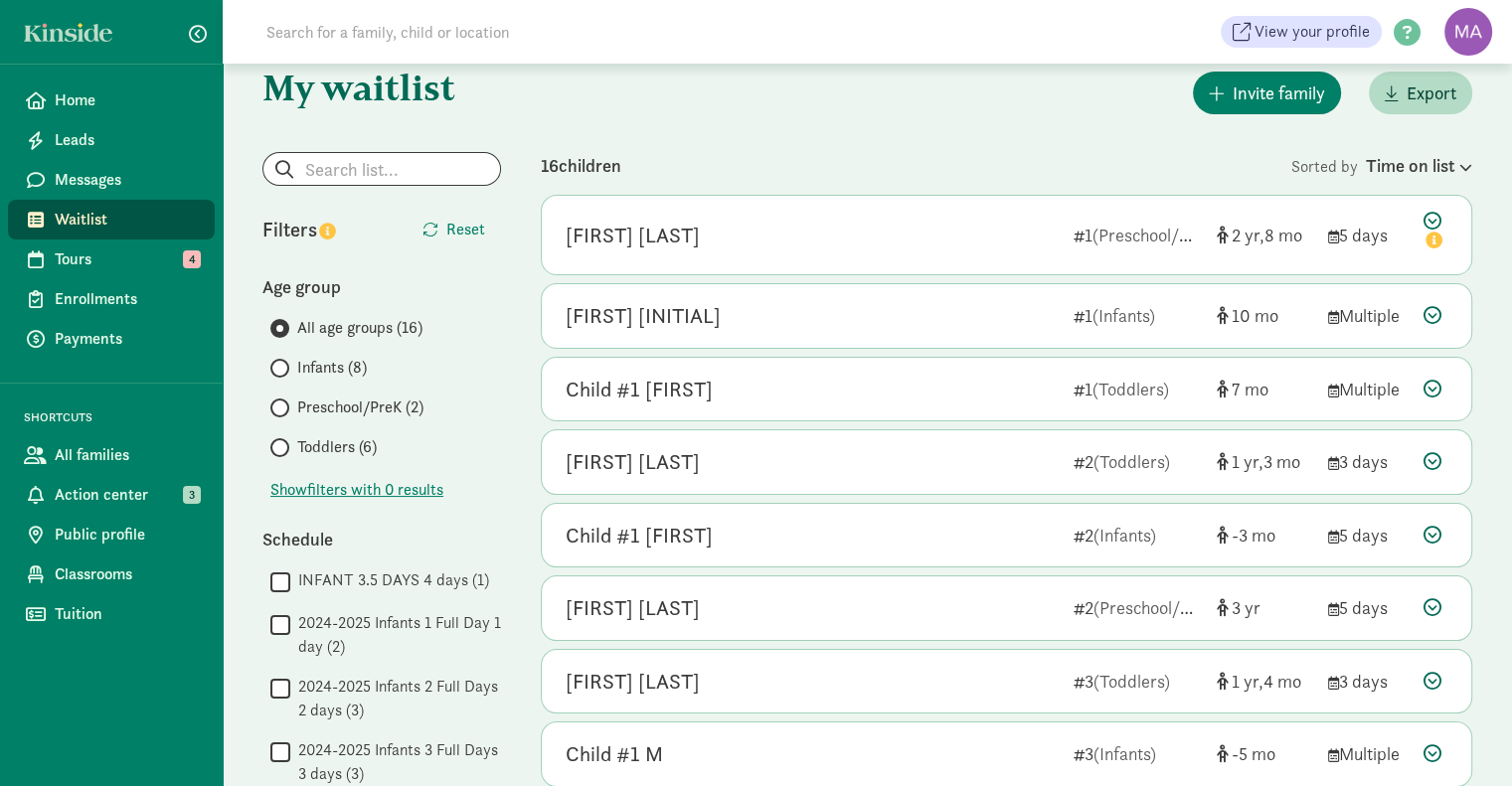 scroll, scrollTop: 0, scrollLeft: 0, axis: both 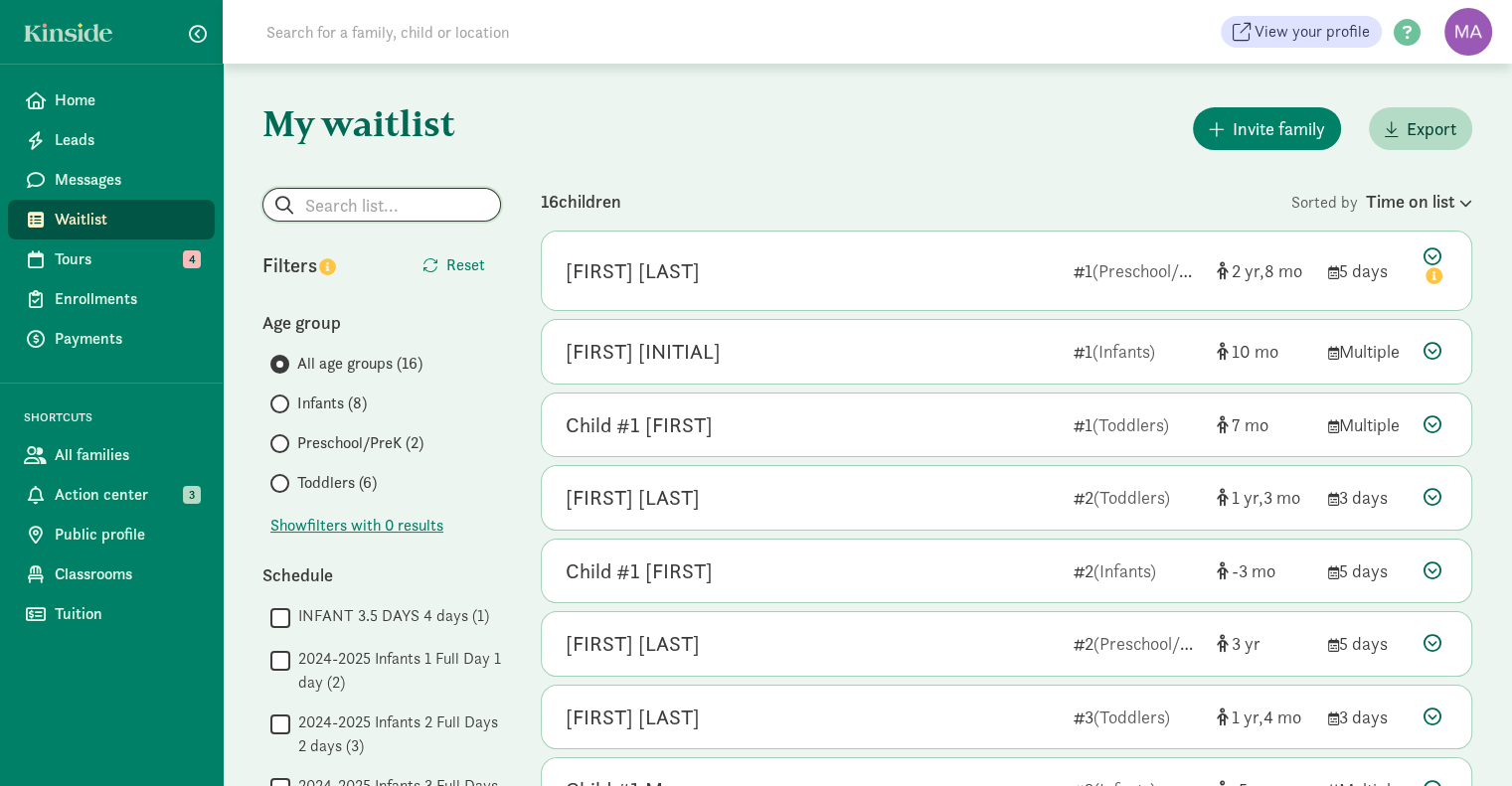 click 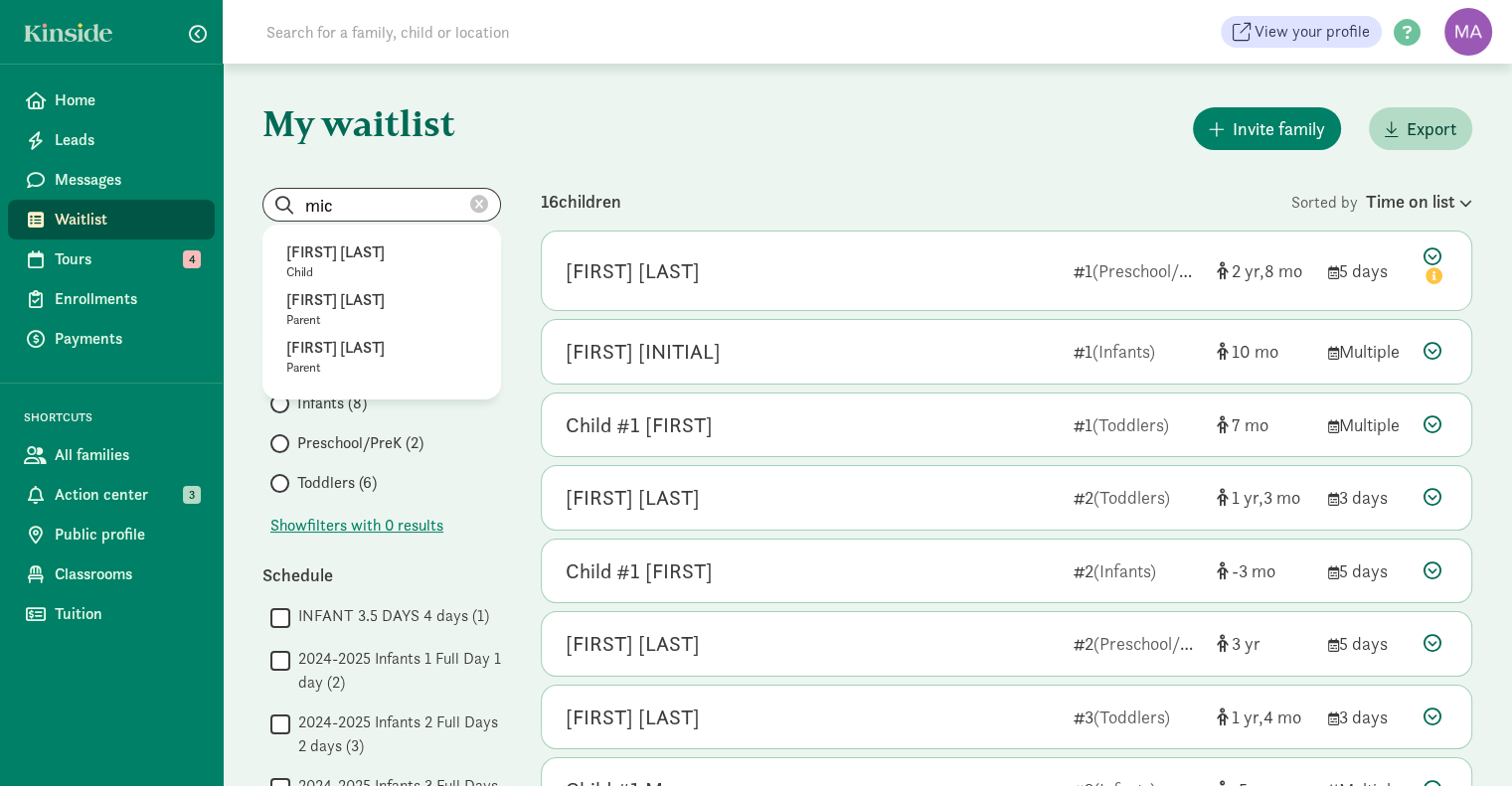 click on "Michelle Haywood" at bounding box center (382, 348) 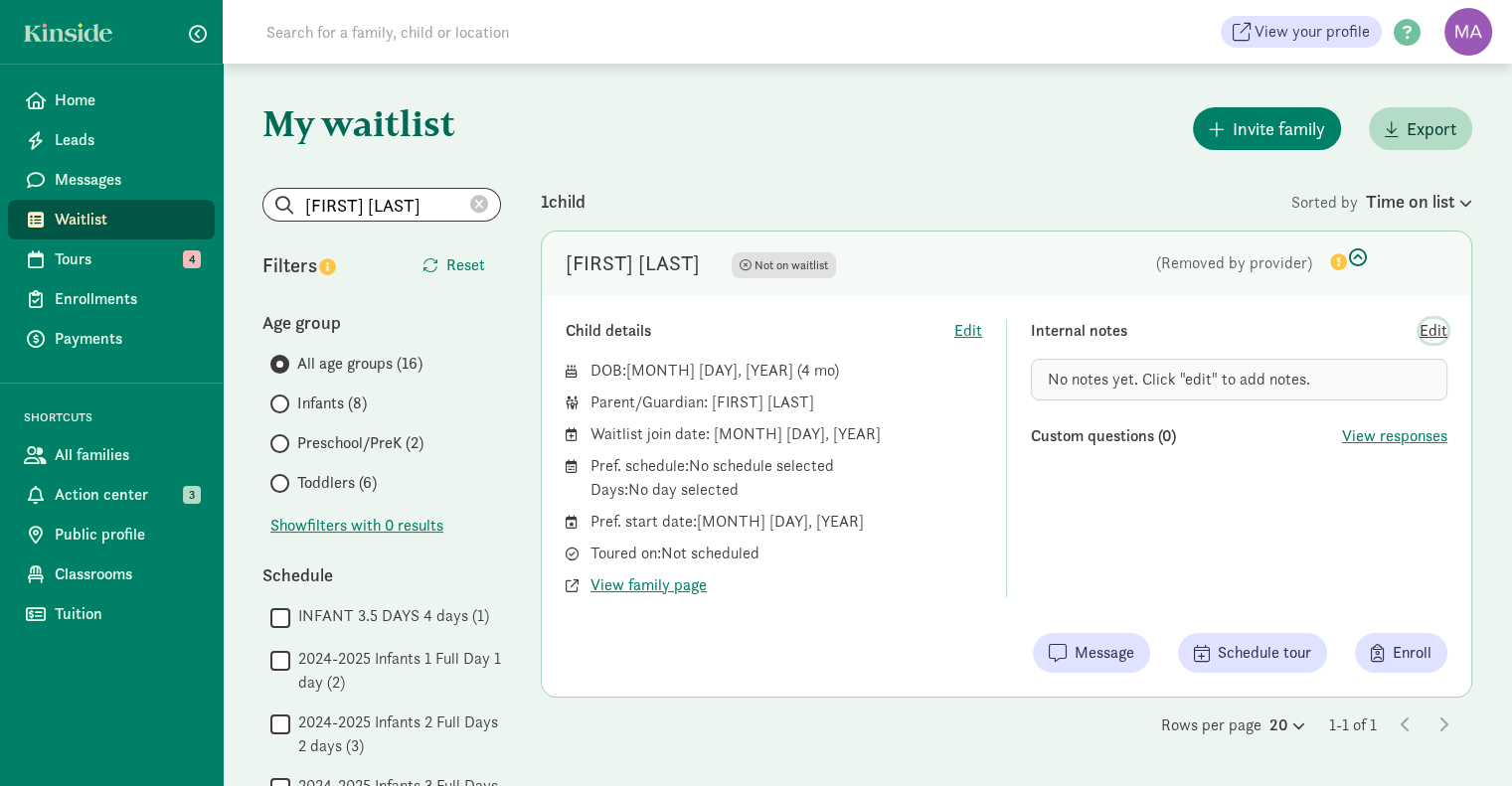 click on "Edit" at bounding box center [1433, 331] 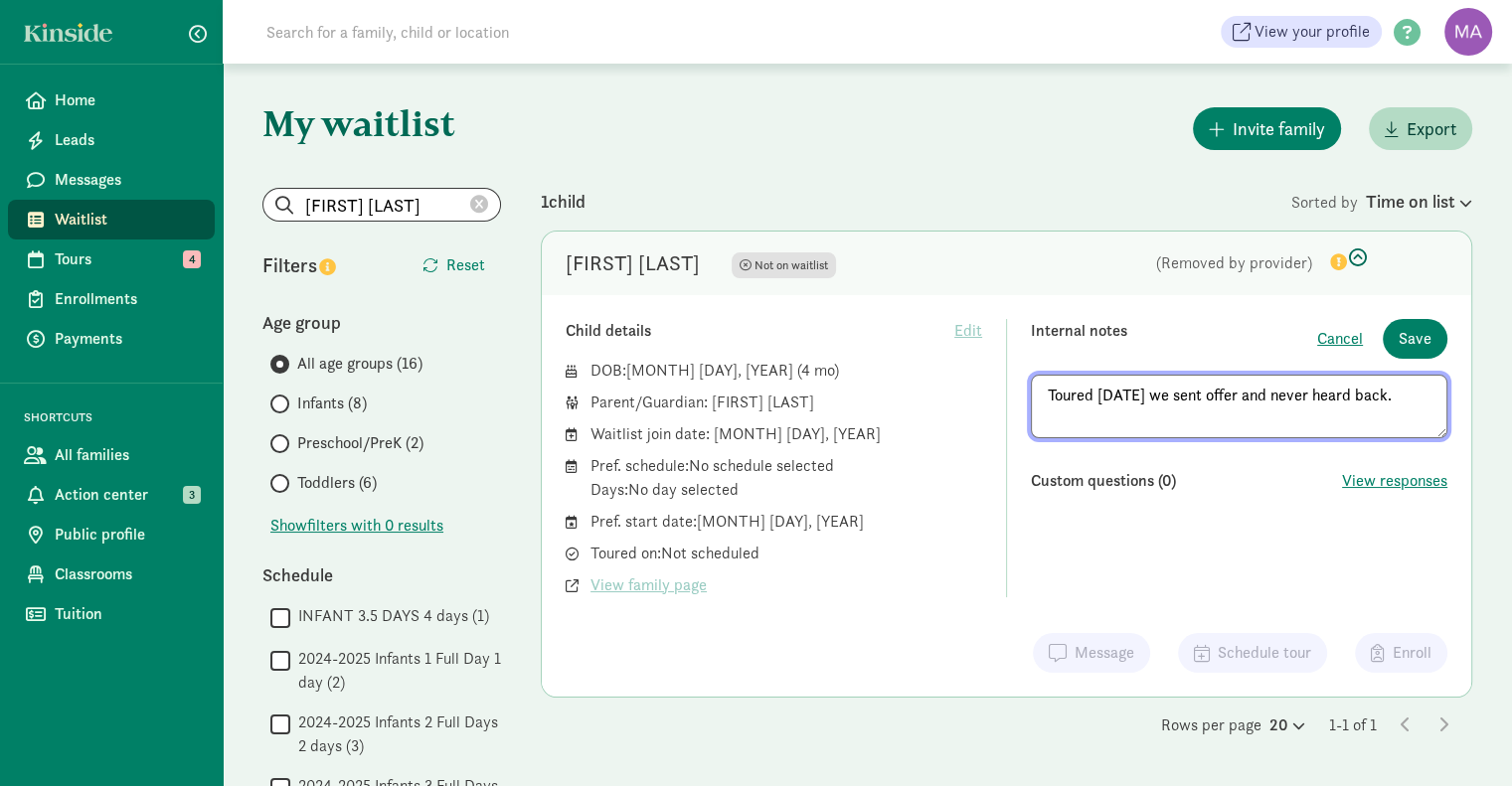 type on "Toured 7/22/25 we sent offer and never heard back." 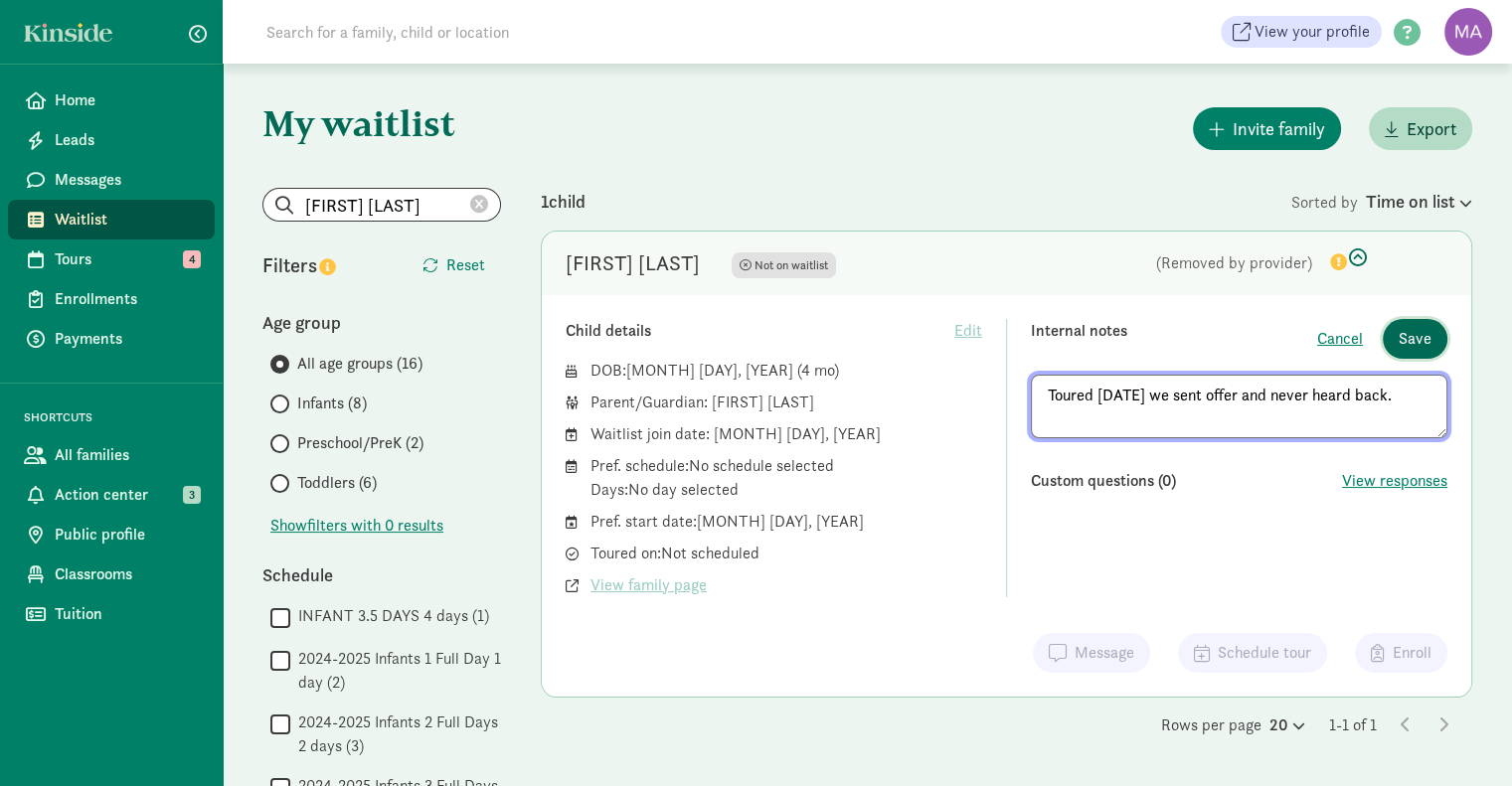 click on "Save" at bounding box center [1415, 339] 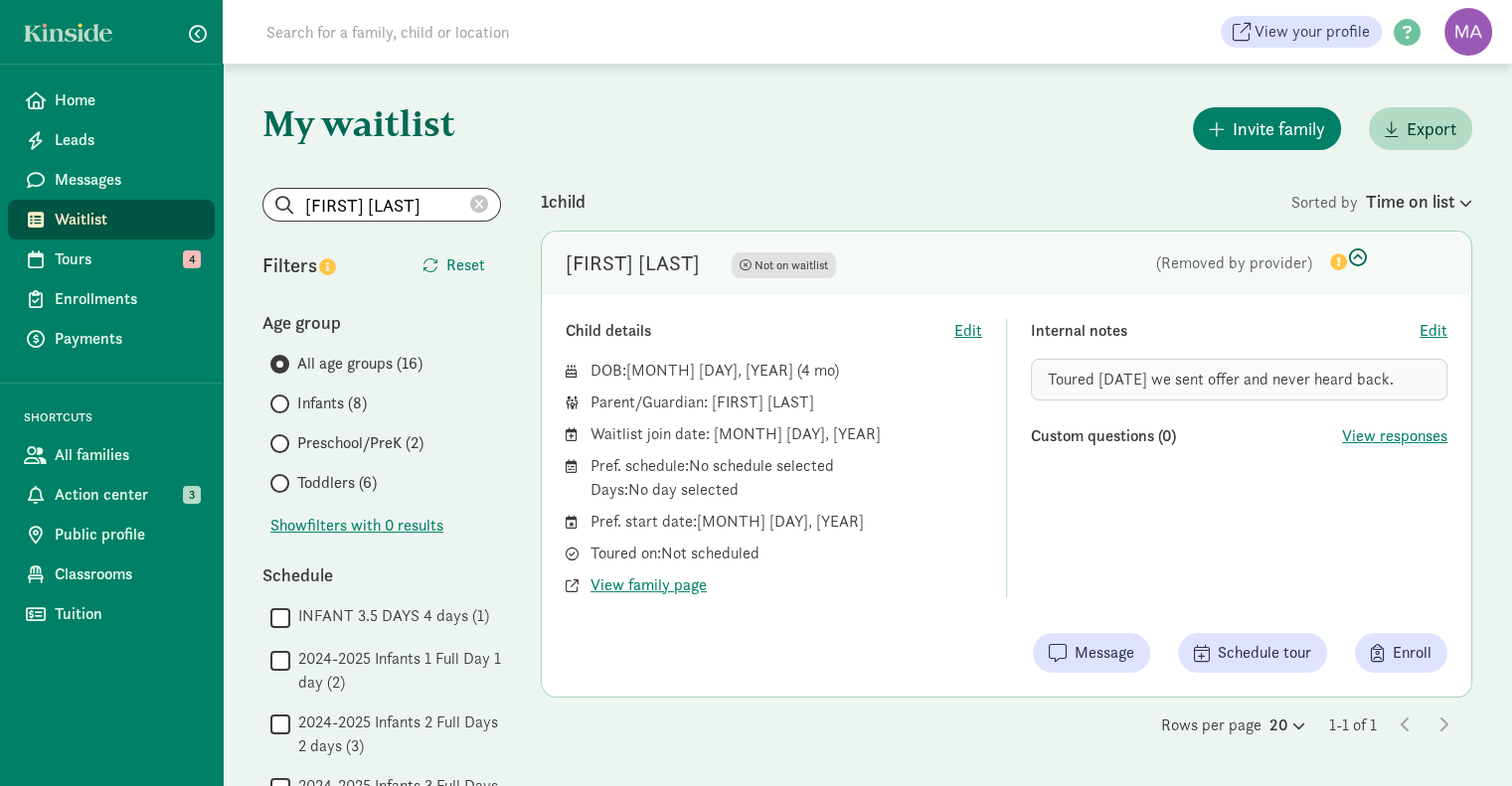 click on "Waitlist" at bounding box center (126, 220) 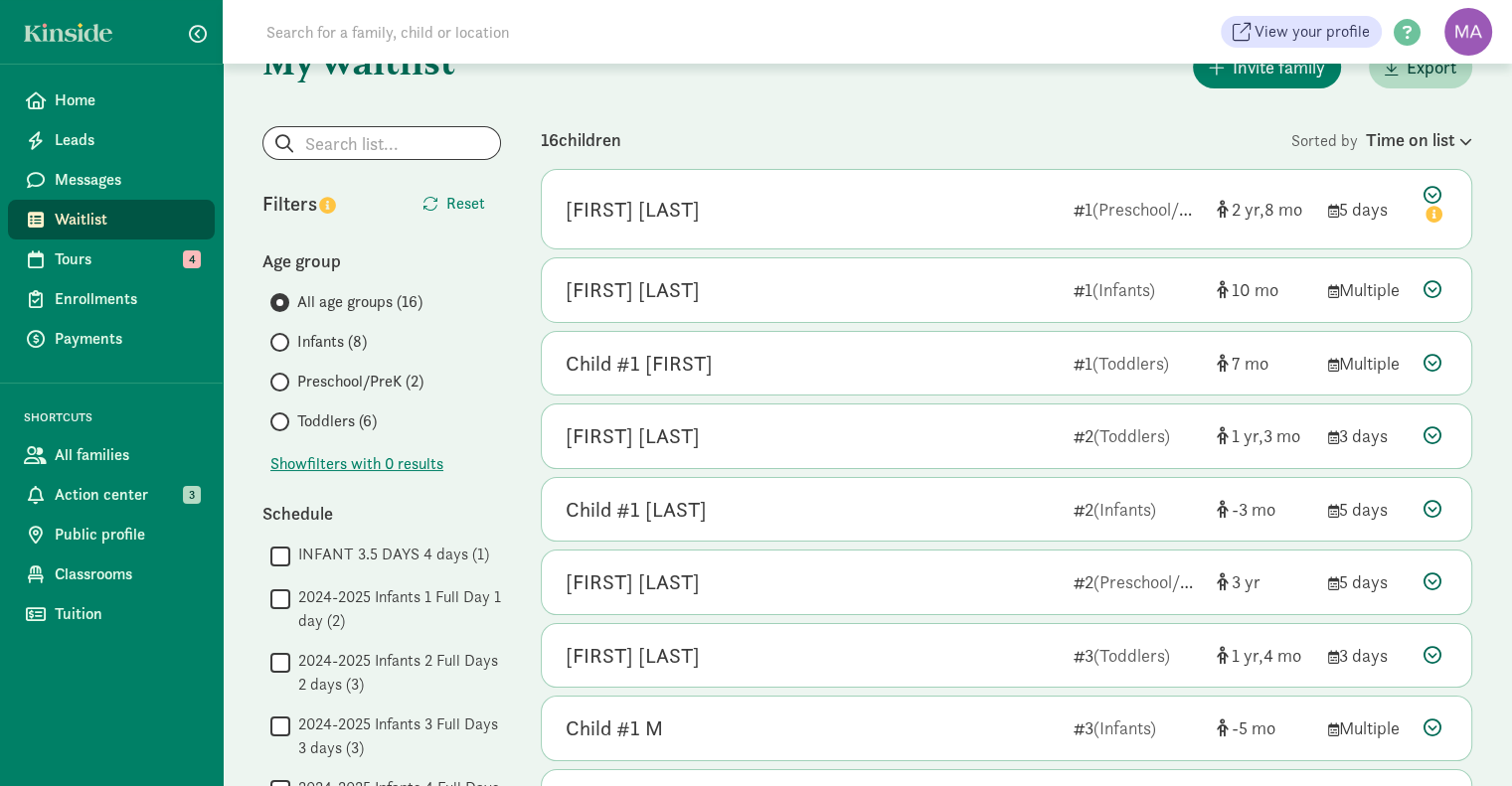 scroll, scrollTop: 46, scrollLeft: 0, axis: vertical 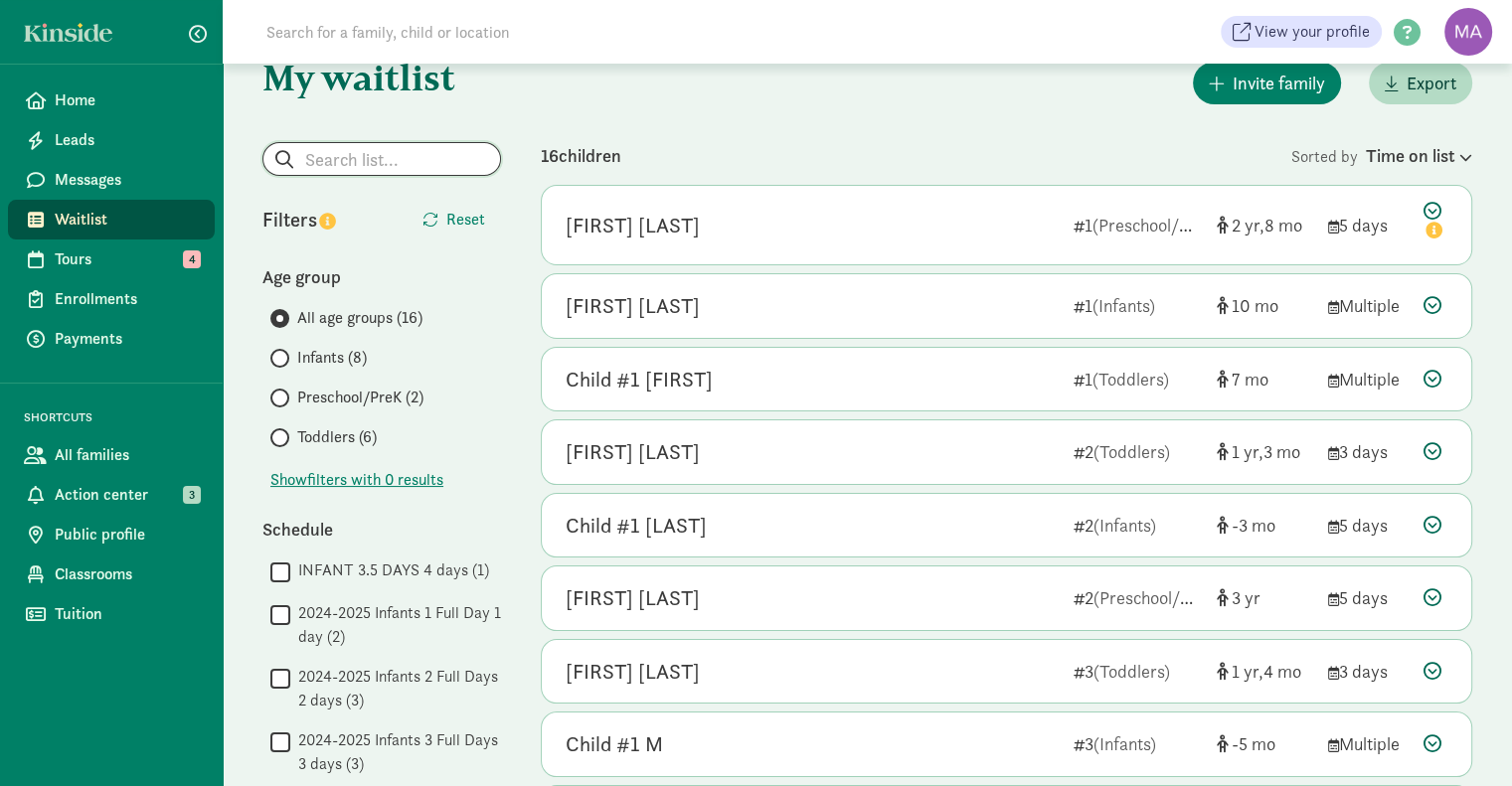 click 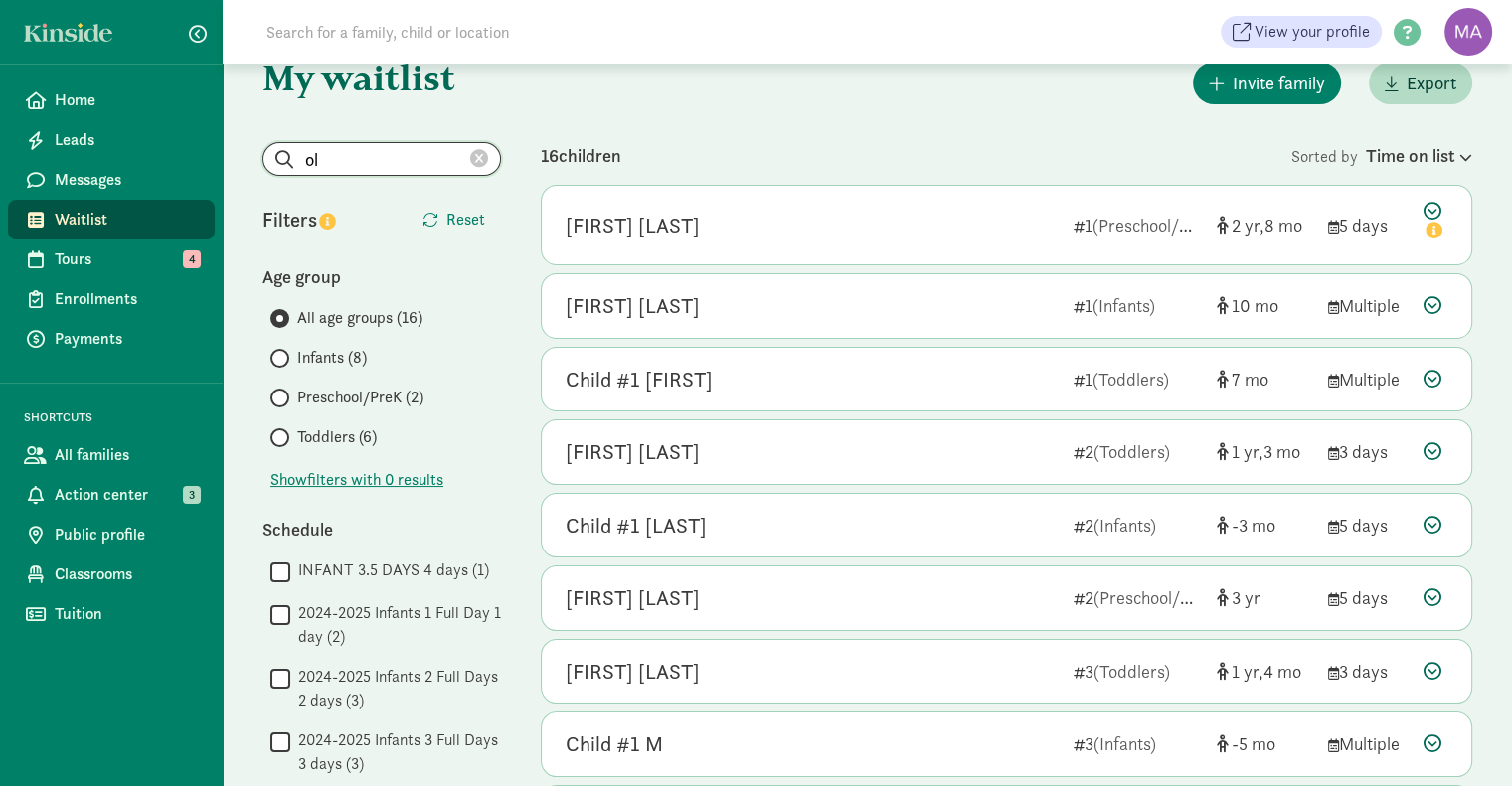 type on "o" 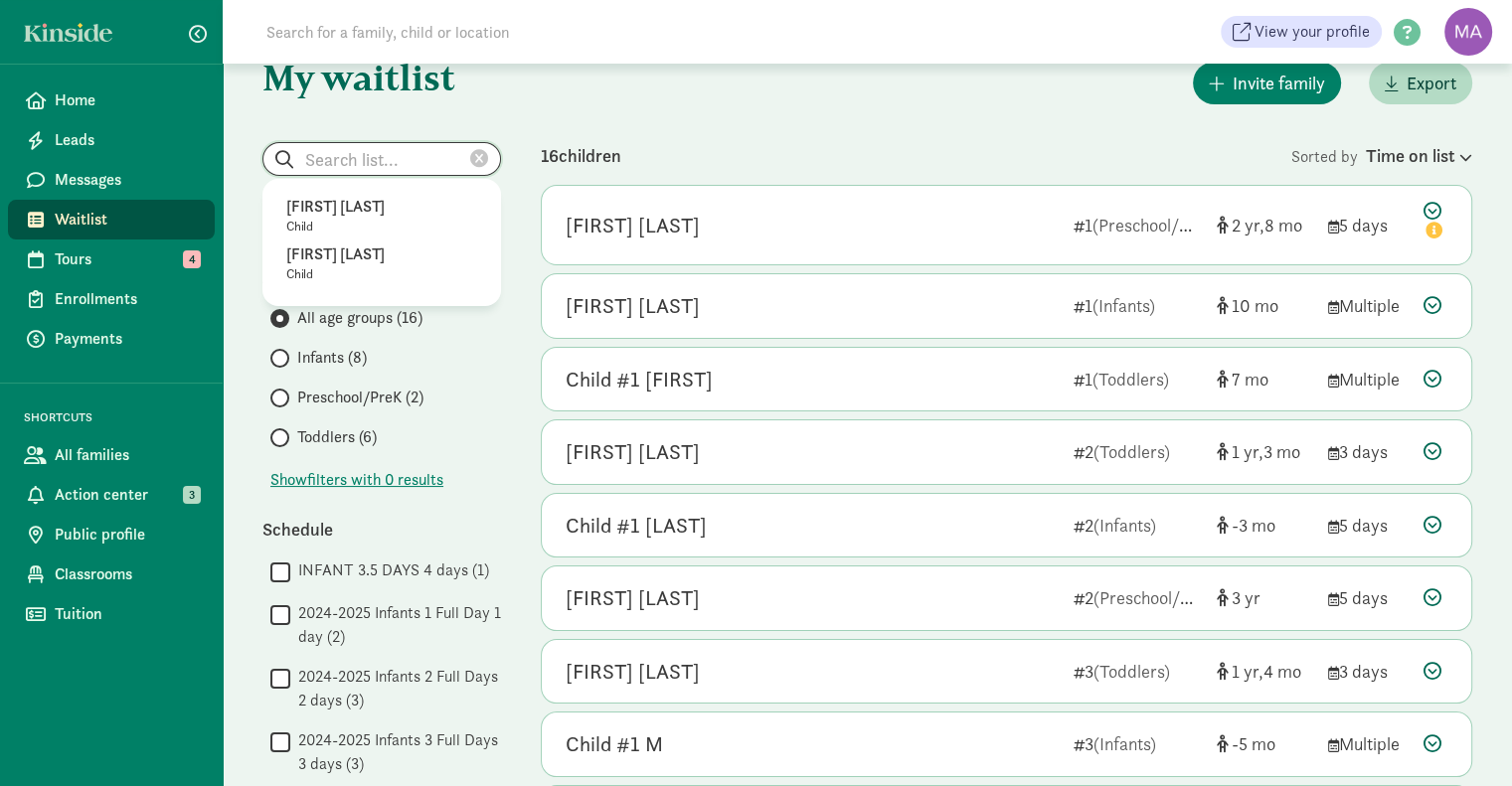 scroll, scrollTop: 0, scrollLeft: 0, axis: both 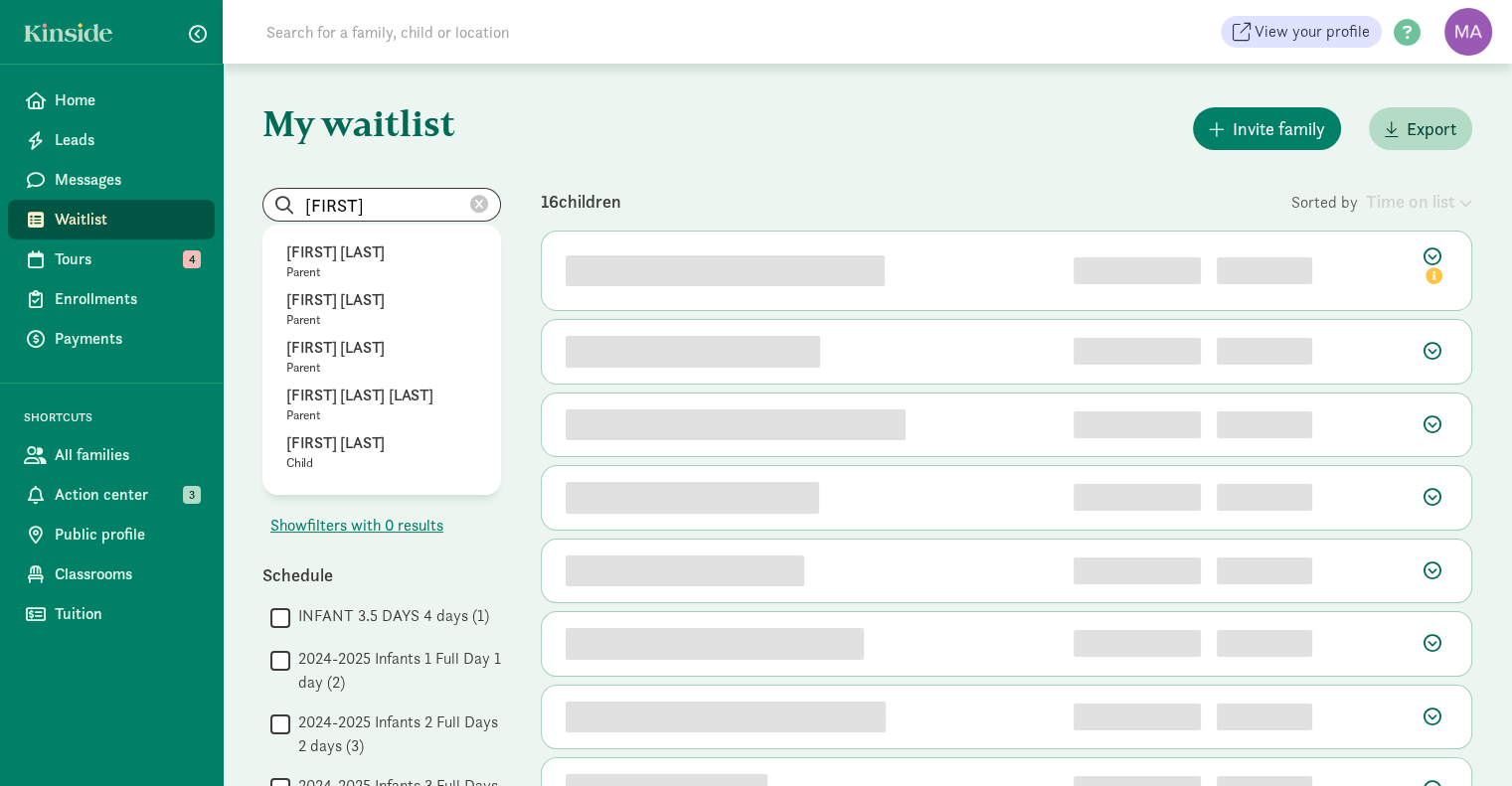 click on "Amanda A." at bounding box center (382, 252) 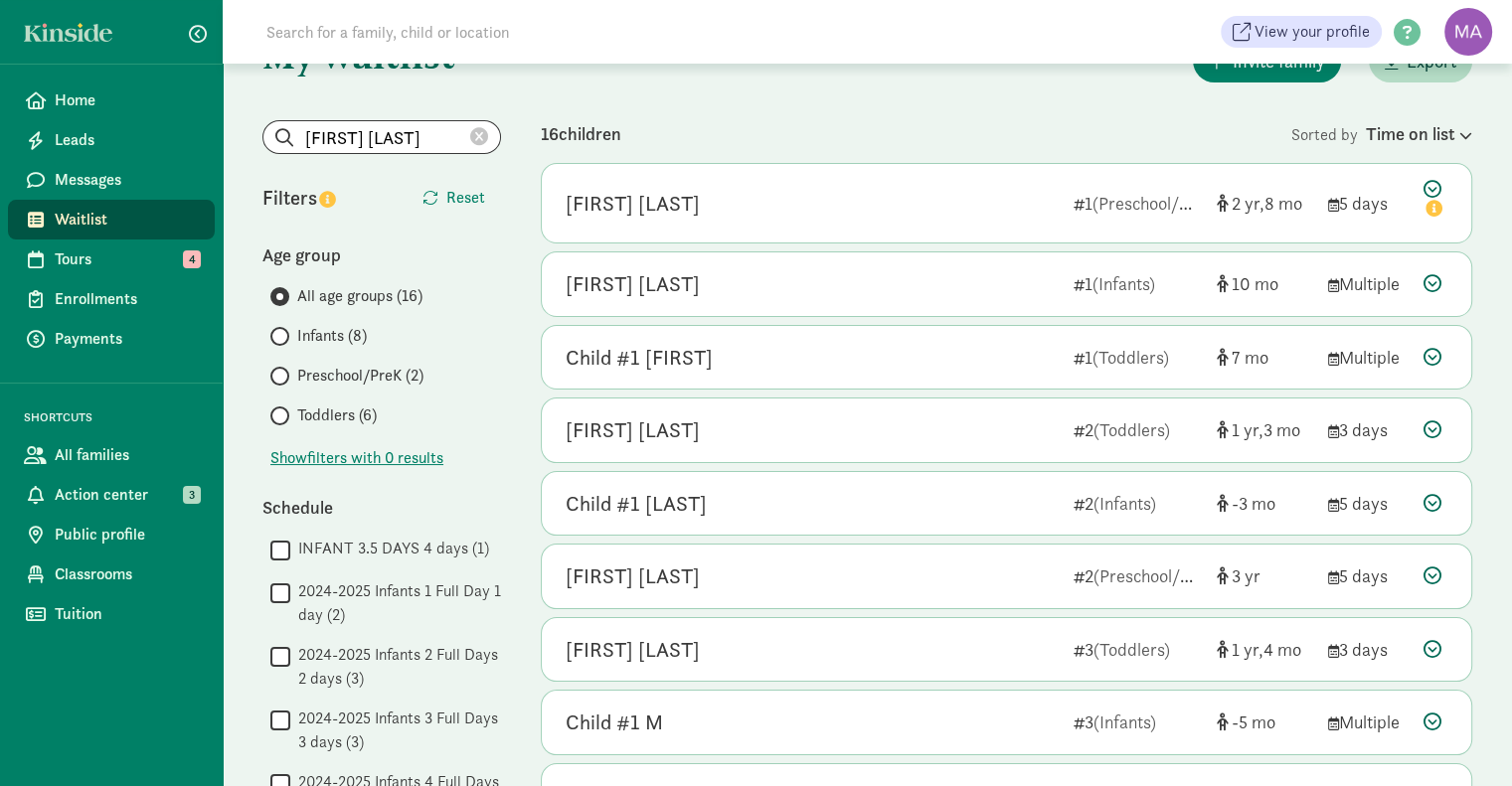 scroll, scrollTop: 0, scrollLeft: 0, axis: both 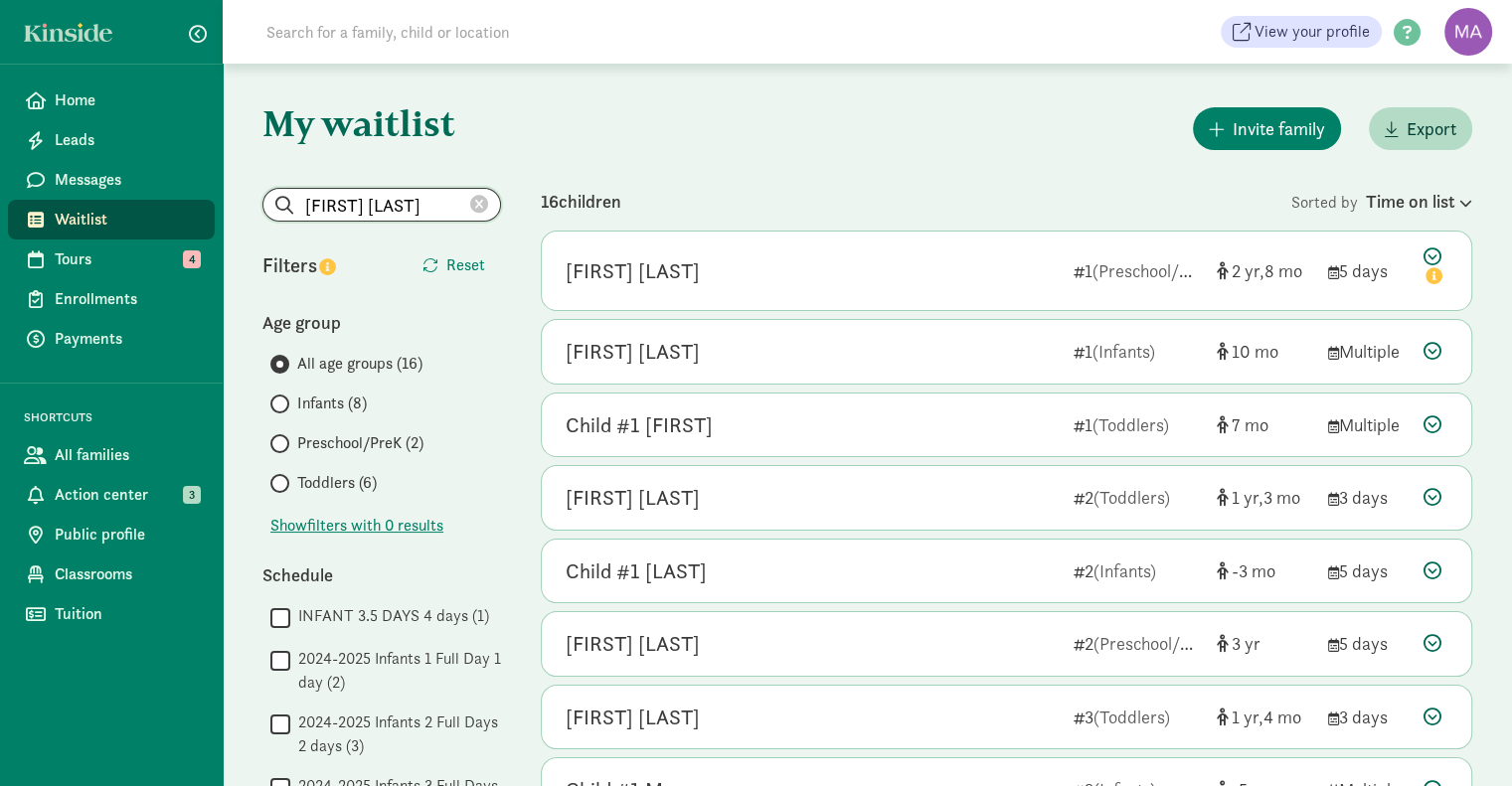 click on "Amanda A." 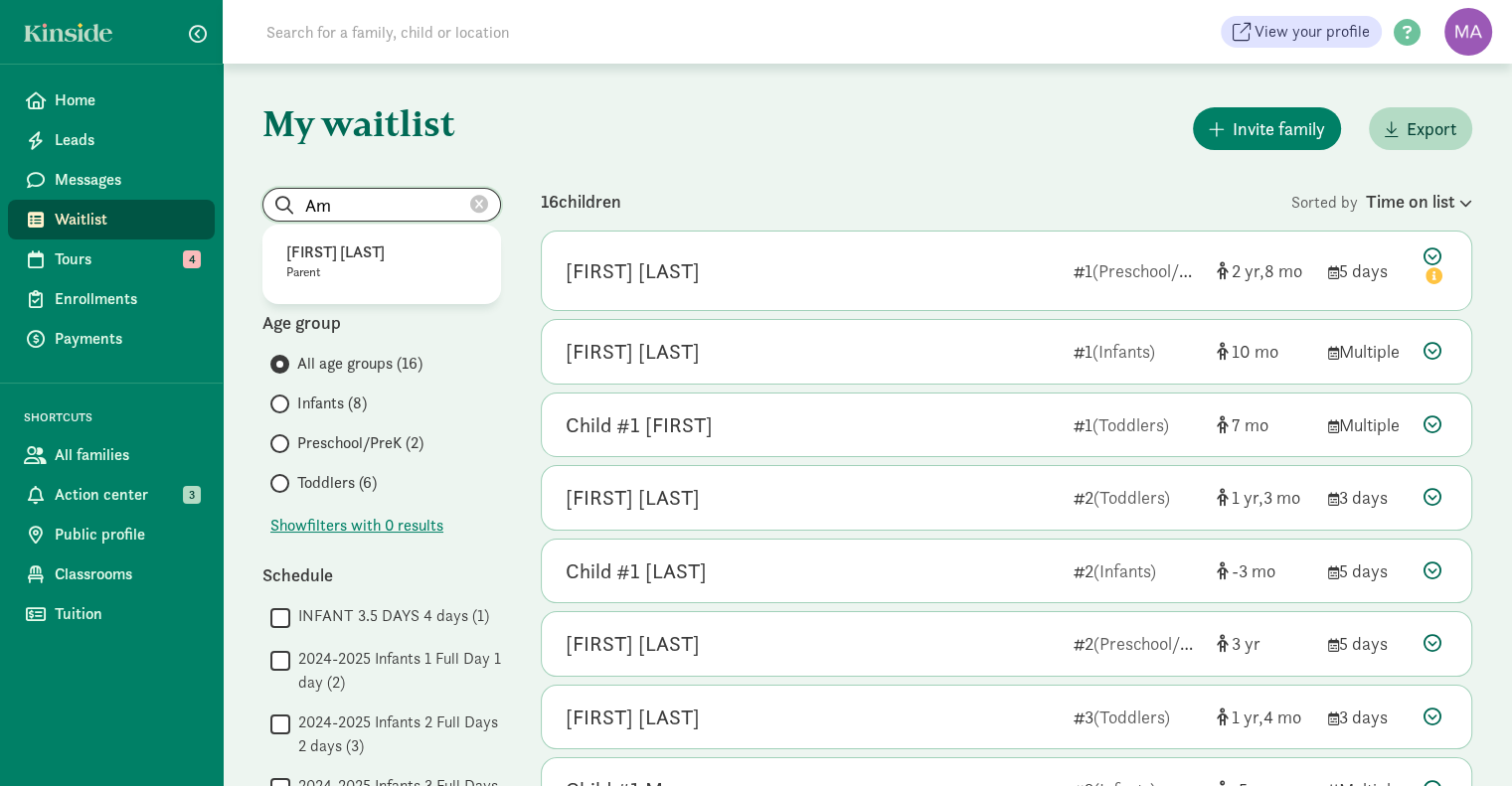 type on "A" 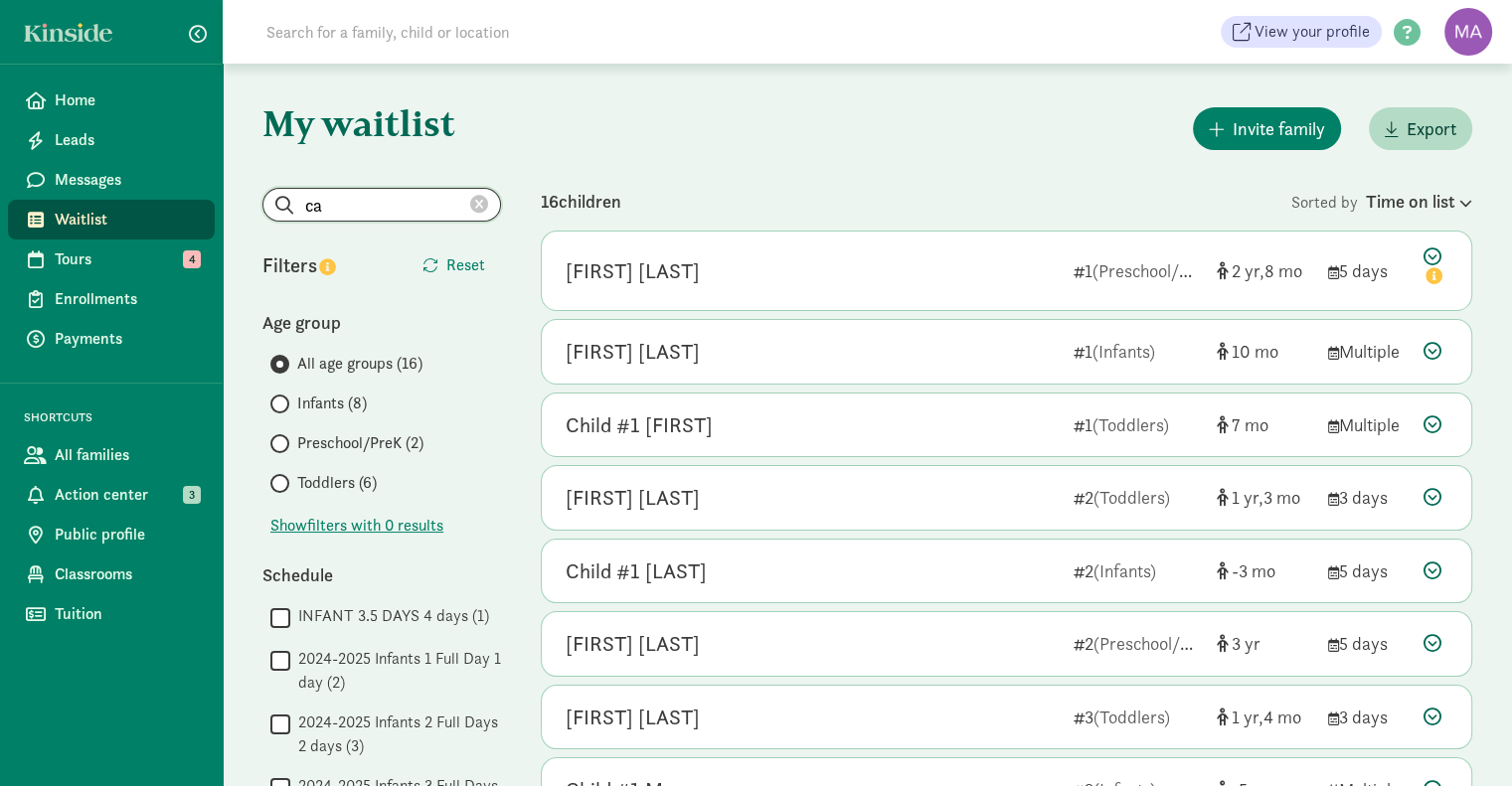 type on "c" 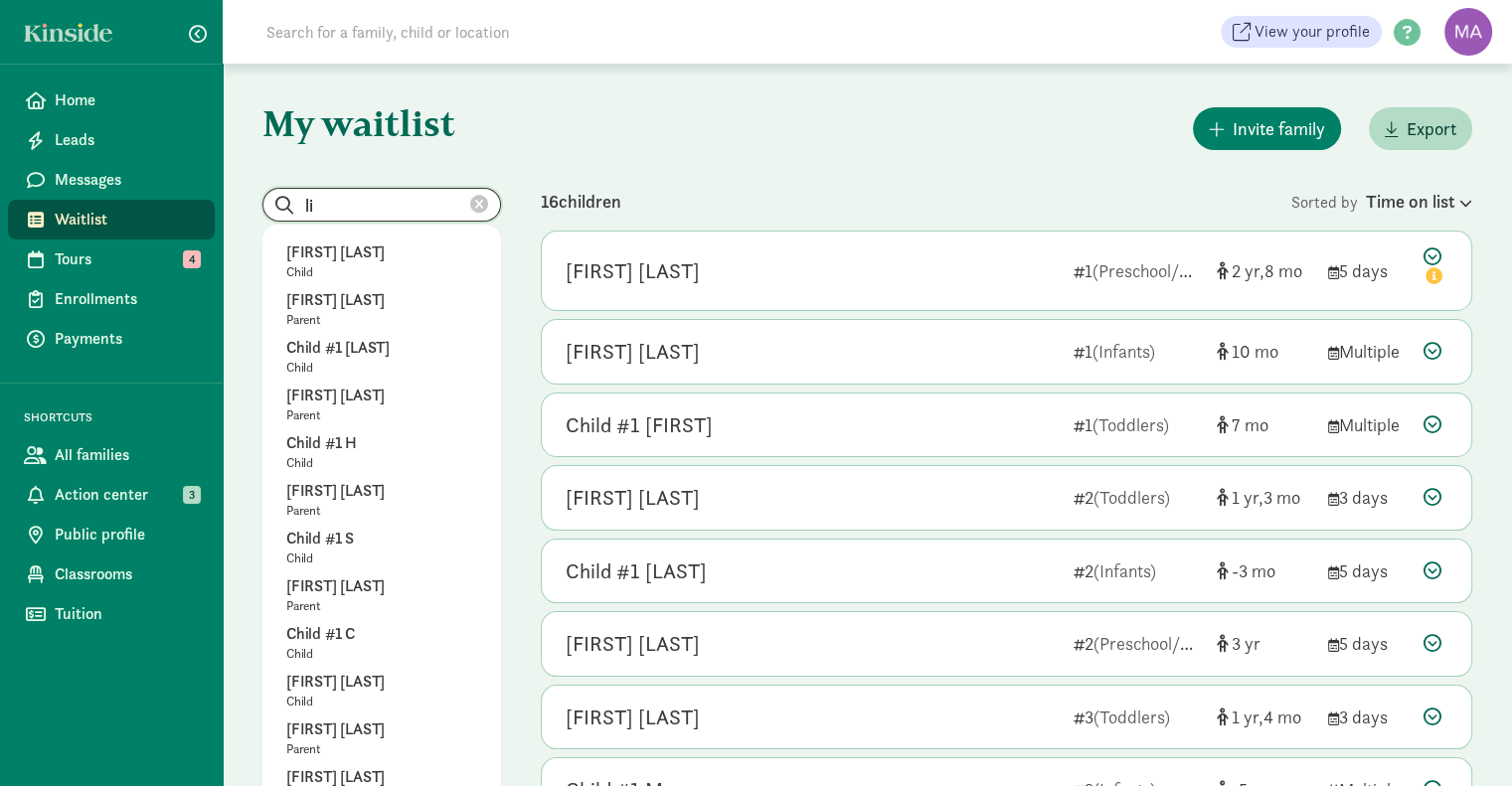 type on "l" 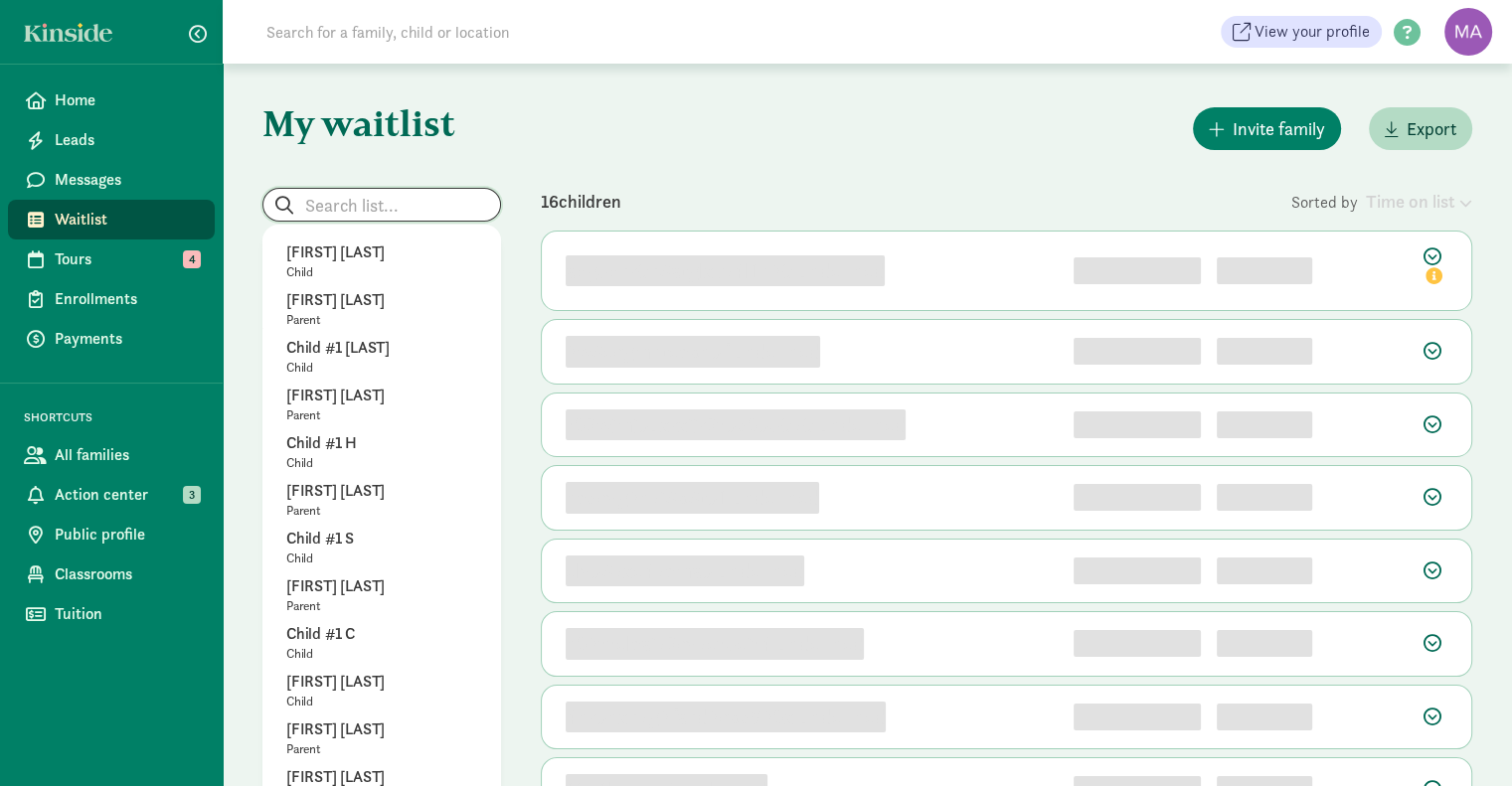 type 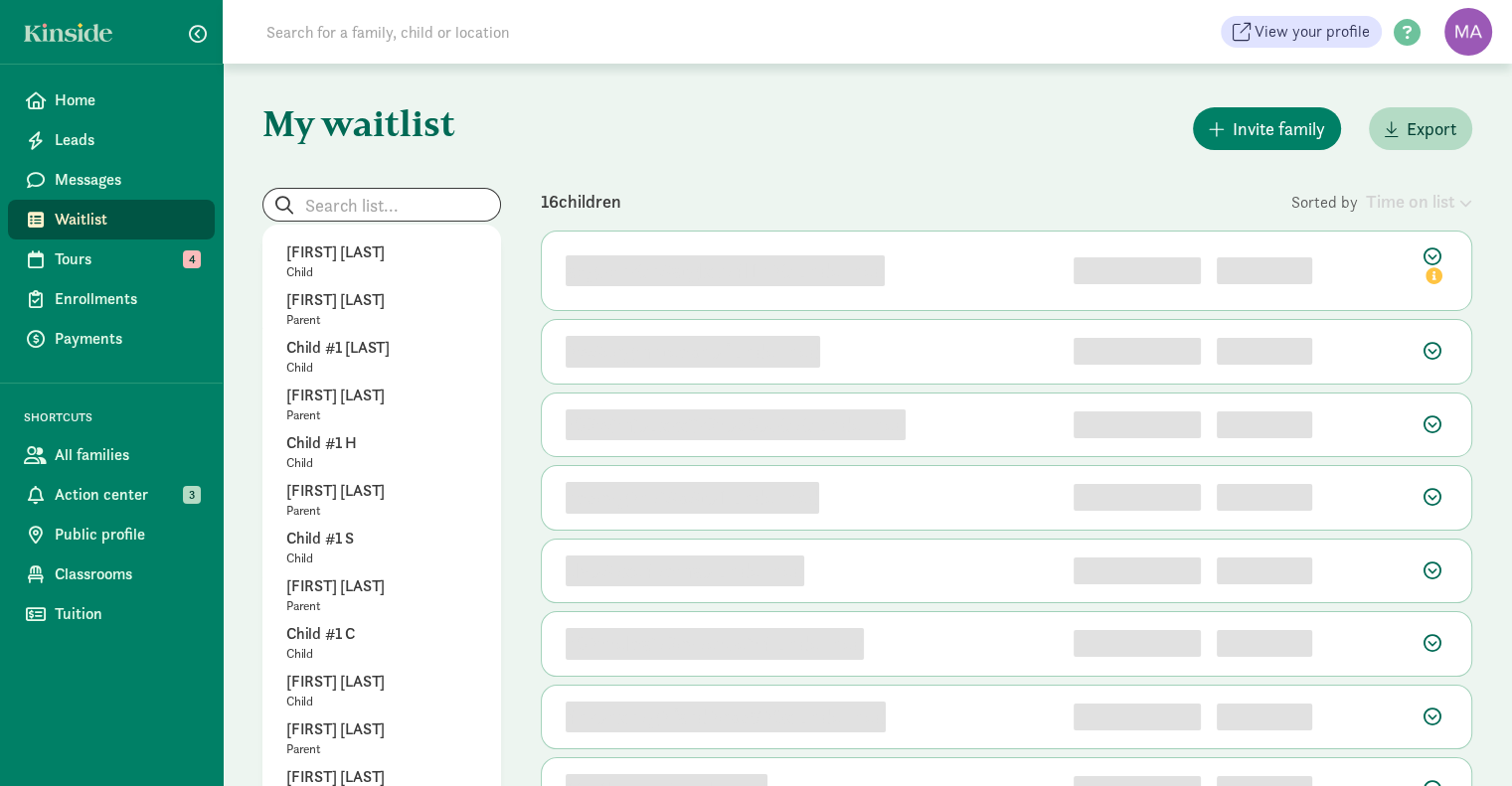 click on "Invite family
Export" at bounding box center (1006, 128) 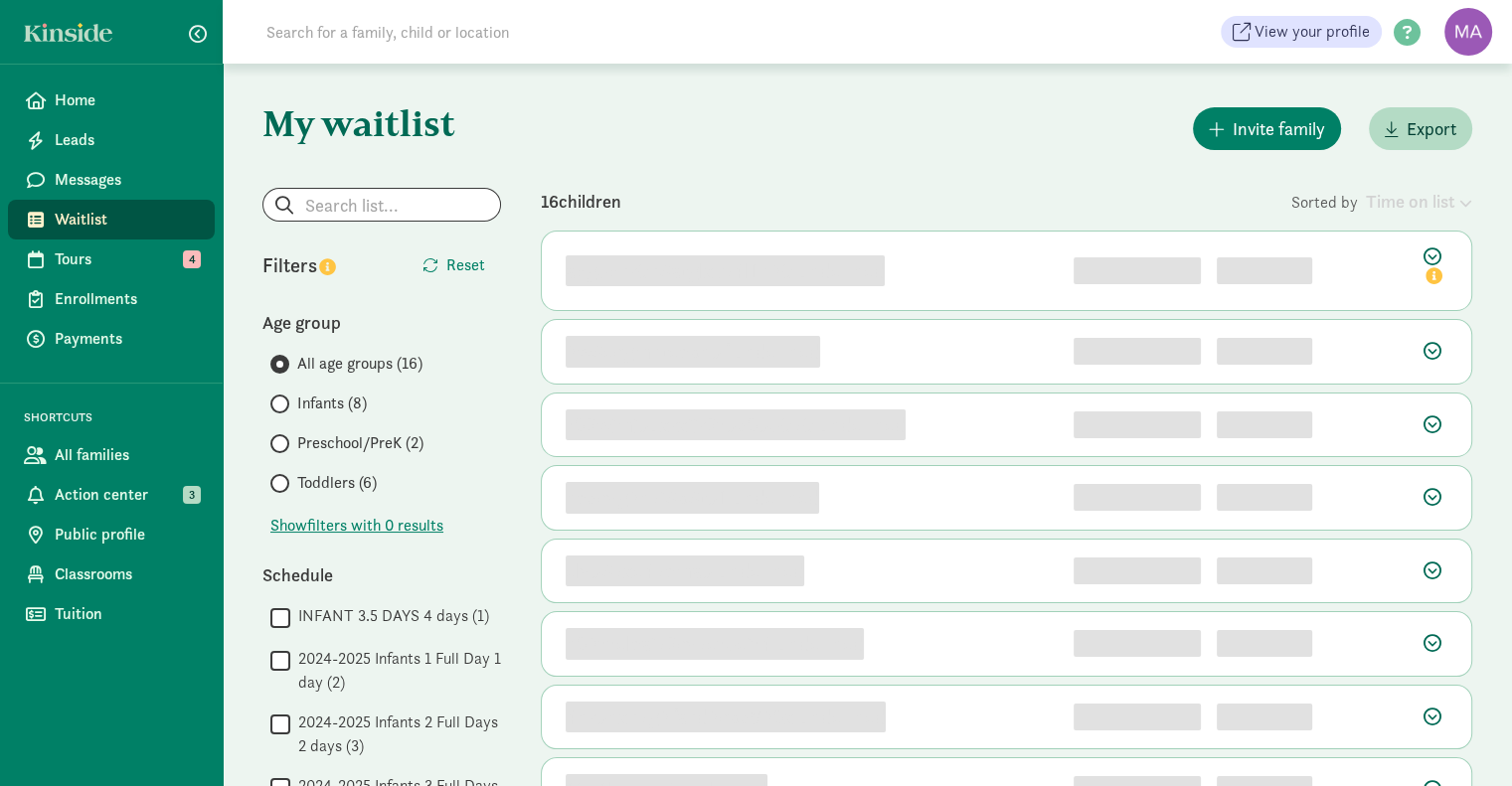 scroll, scrollTop: 4, scrollLeft: 0, axis: vertical 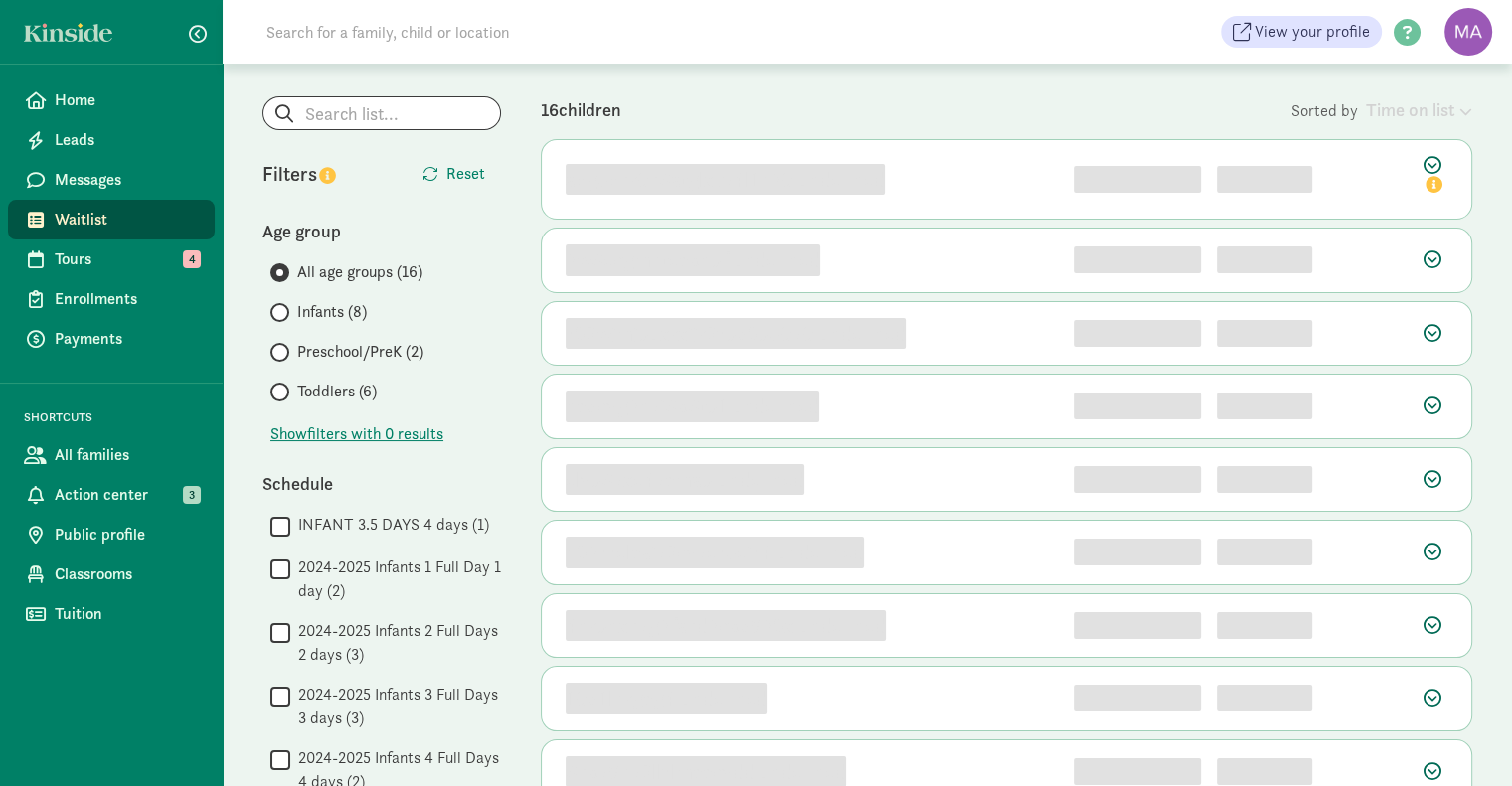 drag, startPoint x: 1523, startPoint y: 202, endPoint x: 857, endPoint y: 107, distance: 672.74141 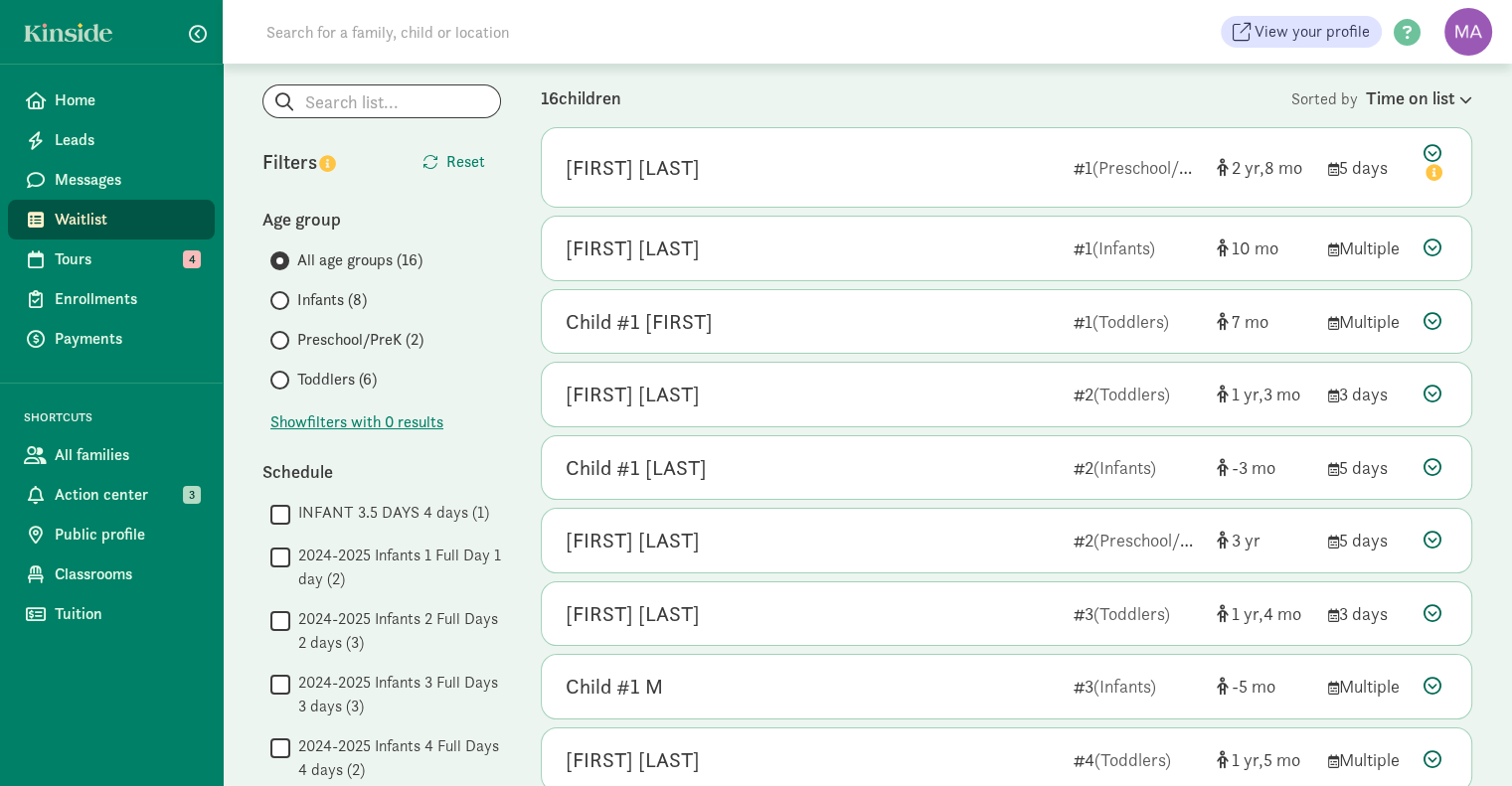 scroll, scrollTop: 103, scrollLeft: 0, axis: vertical 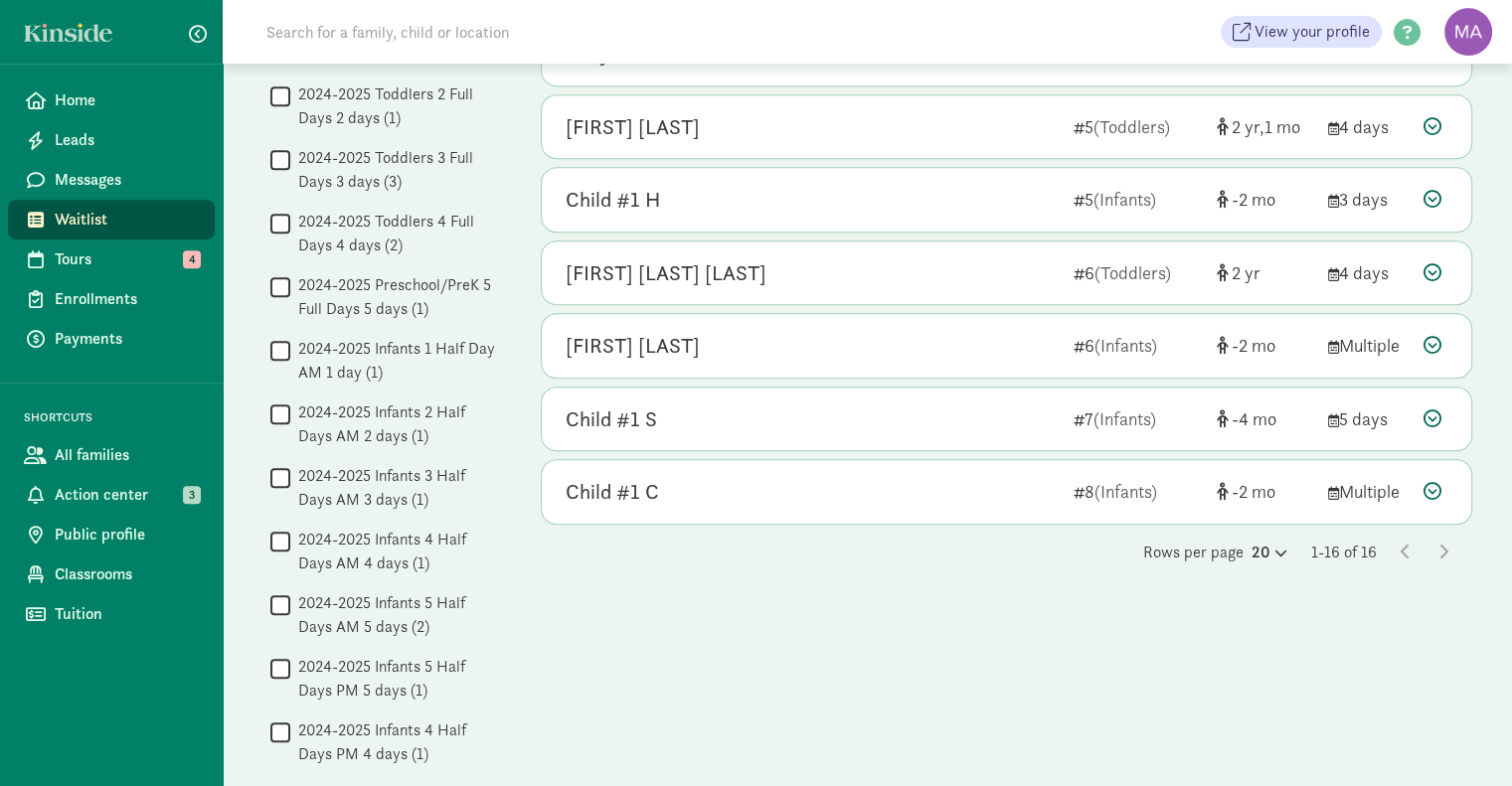 click at bounding box center (1432, 272) 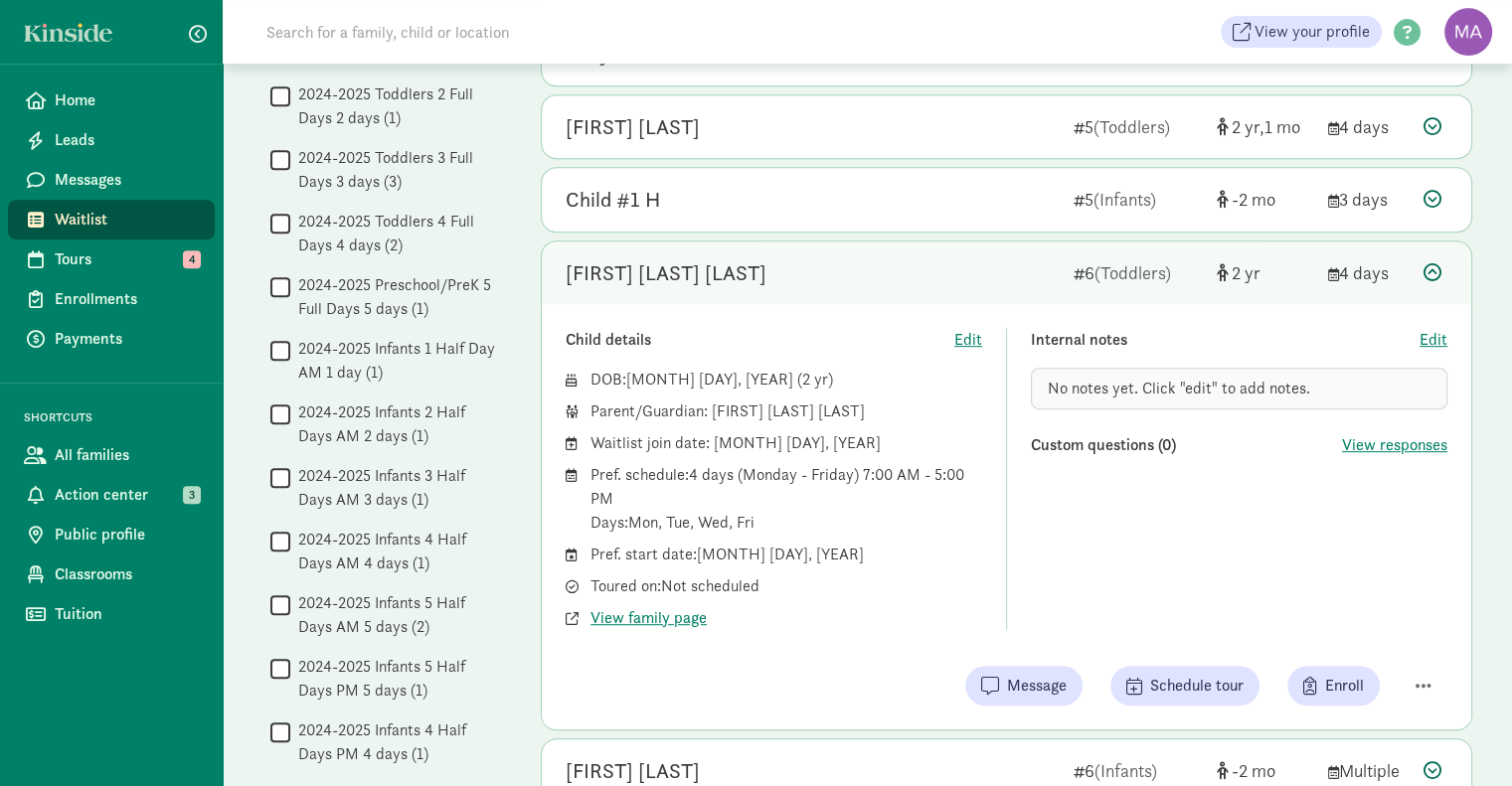 click at bounding box center [1432, 272] 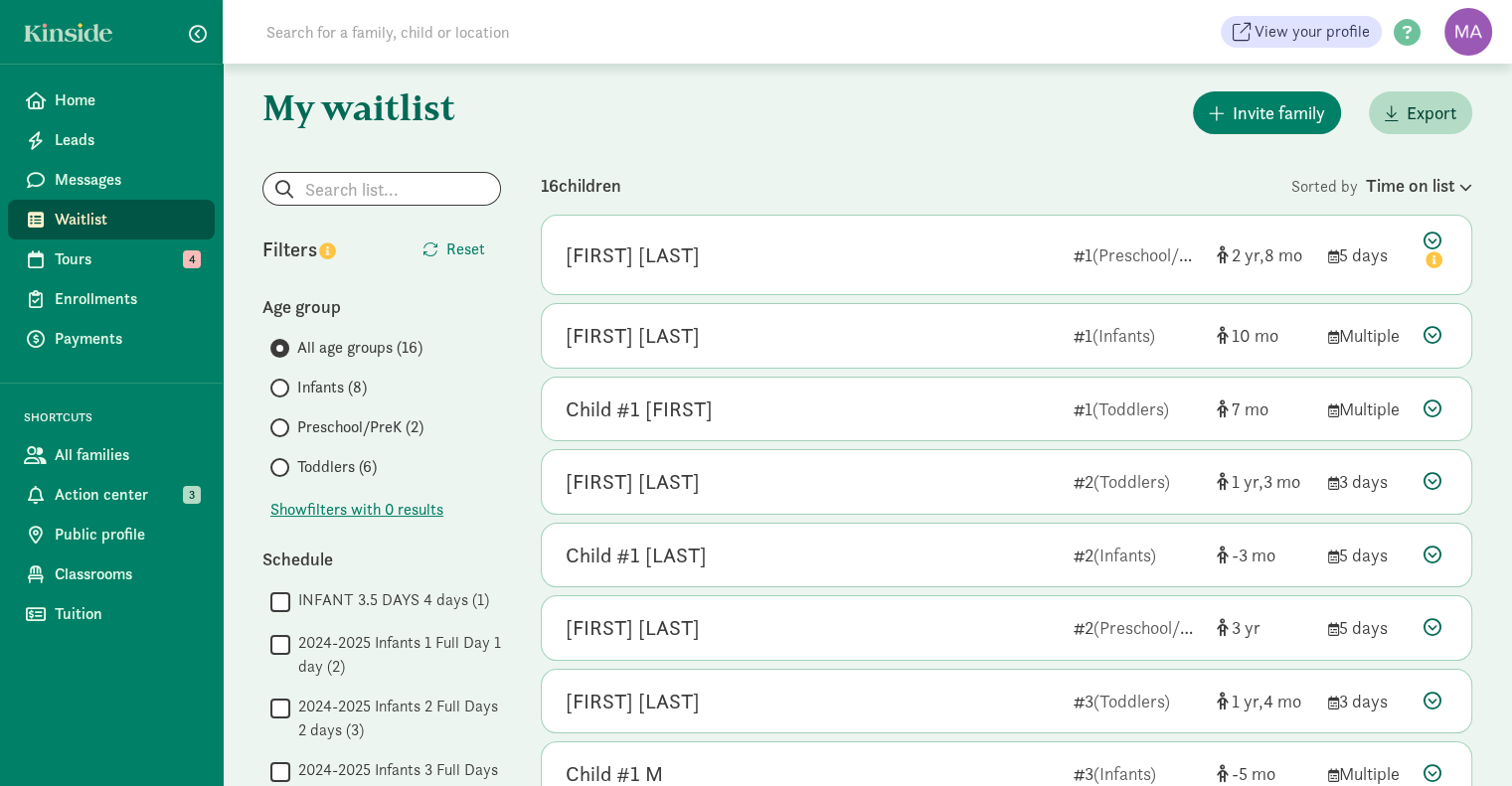 scroll, scrollTop: 11, scrollLeft: 0, axis: vertical 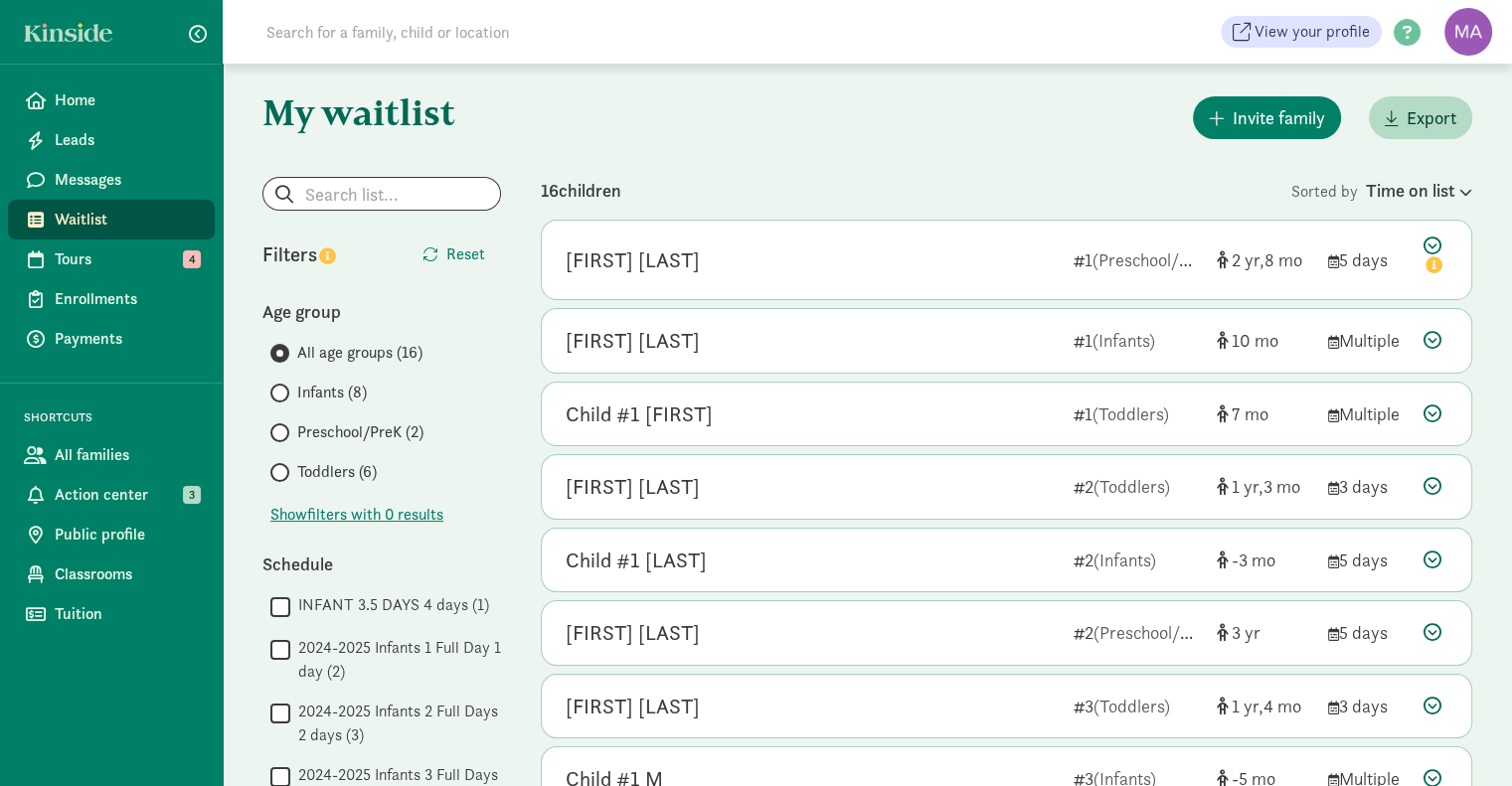click at bounding box center [1435, 257] 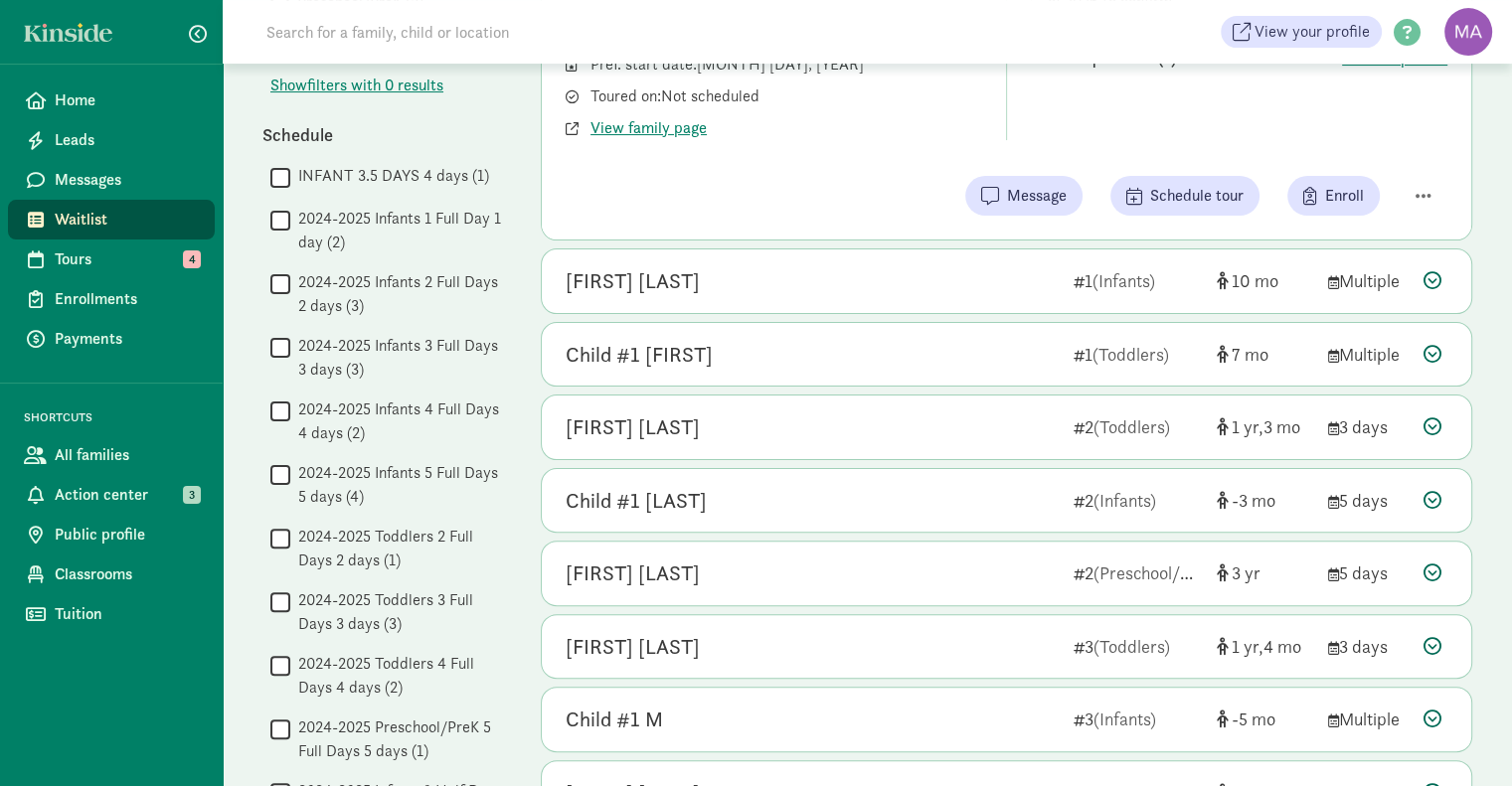 scroll, scrollTop: 438, scrollLeft: 0, axis: vertical 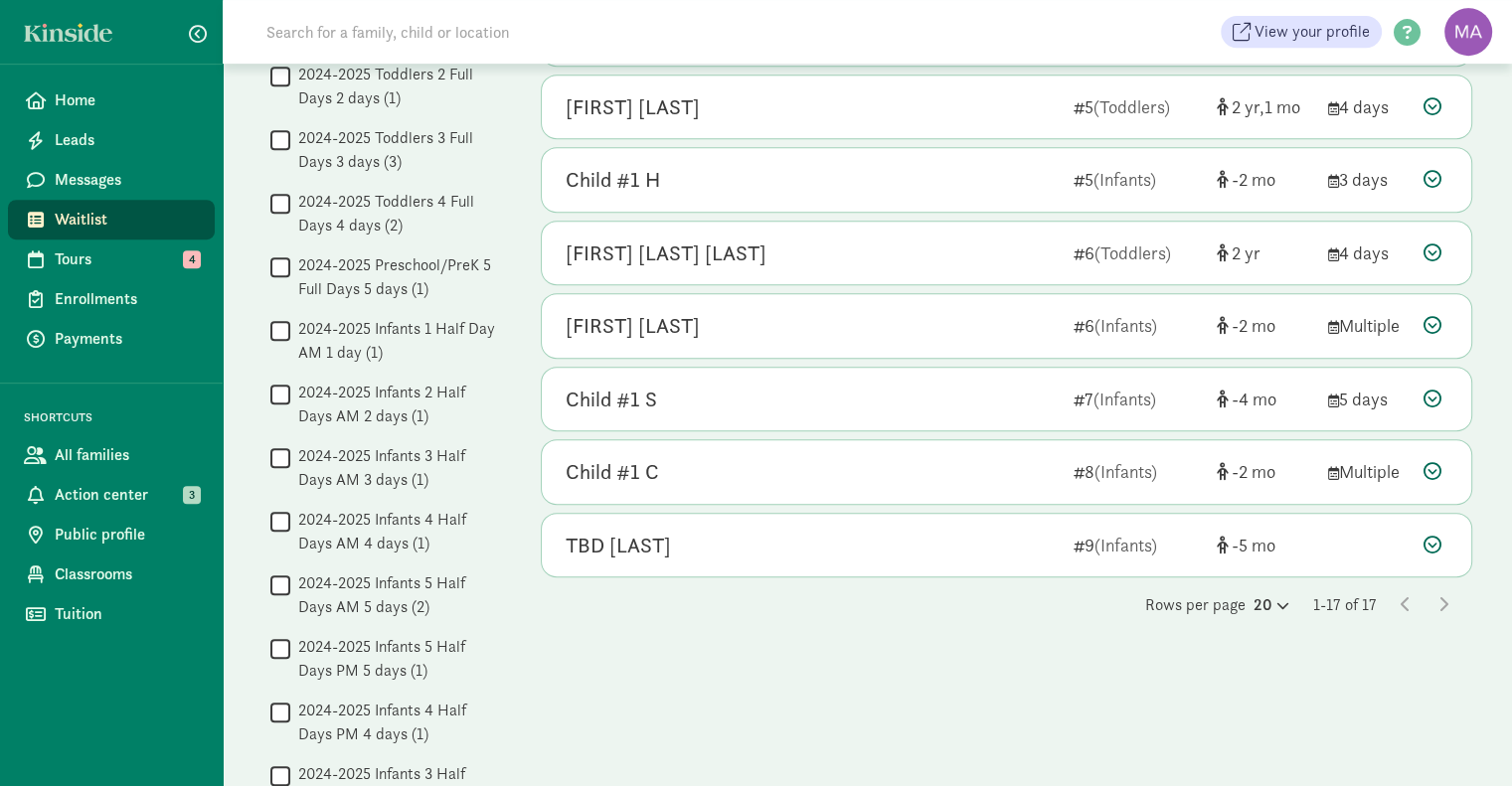 click at bounding box center [1432, 545] 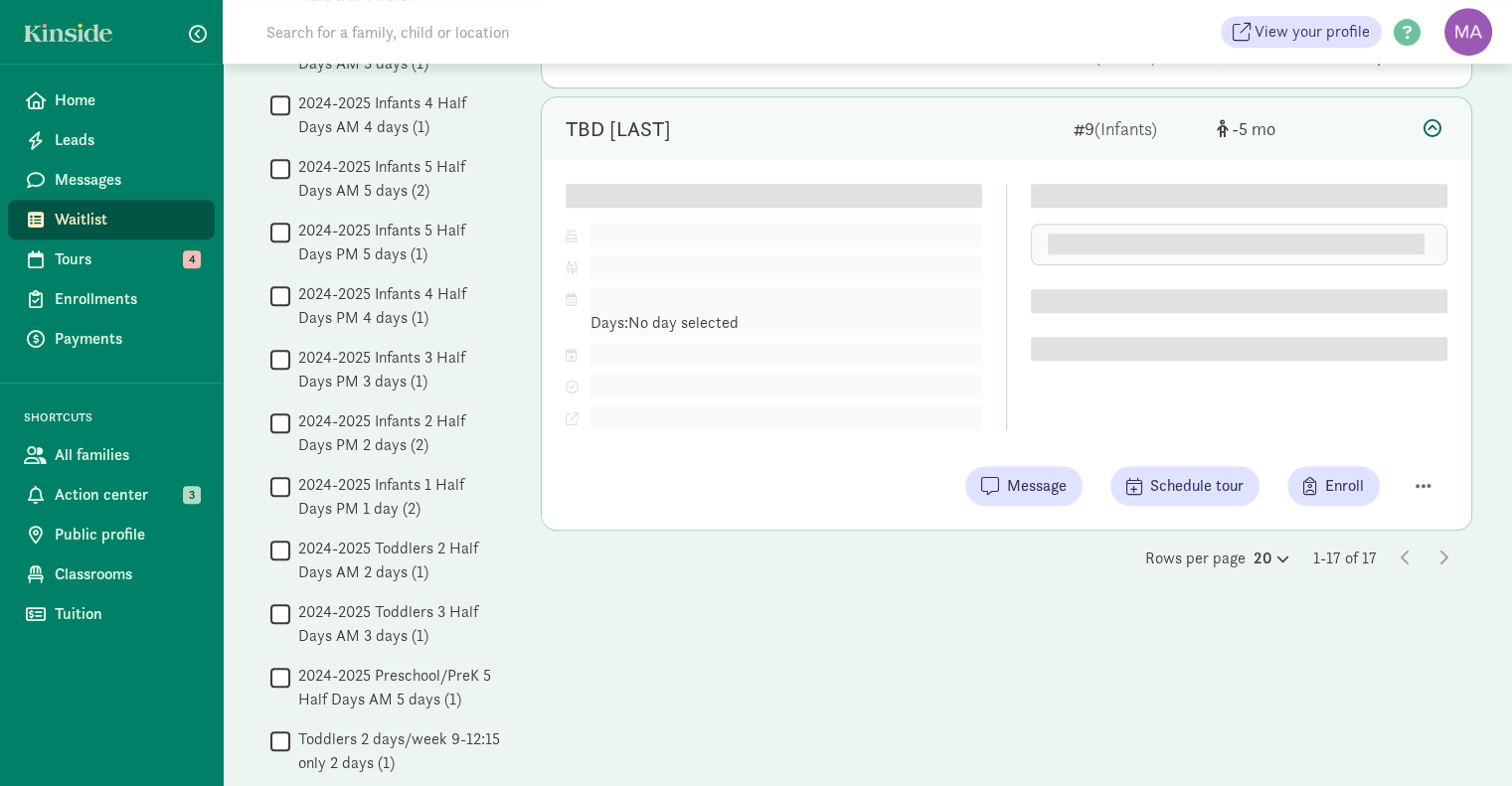 scroll, scrollTop: 1320, scrollLeft: 0, axis: vertical 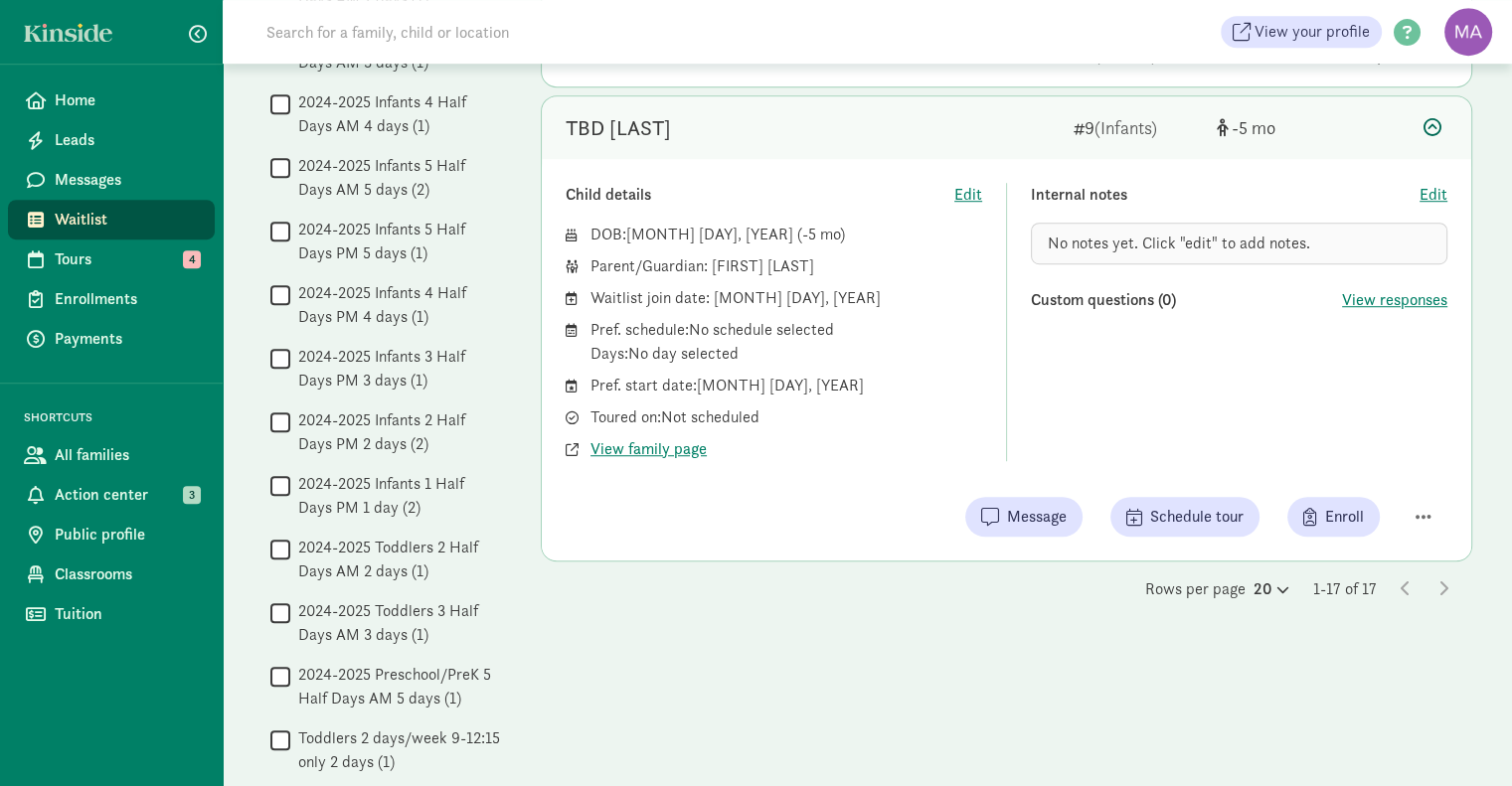 click on "Classrooms" at bounding box center [126, 574] 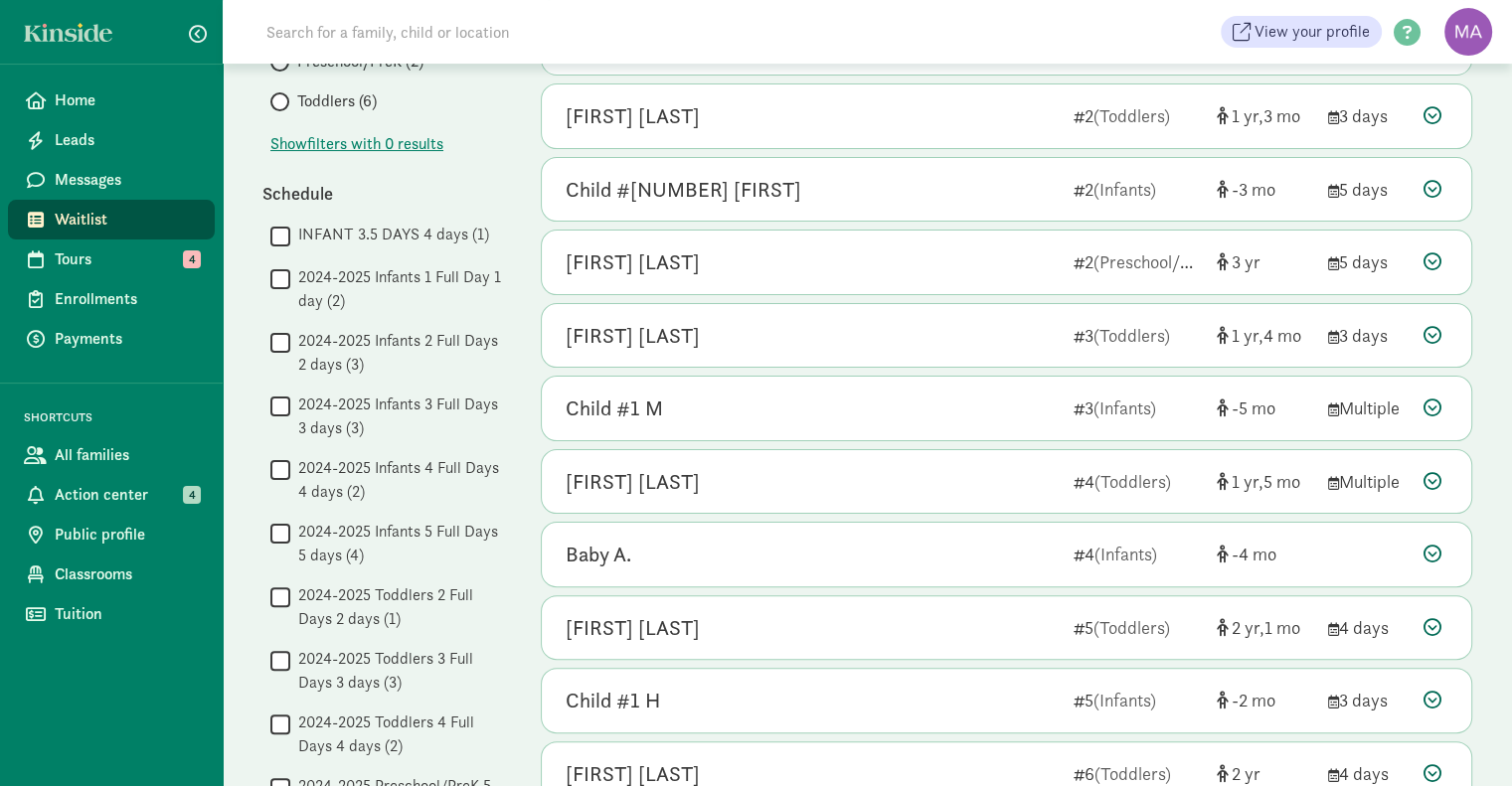 scroll, scrollTop: 373, scrollLeft: 0, axis: vertical 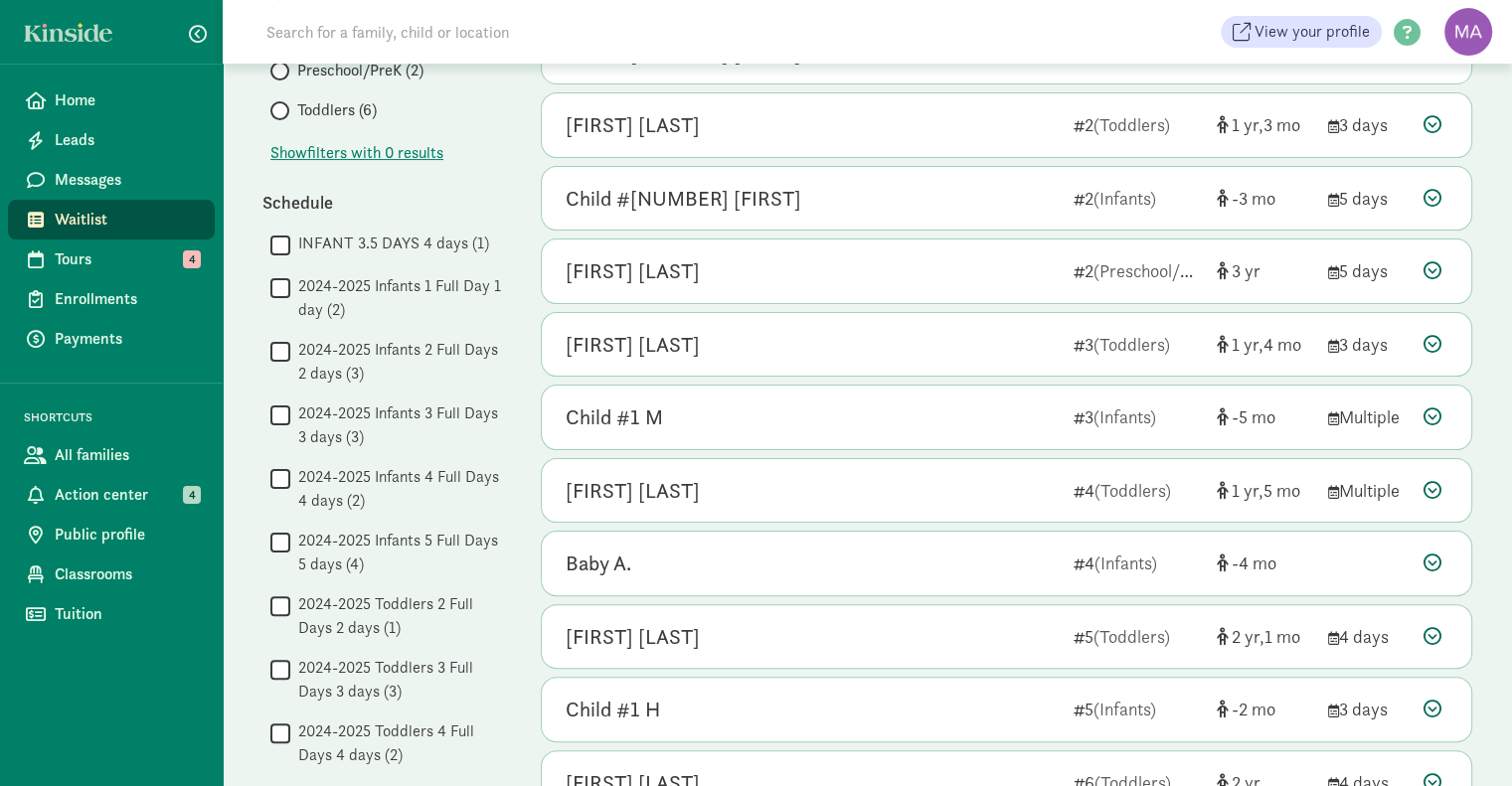 click at bounding box center (1432, 416) 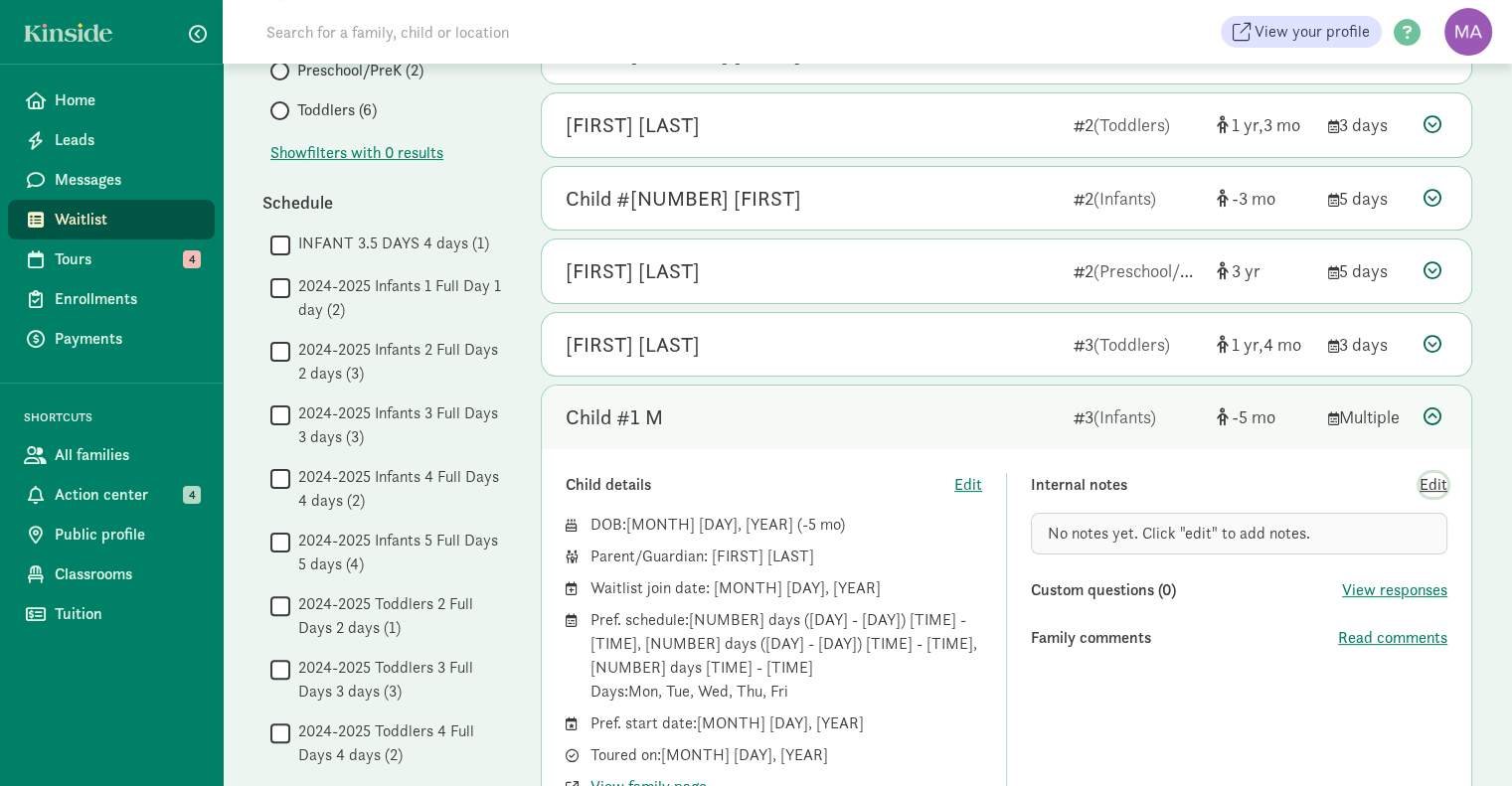 click on "Edit" at bounding box center (1433, 485) 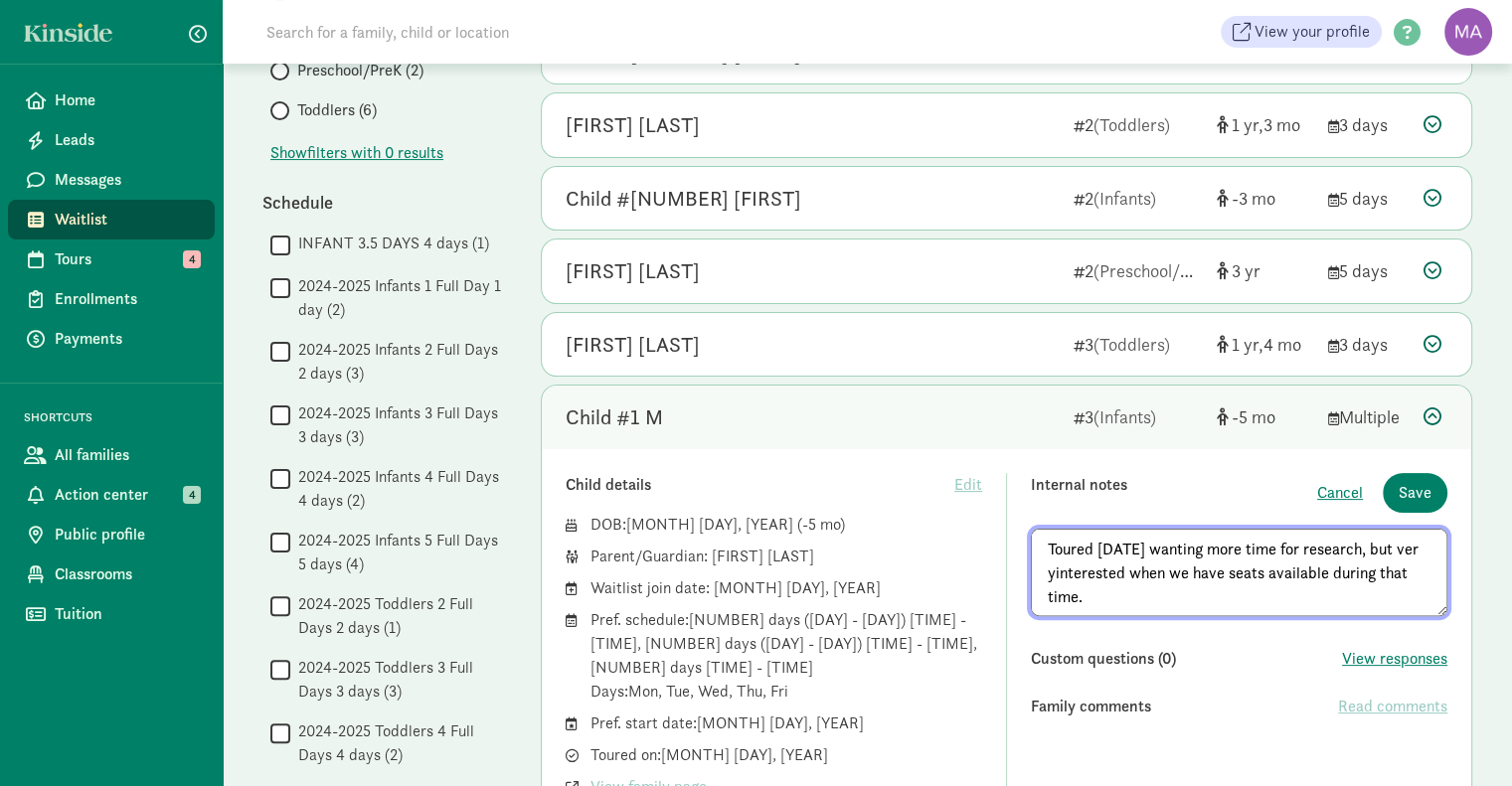 click on "Toured 8/5 wanting more time for research, but ver yinterested when we have seats available during that time." at bounding box center [1239, 572] 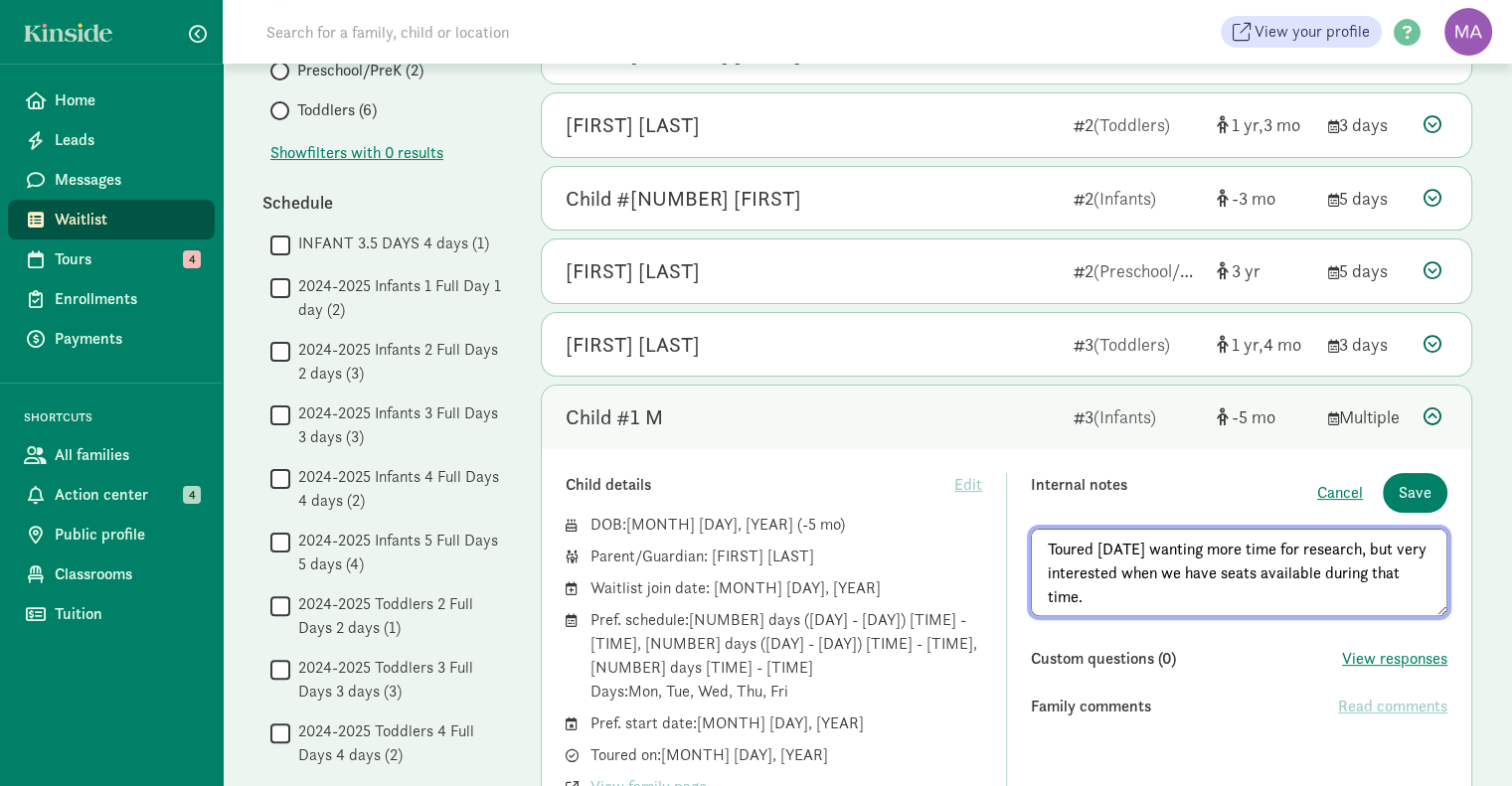 click on "Toured 8/5 wanting more time for research, but very interested when we have seats available during that time." at bounding box center [1239, 572] 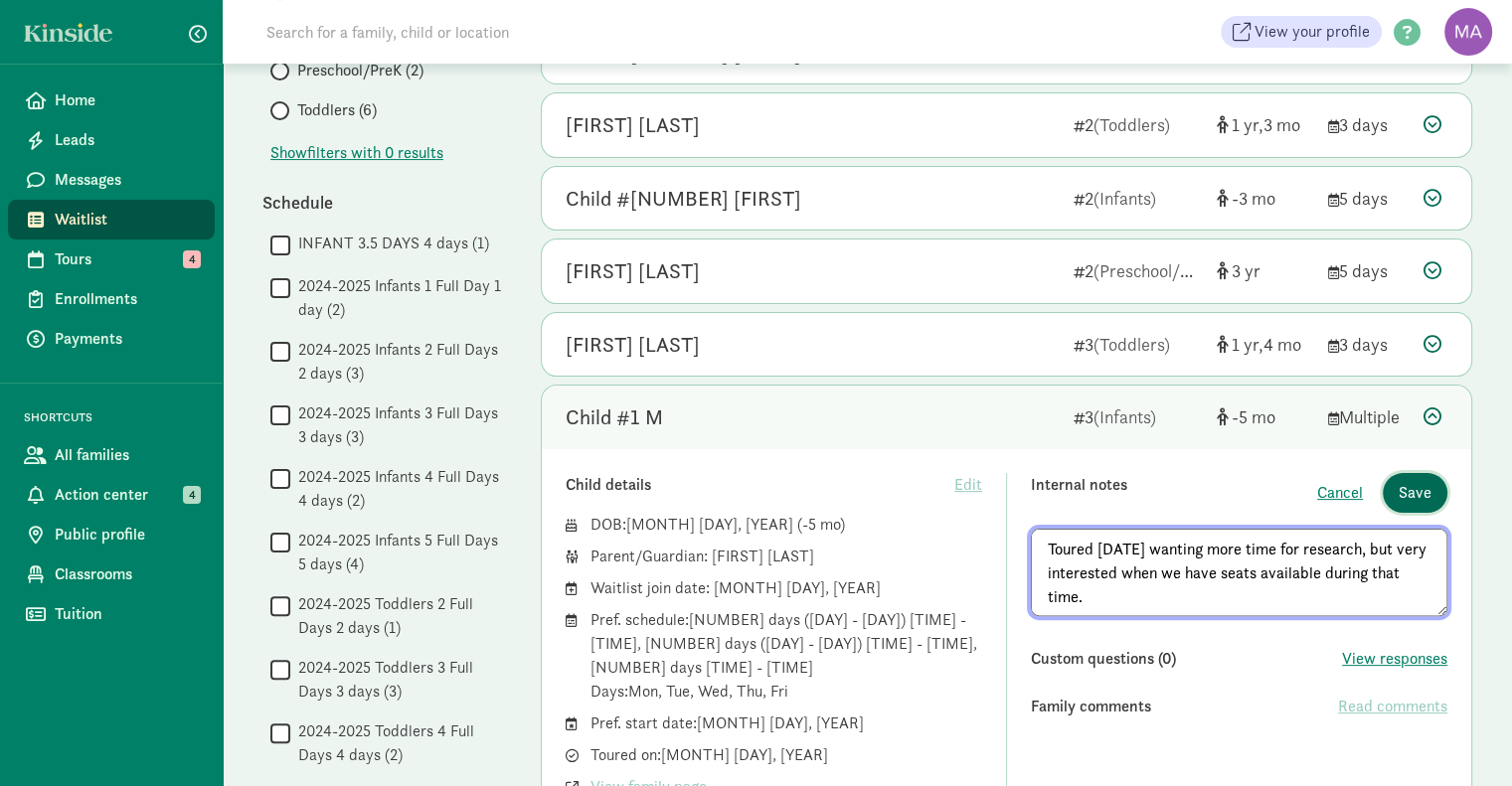 click on "Save" at bounding box center (1415, 493) 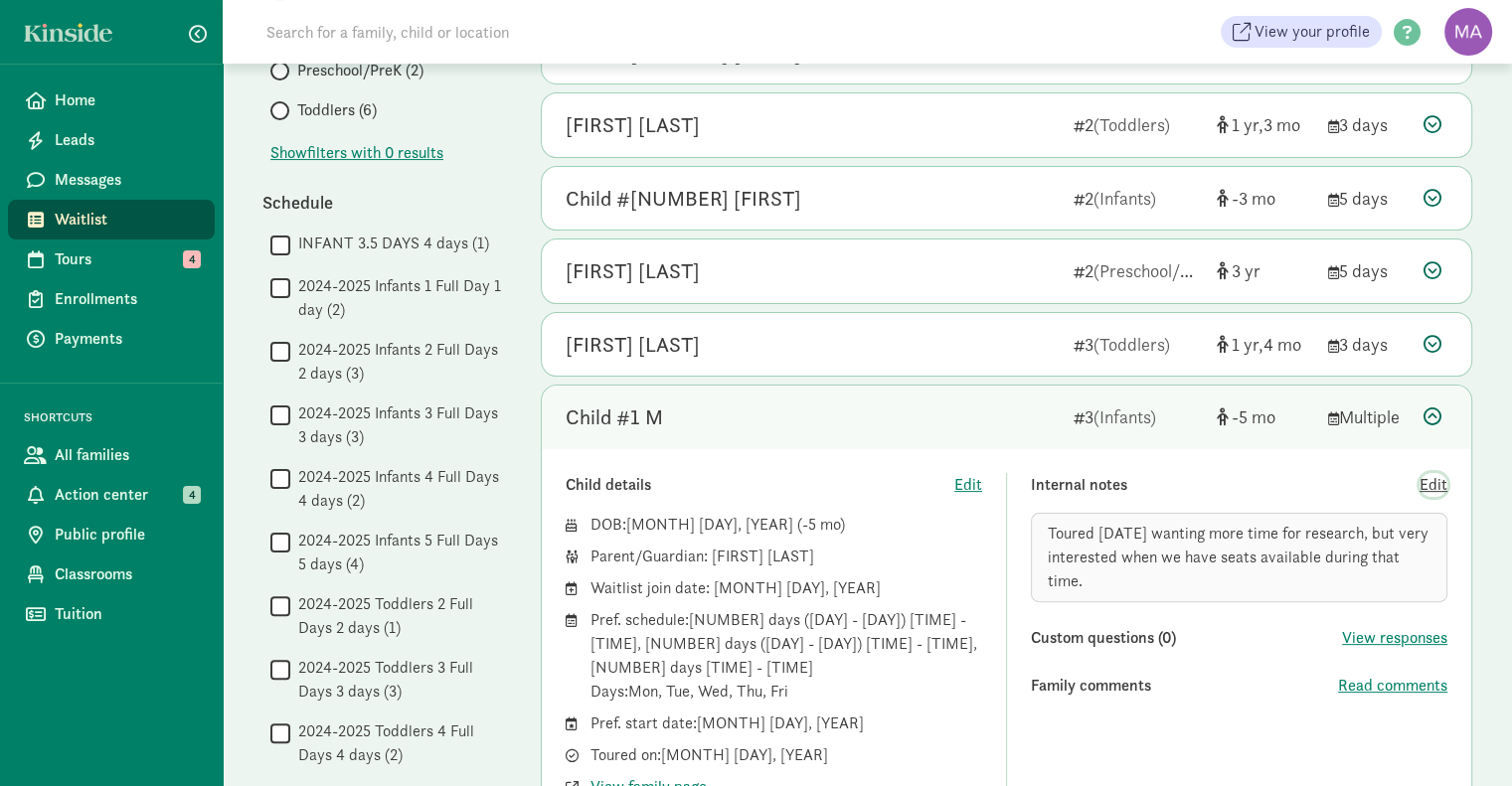 click on "Edit" at bounding box center [1433, 485] 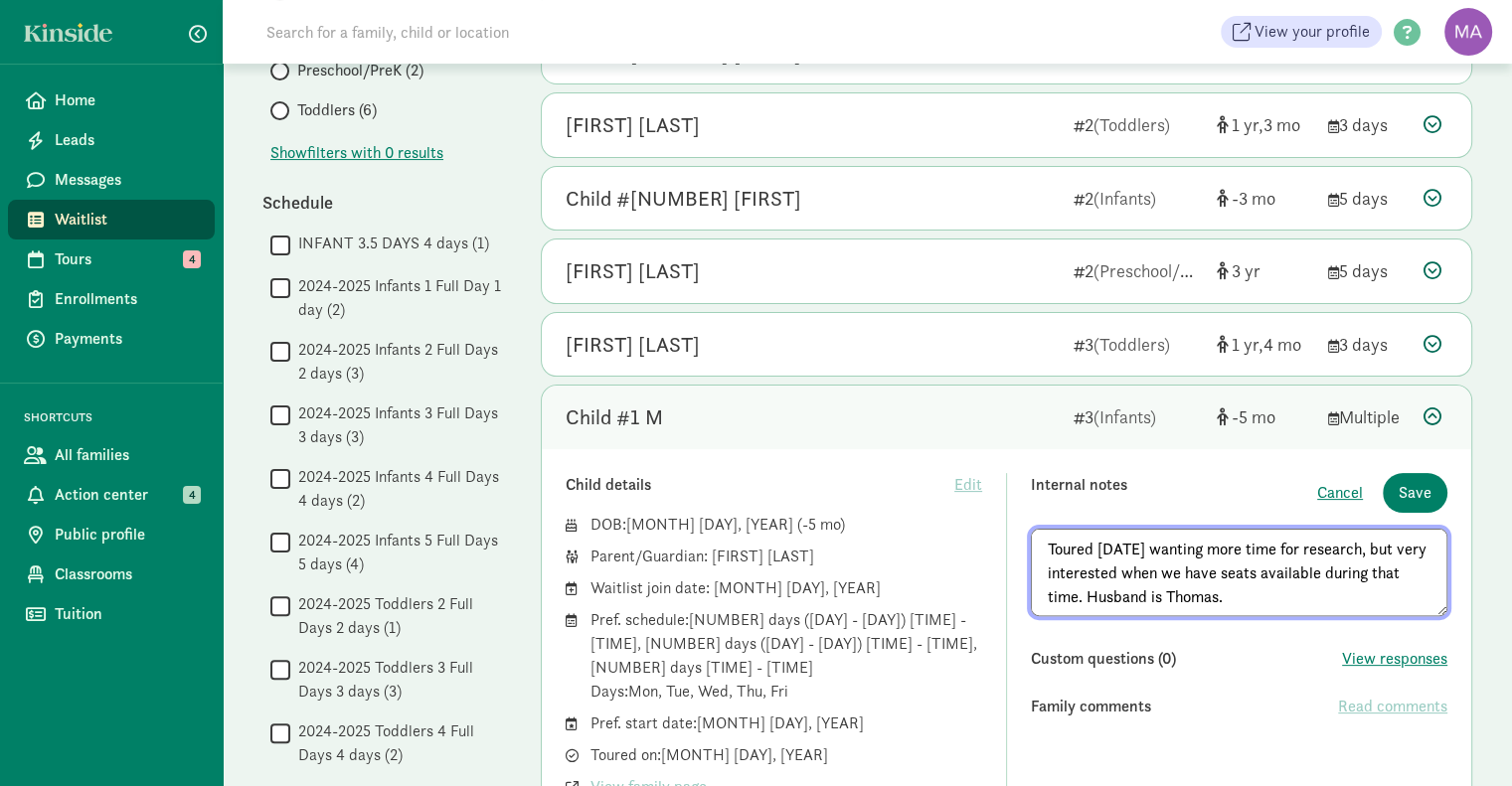 type on "Toured 8/5 wanting more time for research, but very interested when we have seats available during that time. Husband is Thomas." 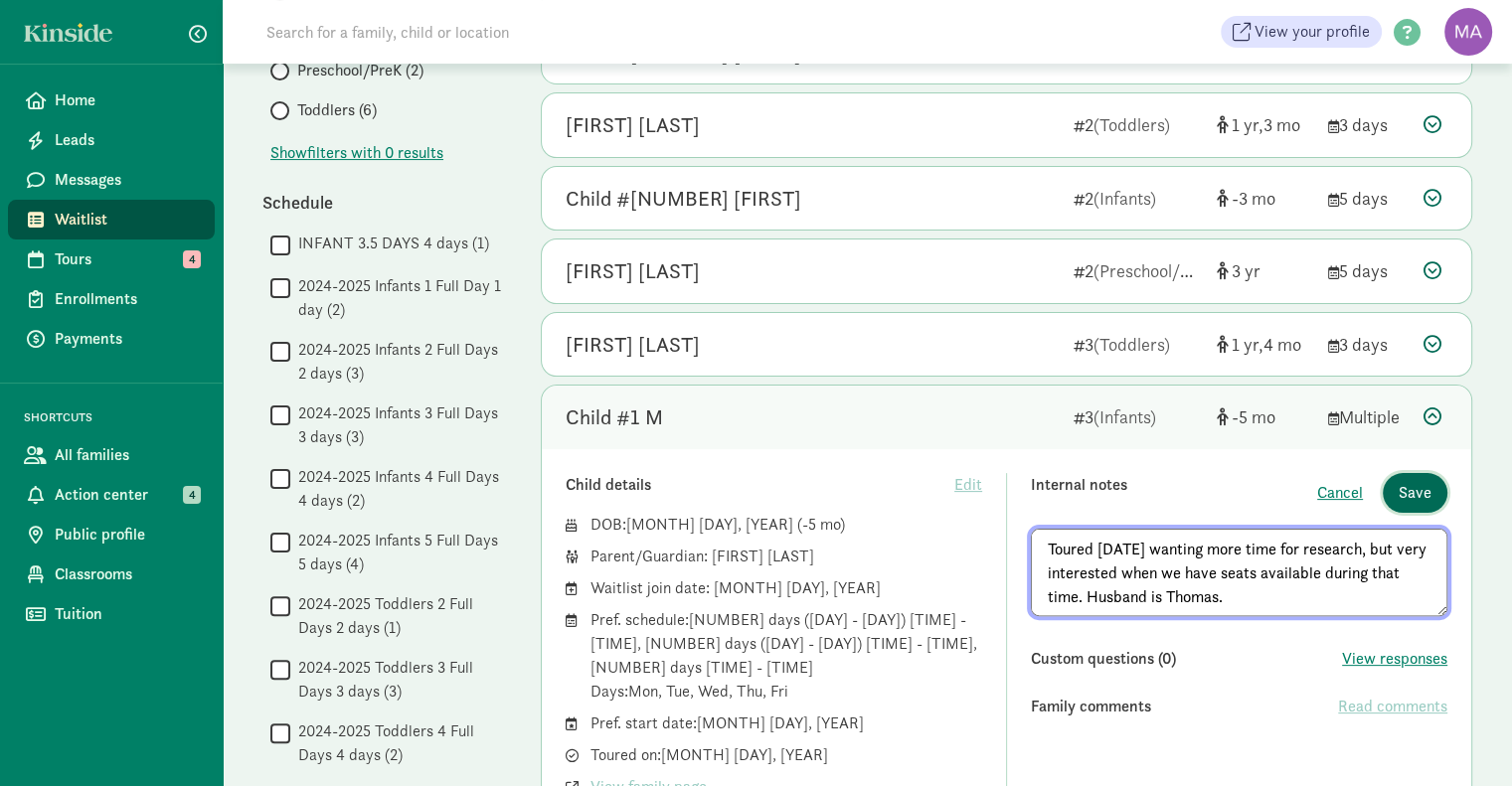 click on "Save" 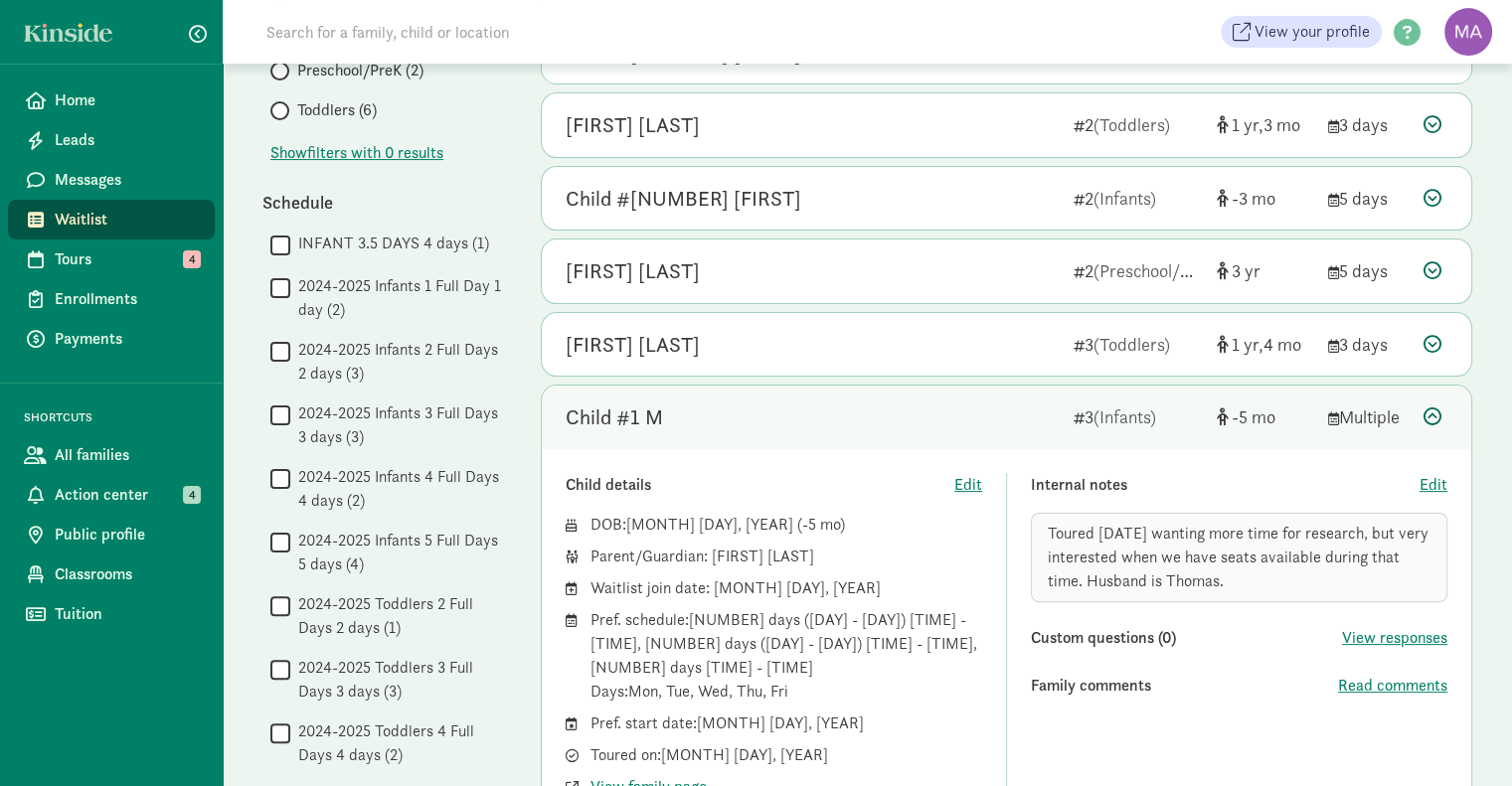 scroll, scrollTop: 1060, scrollLeft: 0, axis: vertical 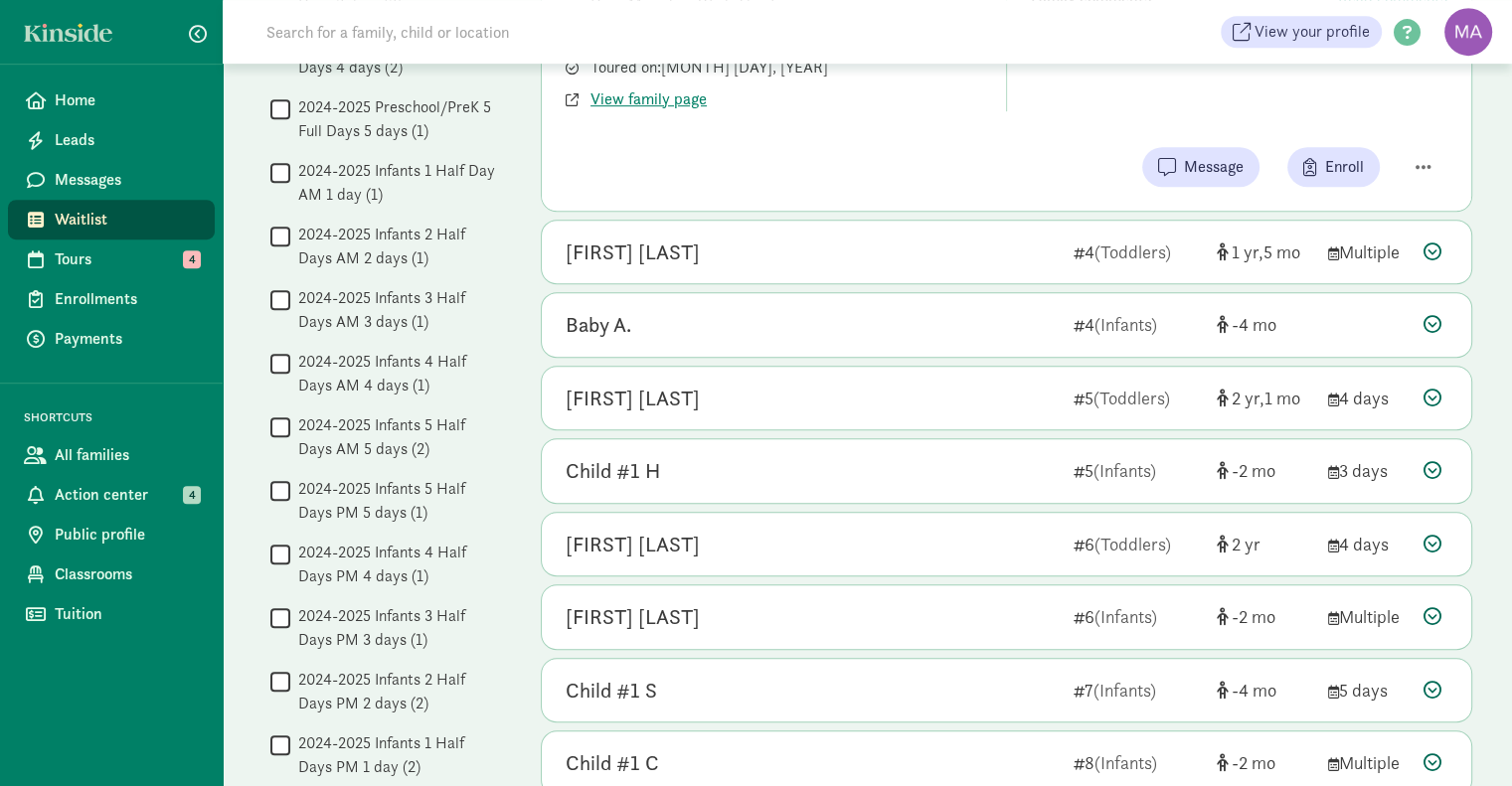 click on "Tours   4" 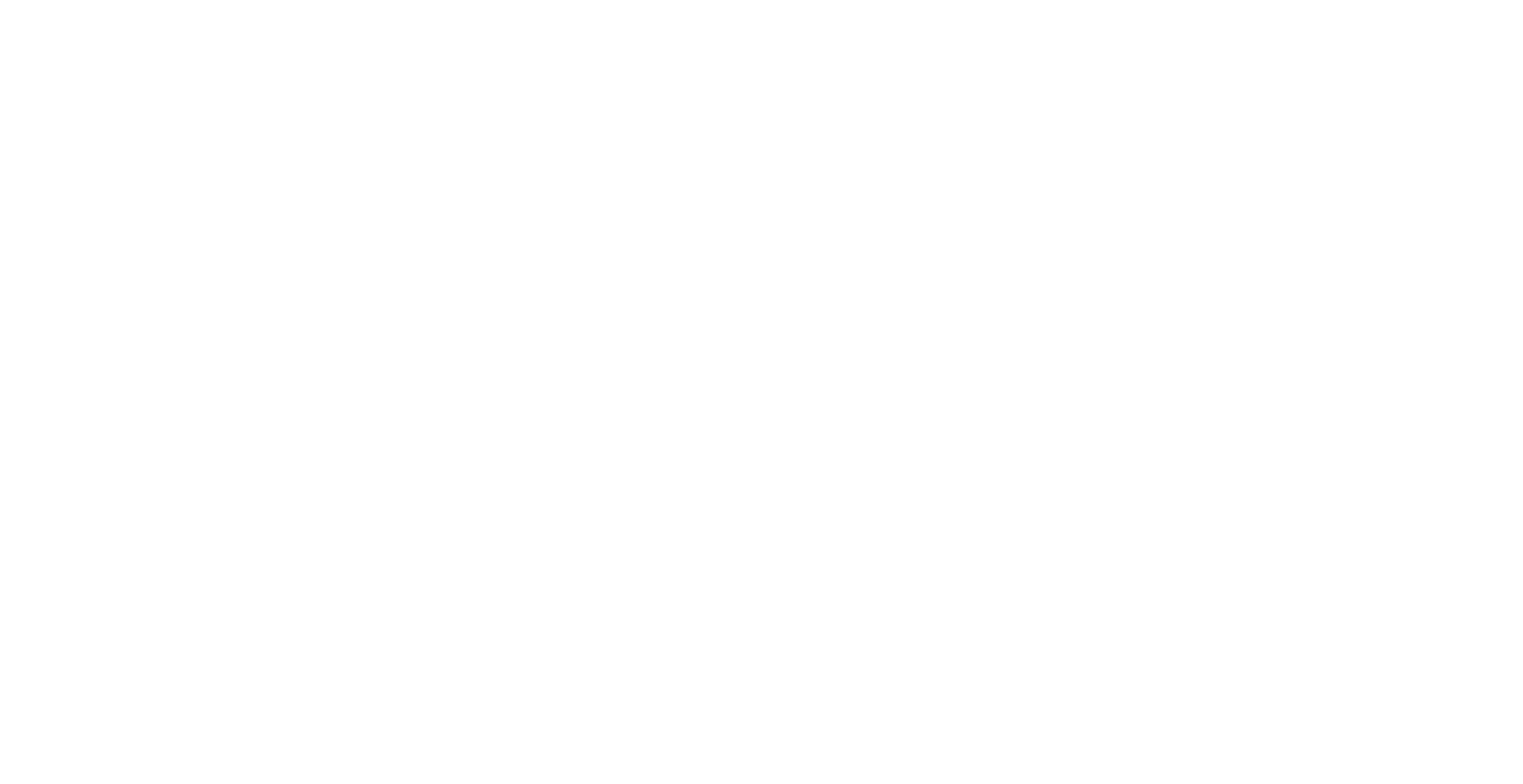 scroll, scrollTop: 0, scrollLeft: 0, axis: both 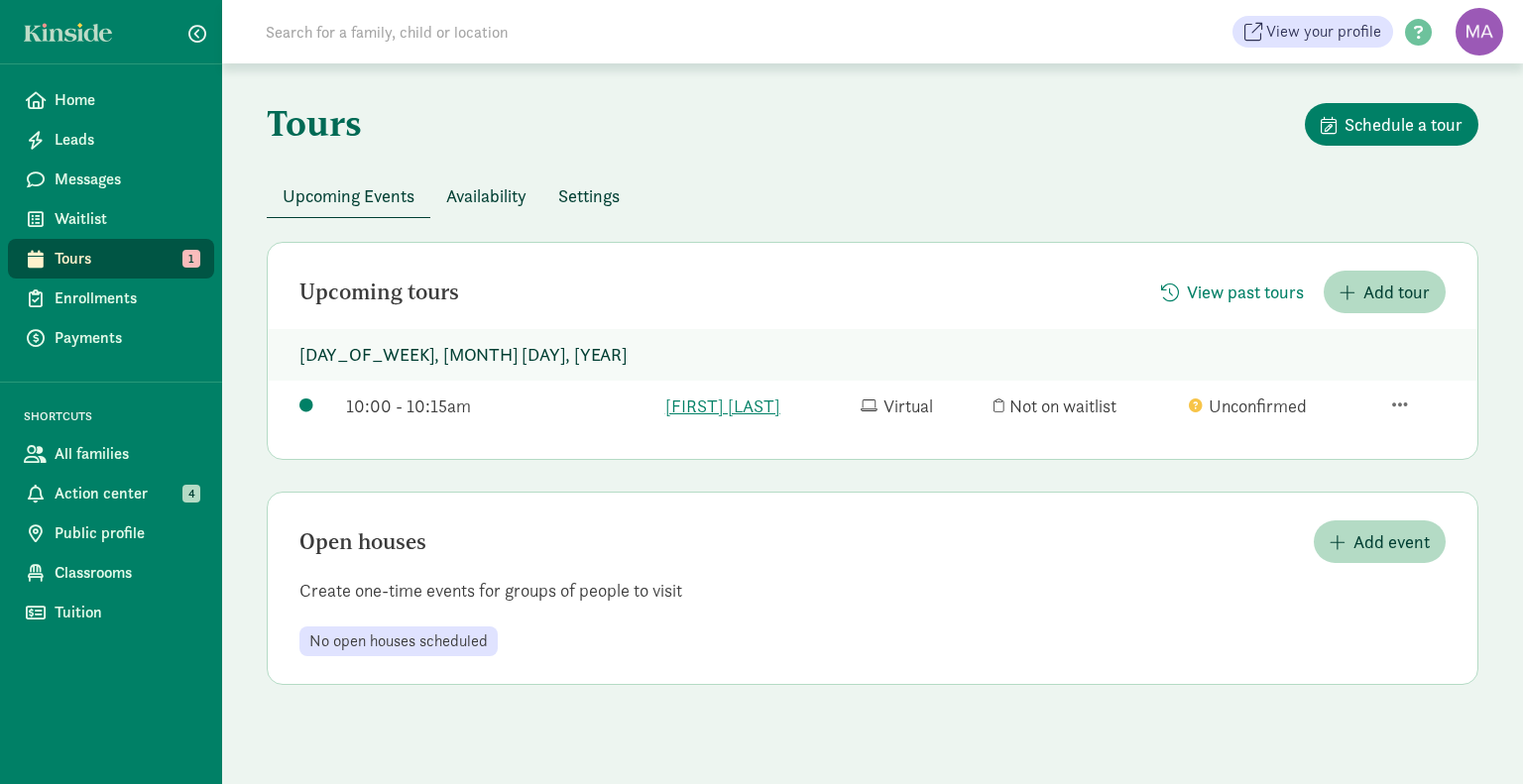 click on "Action center" at bounding box center (126, 494) 